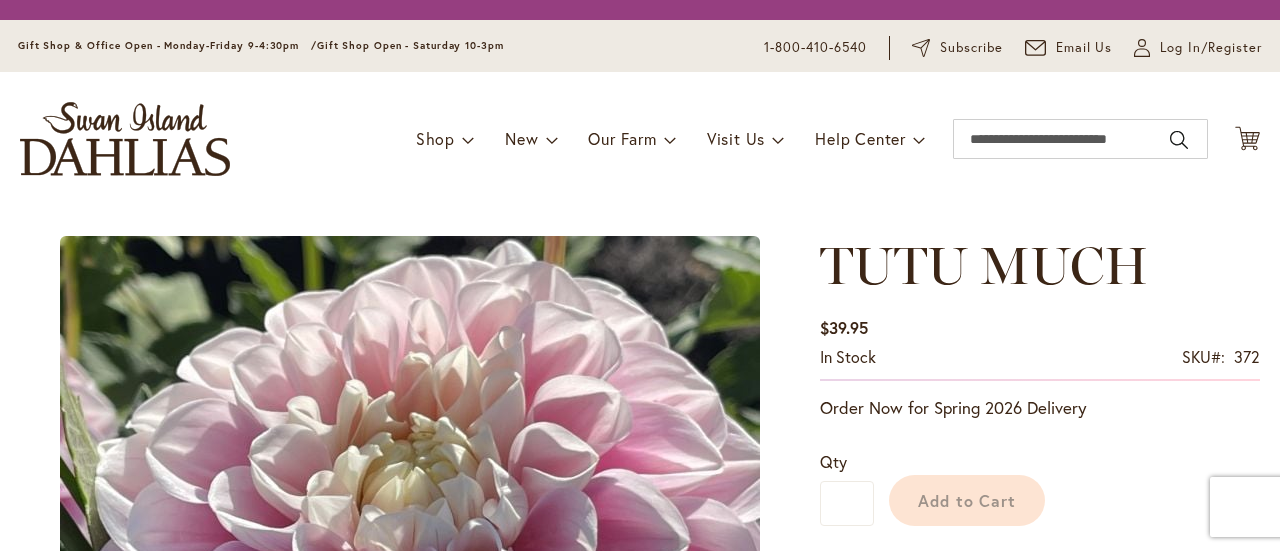 scroll, scrollTop: 0, scrollLeft: 0, axis: both 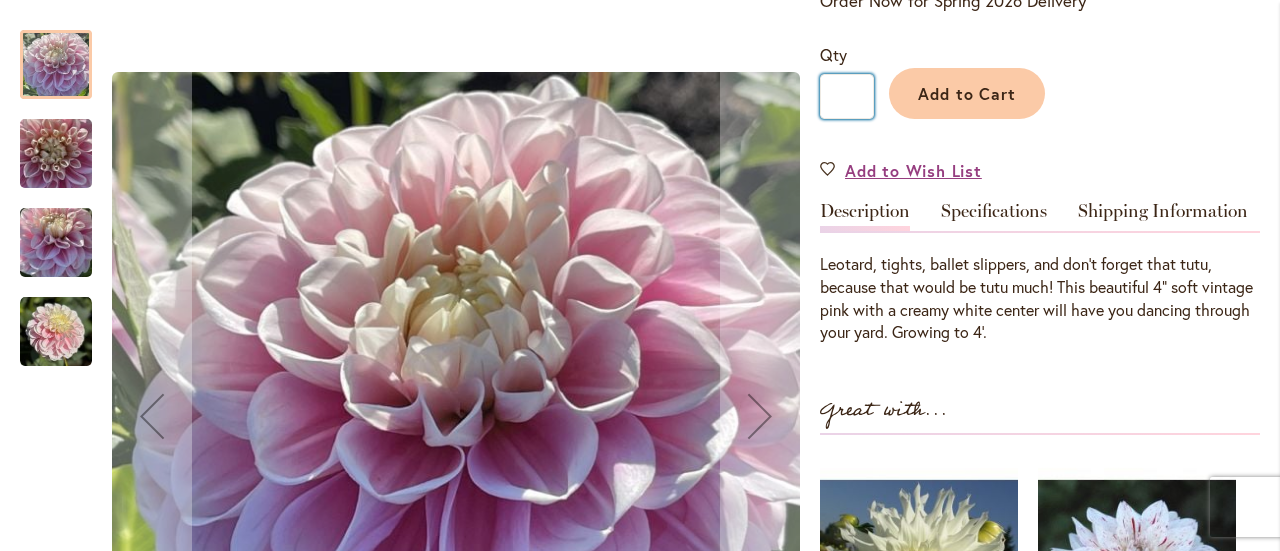click on "*" at bounding box center (847, 96) 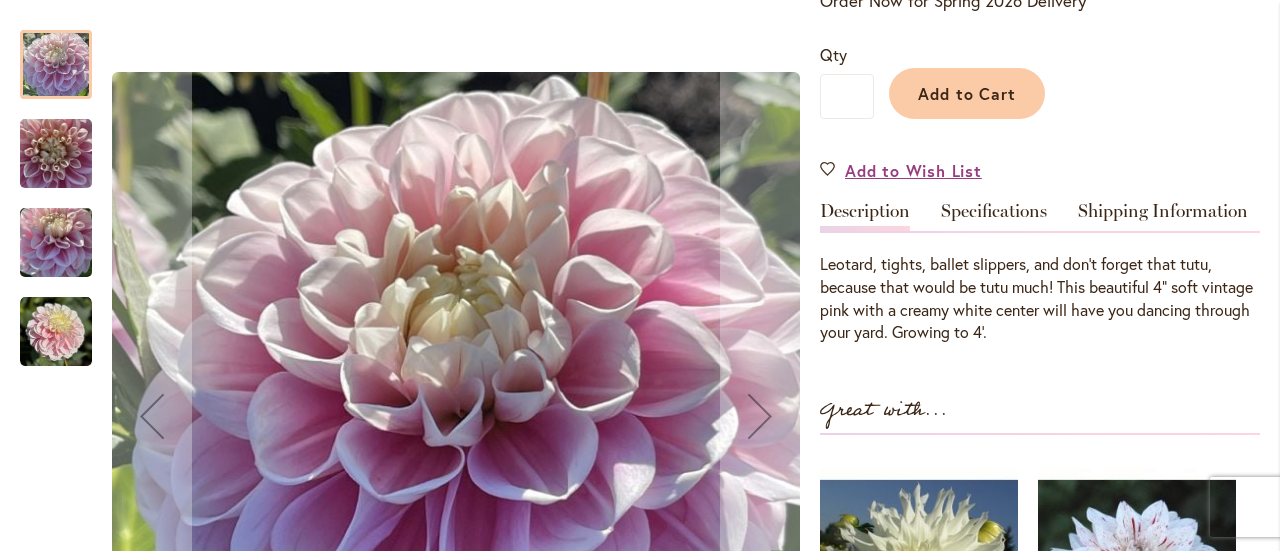 click on "Add to Cart" at bounding box center [1067, 88] 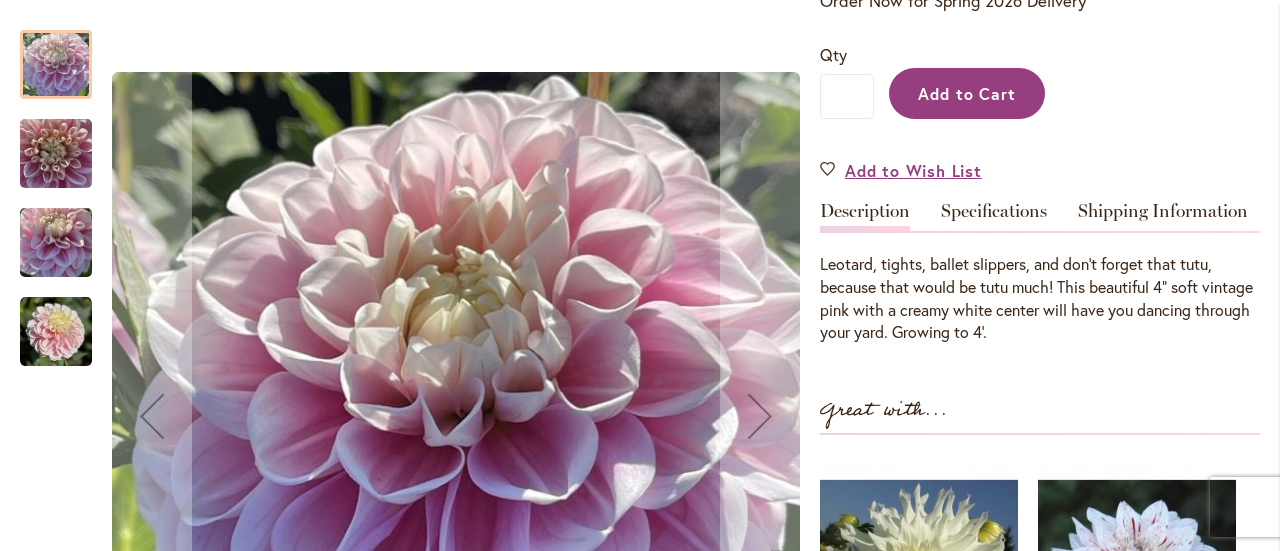 click on "Add to Cart" at bounding box center (967, 93) 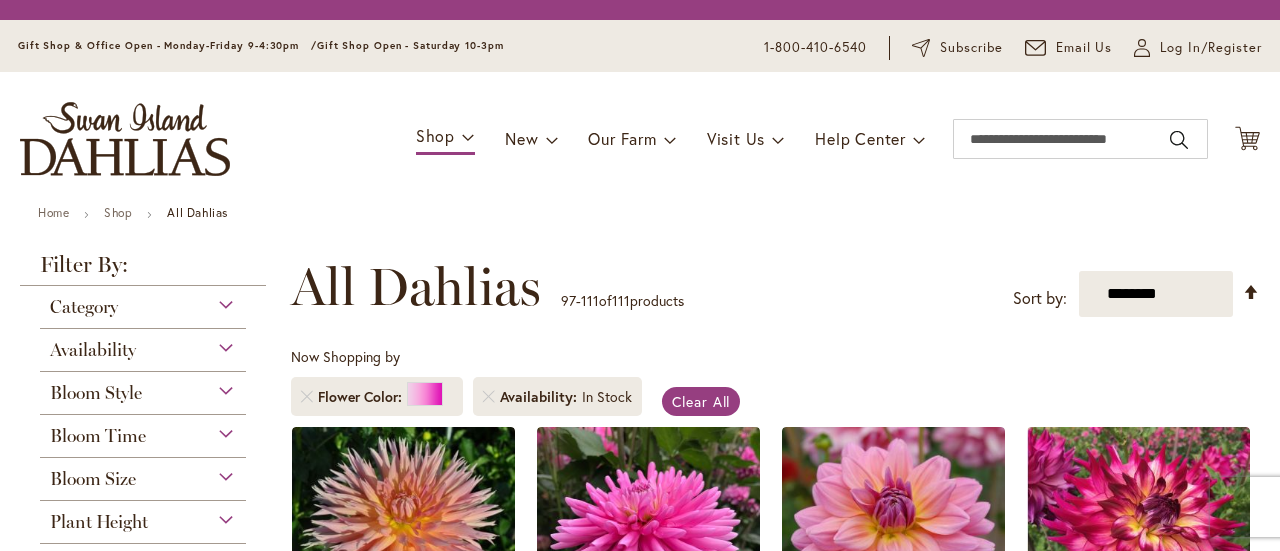scroll, scrollTop: 0, scrollLeft: 0, axis: both 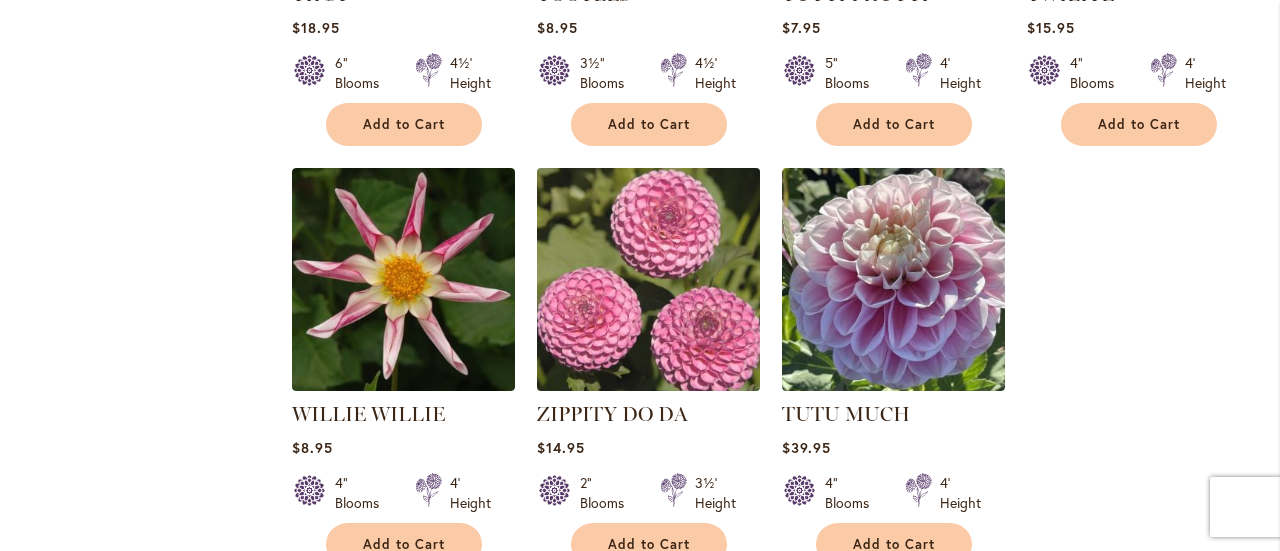 click at bounding box center [648, 279] 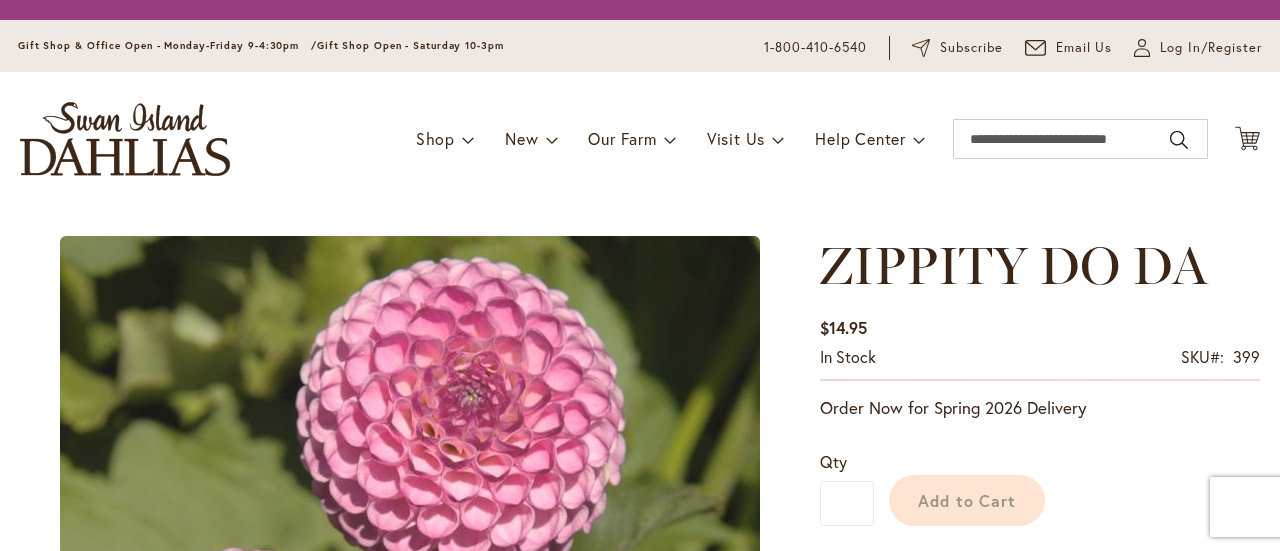 scroll, scrollTop: 0, scrollLeft: 0, axis: both 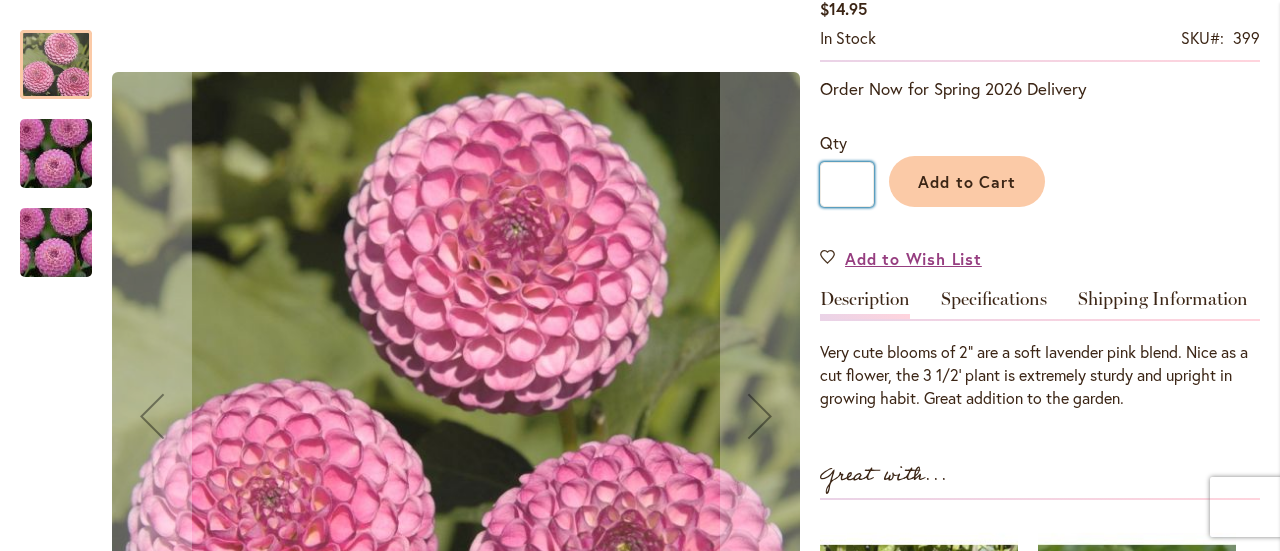 click on "*" at bounding box center [847, 184] 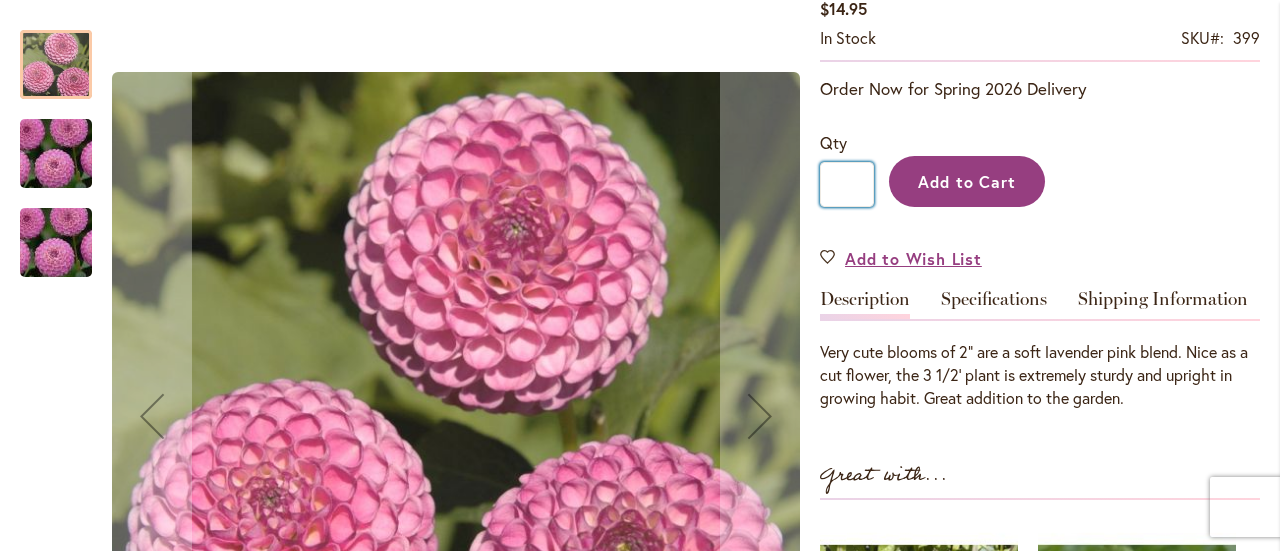 type on "**" 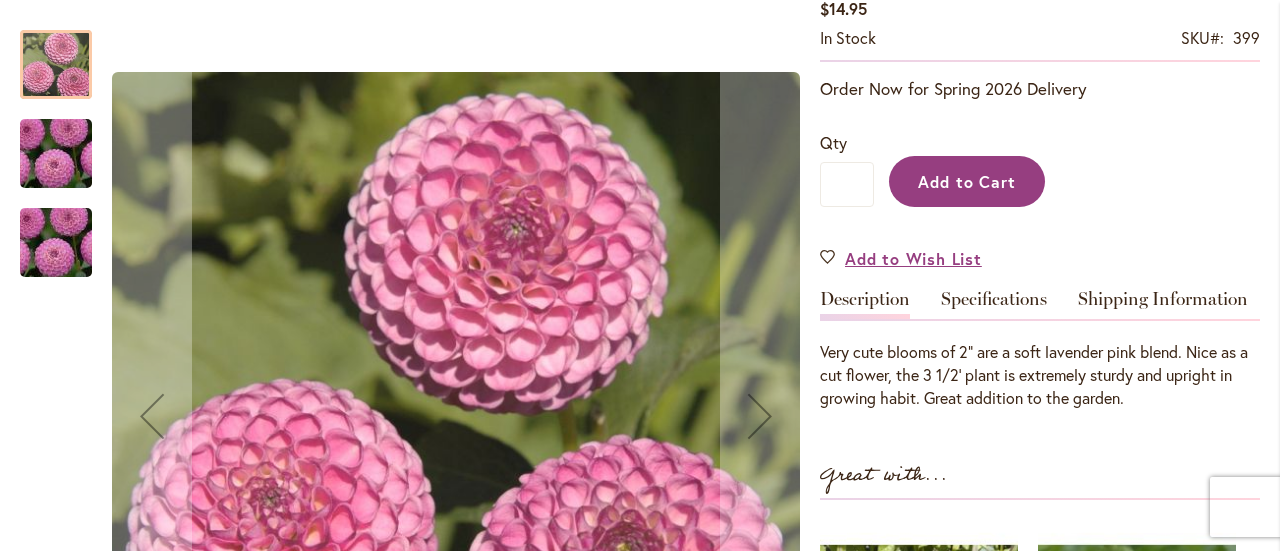 click on "Add to Cart" at bounding box center [967, 181] 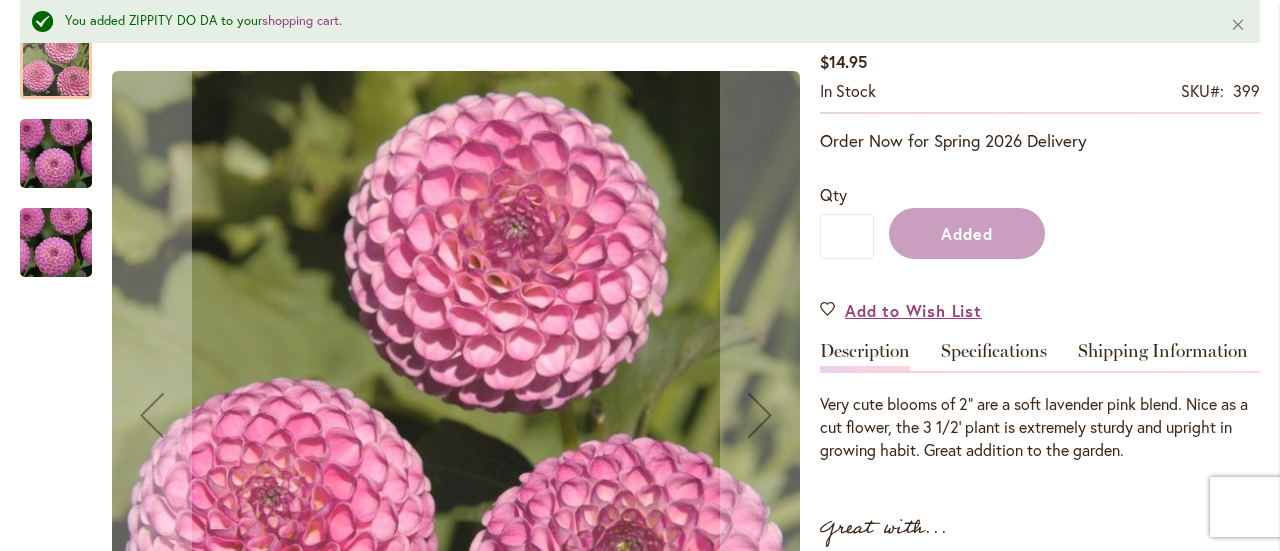 scroll, scrollTop: 428, scrollLeft: 0, axis: vertical 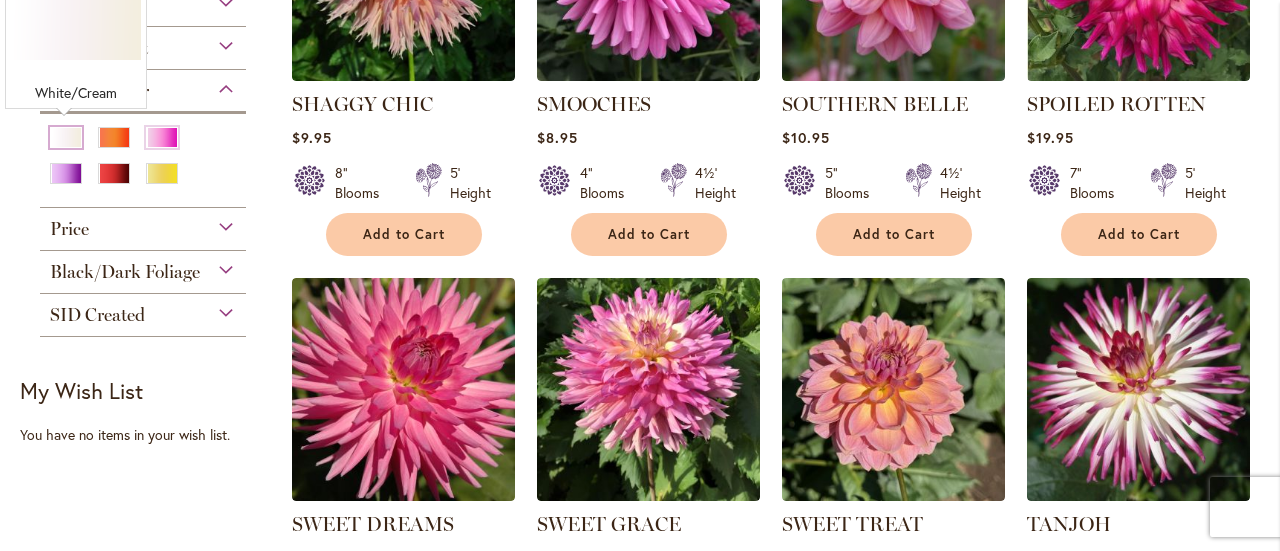 click at bounding box center (66, 137) 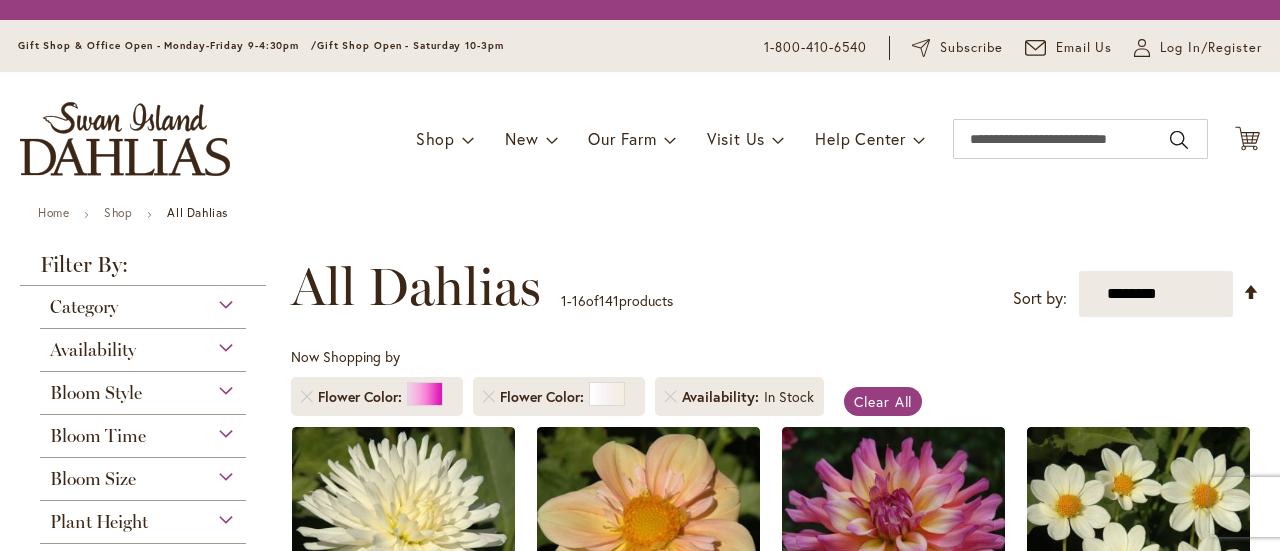 scroll, scrollTop: 0, scrollLeft: 0, axis: both 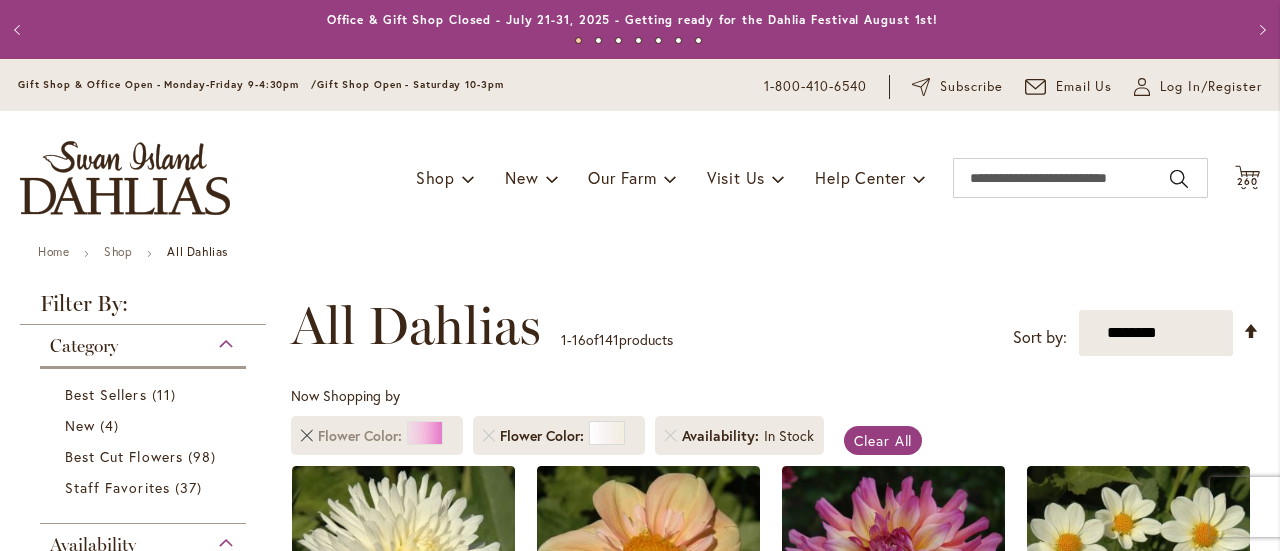 click at bounding box center (307, 436) 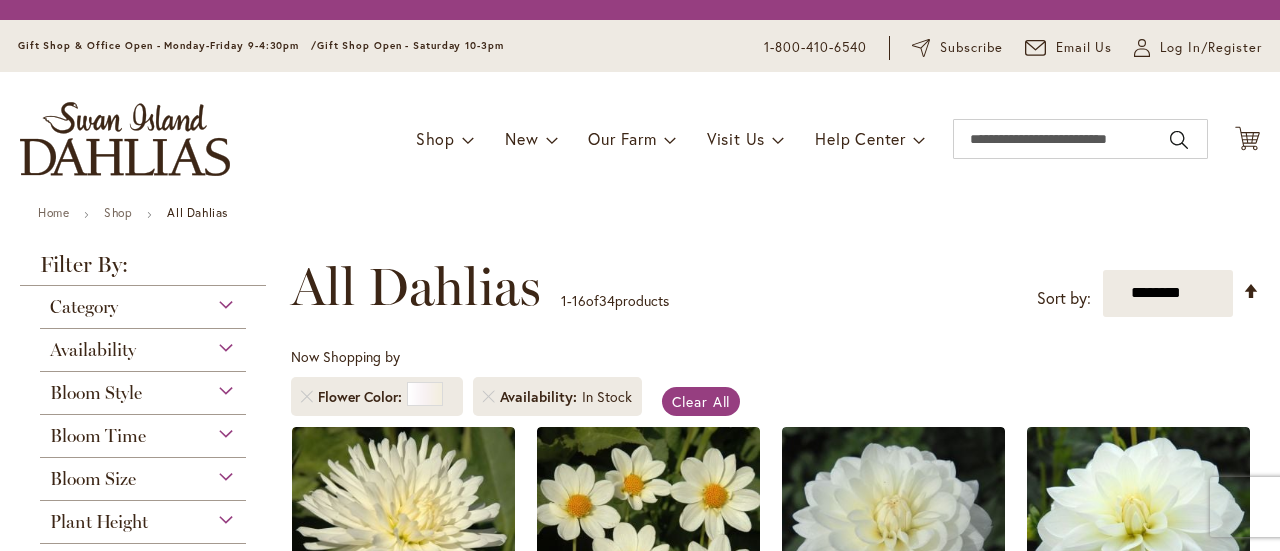 scroll, scrollTop: 0, scrollLeft: 0, axis: both 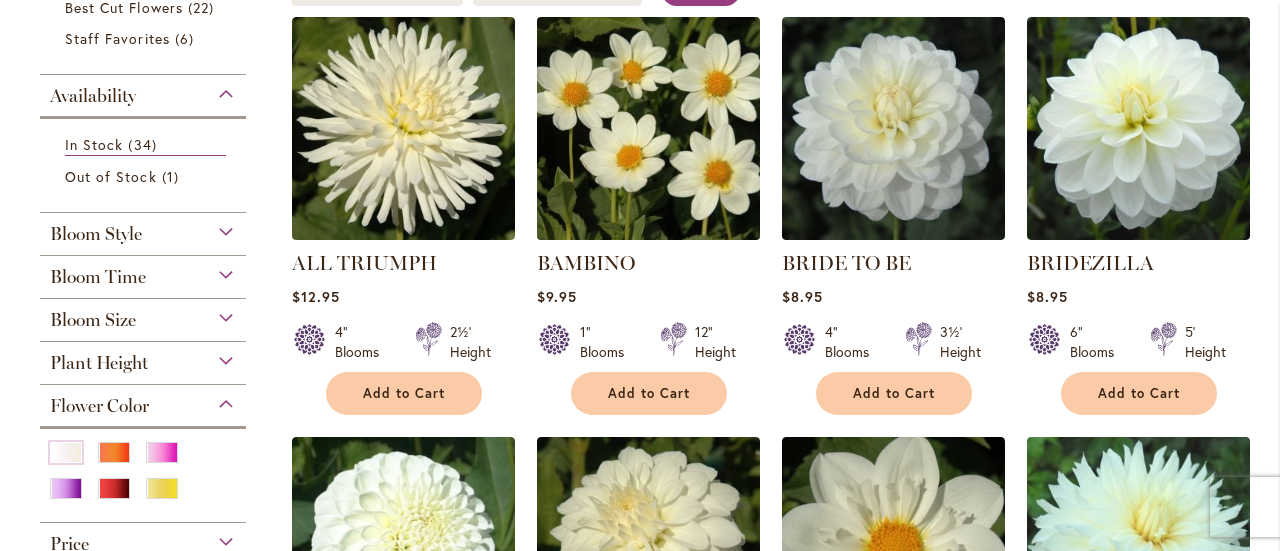 click at bounding box center (648, 128) 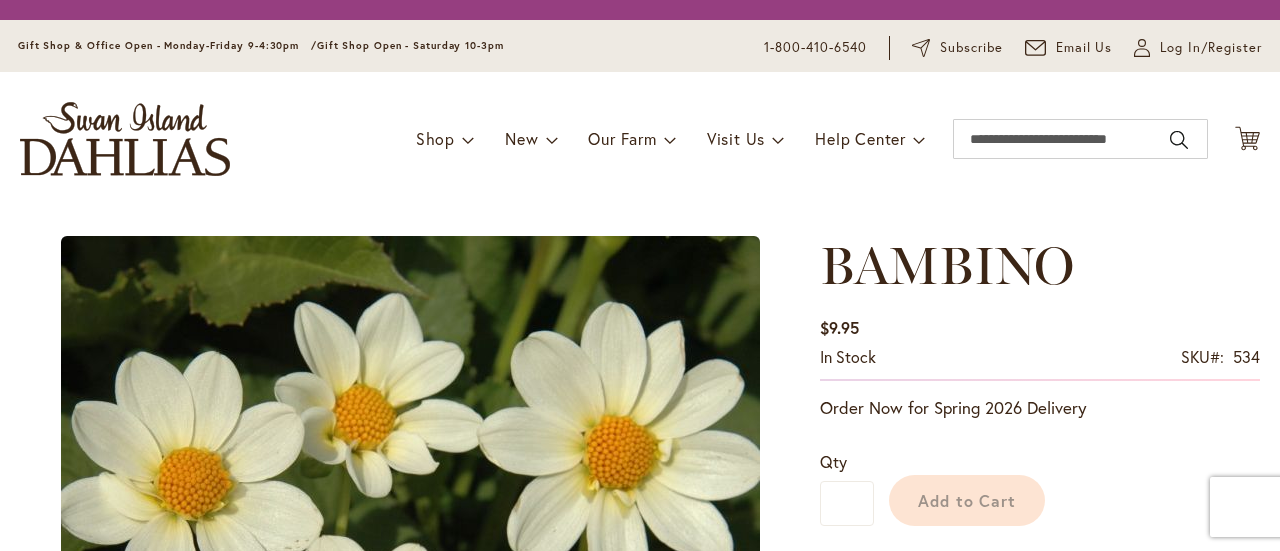 scroll, scrollTop: 0, scrollLeft: 0, axis: both 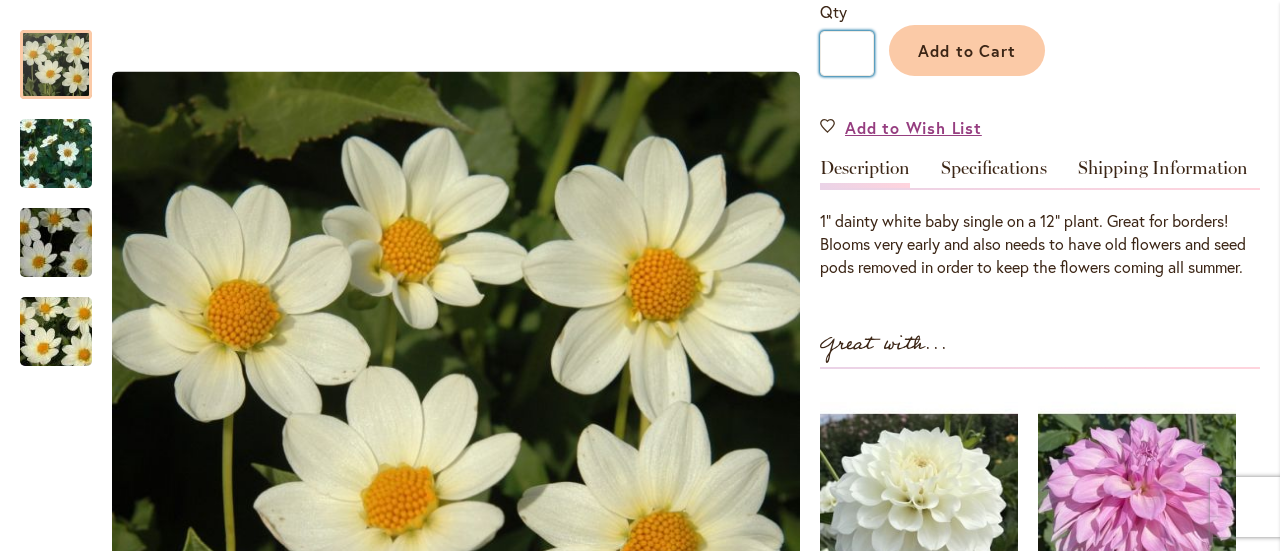 click on "*" at bounding box center (847, 53) 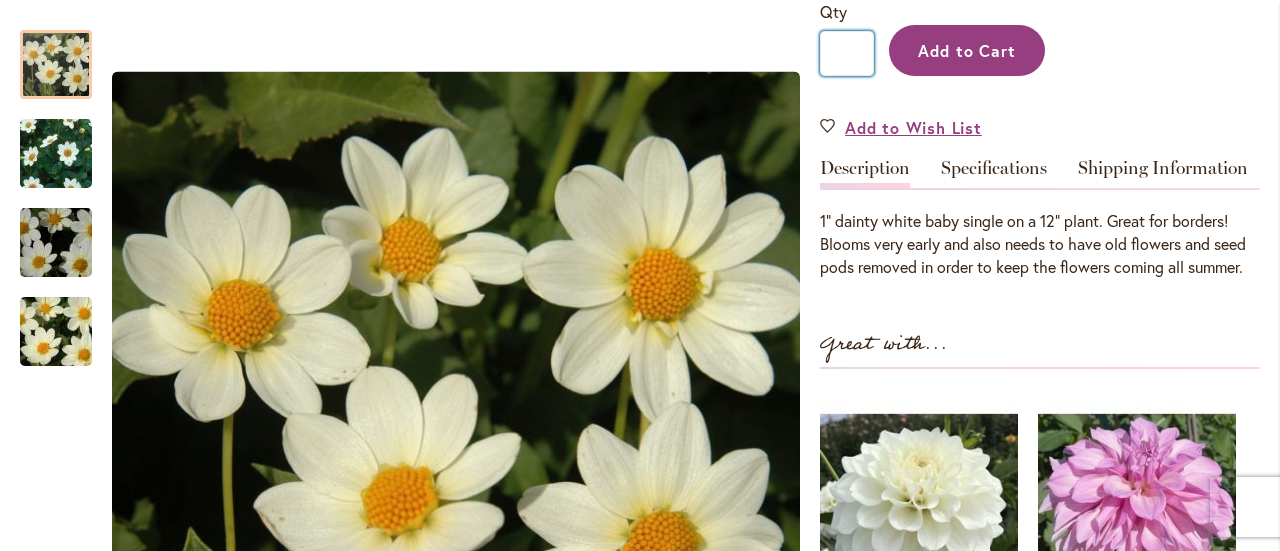 type on "**" 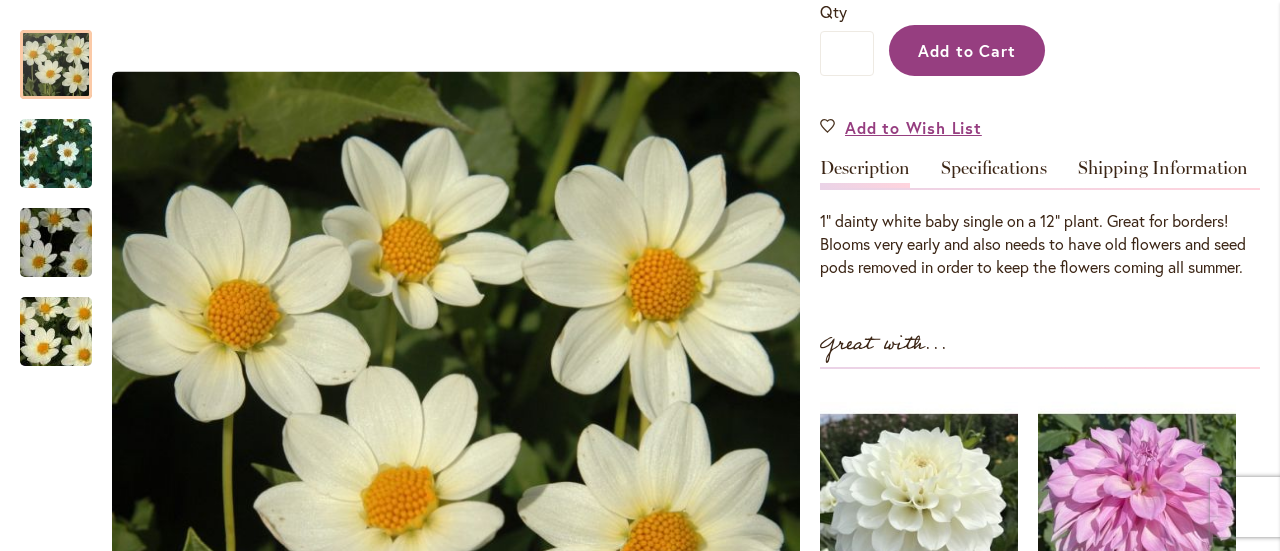 click on "Add to Cart" at bounding box center (967, 50) 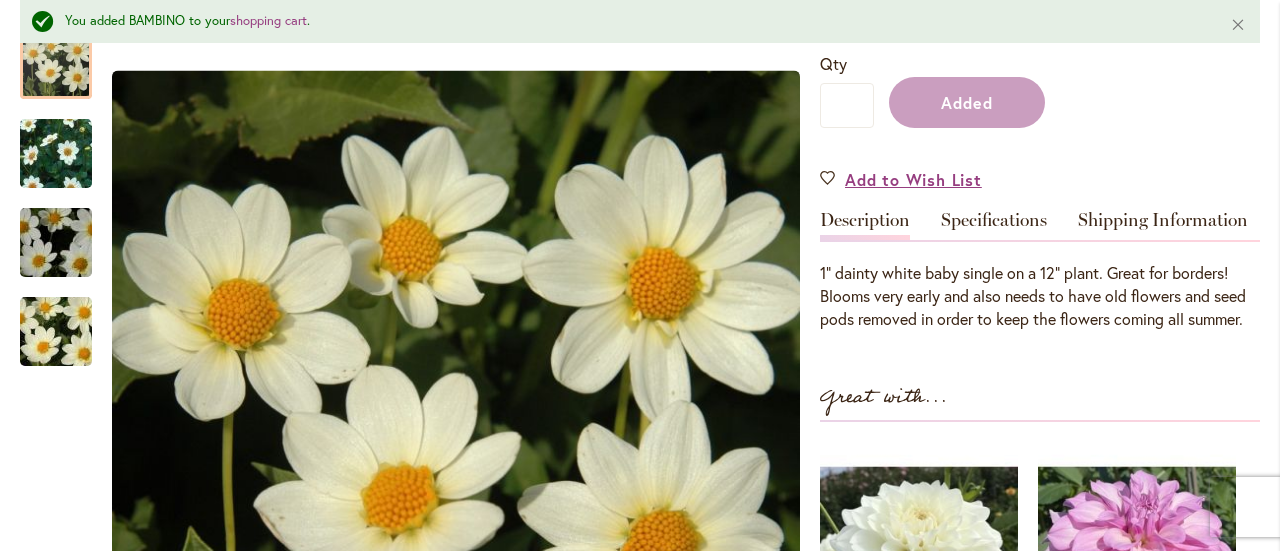 scroll, scrollTop: 560, scrollLeft: 0, axis: vertical 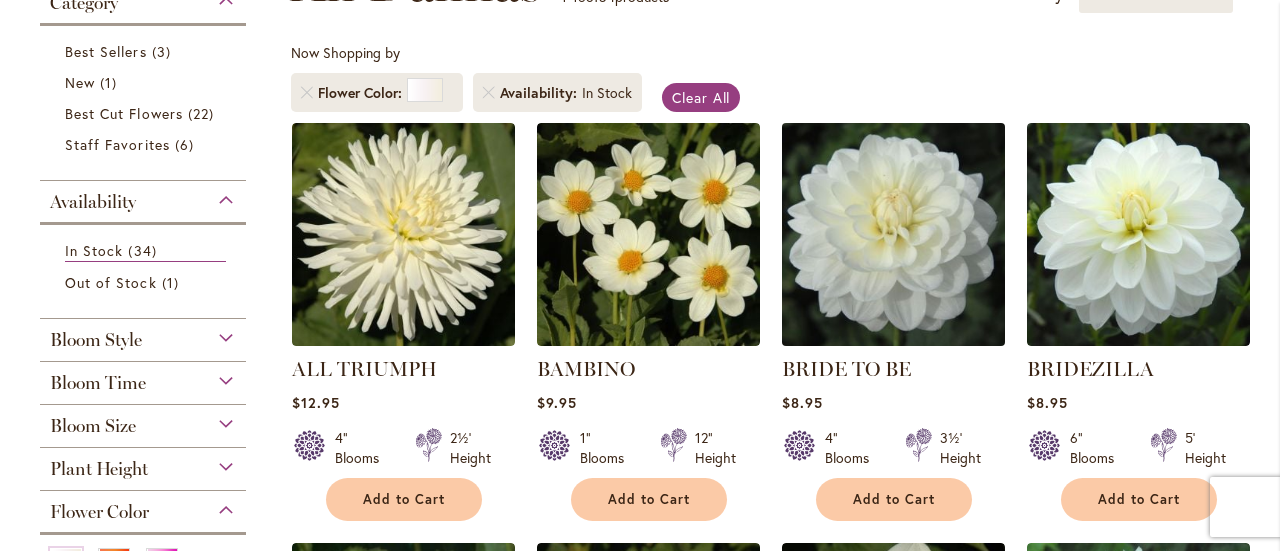 click at bounding box center (893, 234) 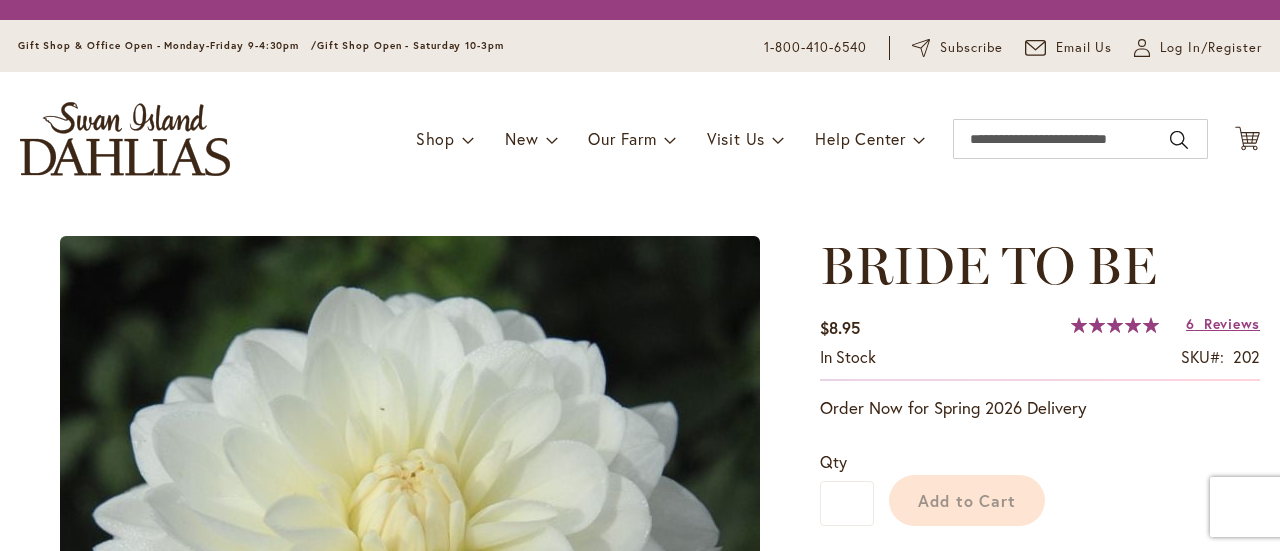 scroll, scrollTop: 0, scrollLeft: 0, axis: both 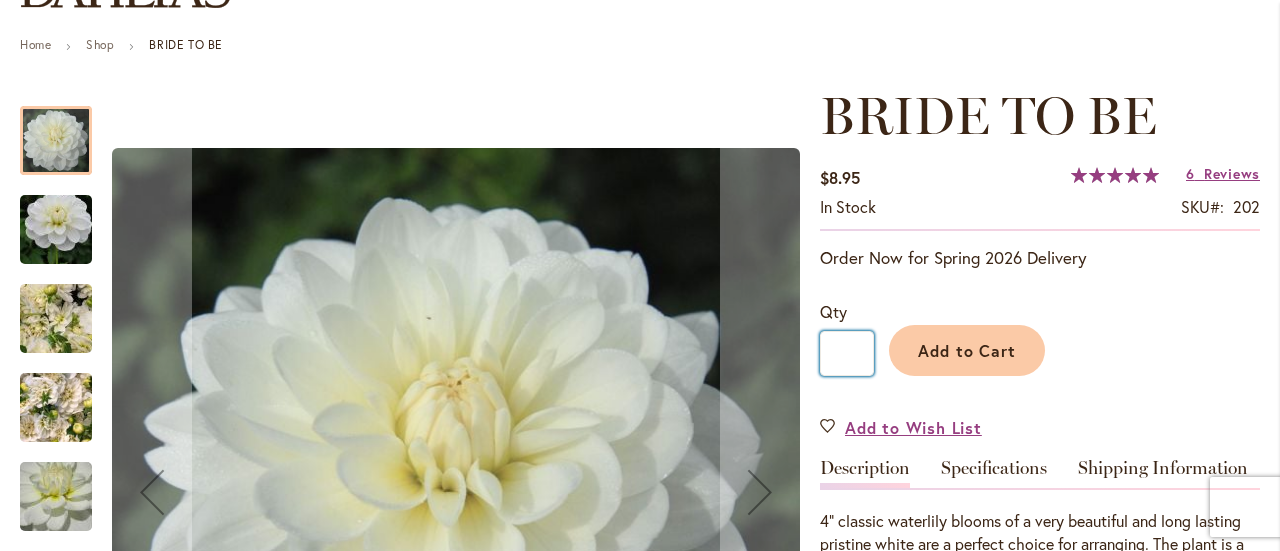 click on "*" at bounding box center (847, 353) 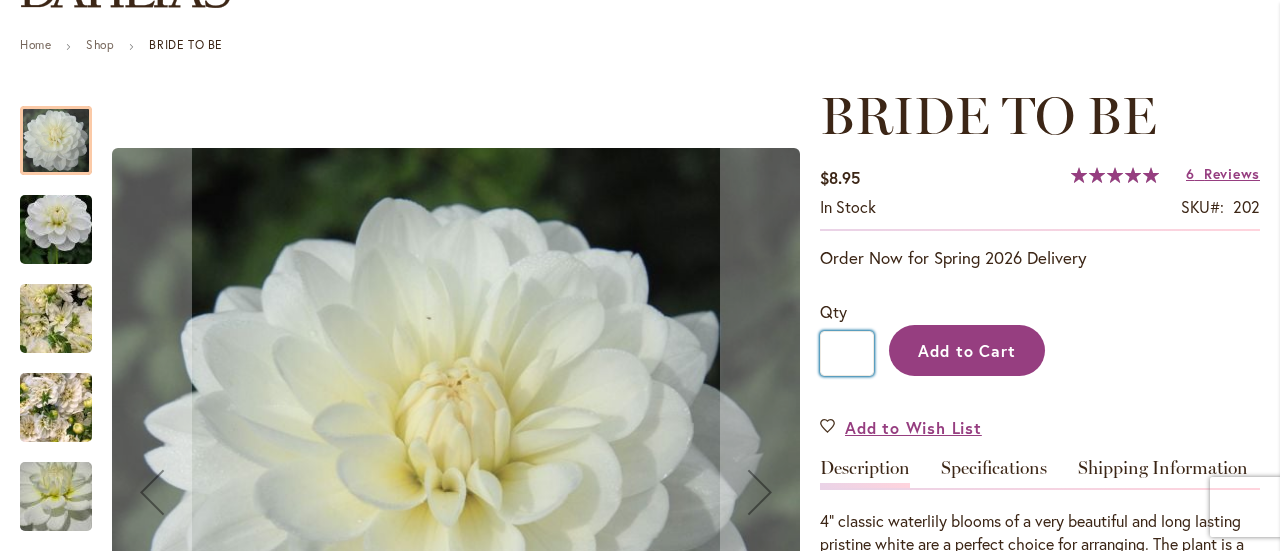 type on "**" 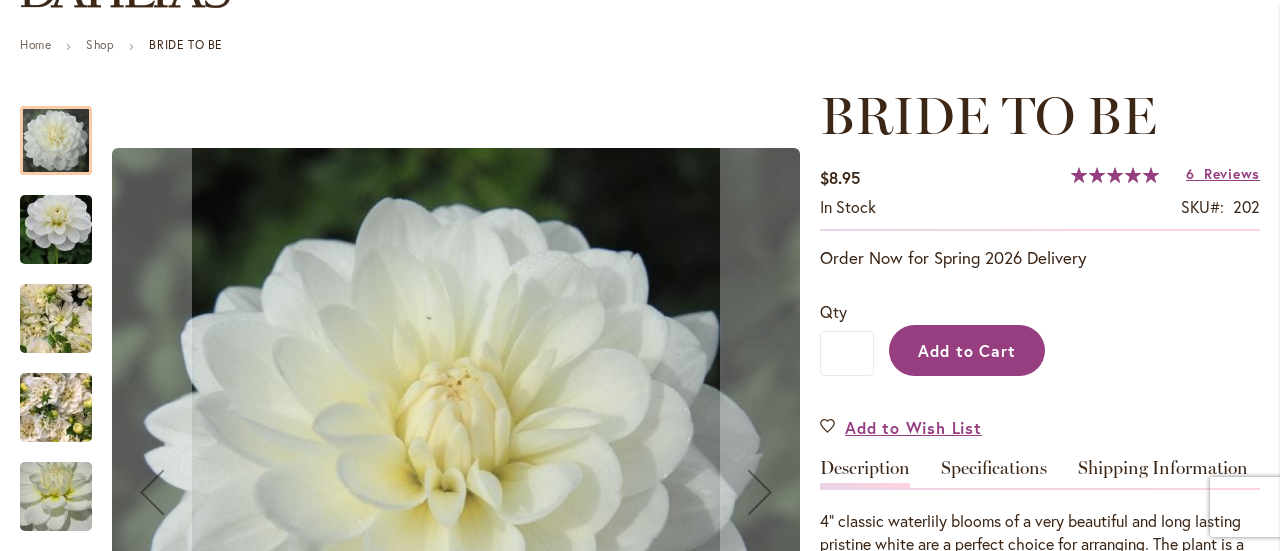 click on "Add to Cart" at bounding box center [967, 350] 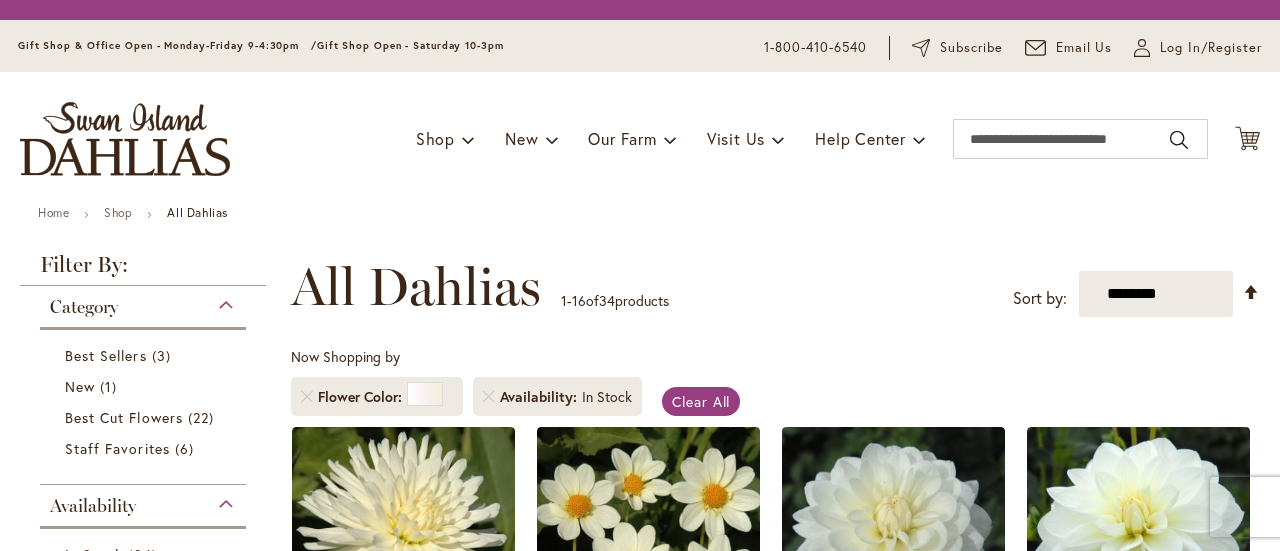 scroll, scrollTop: 0, scrollLeft: 0, axis: both 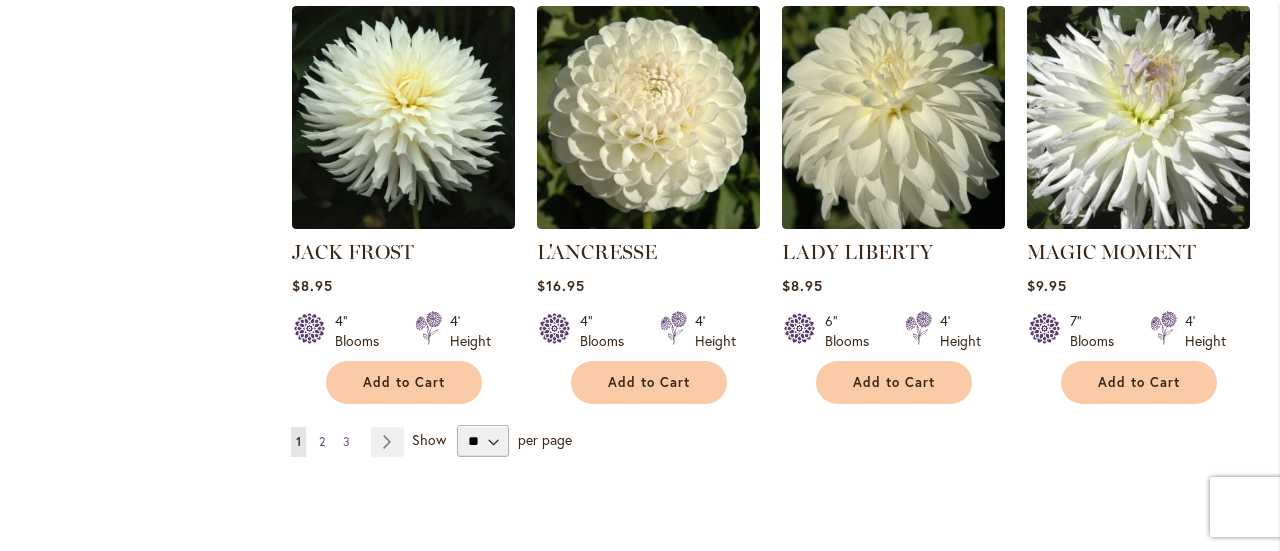 click on "2" at bounding box center (322, 441) 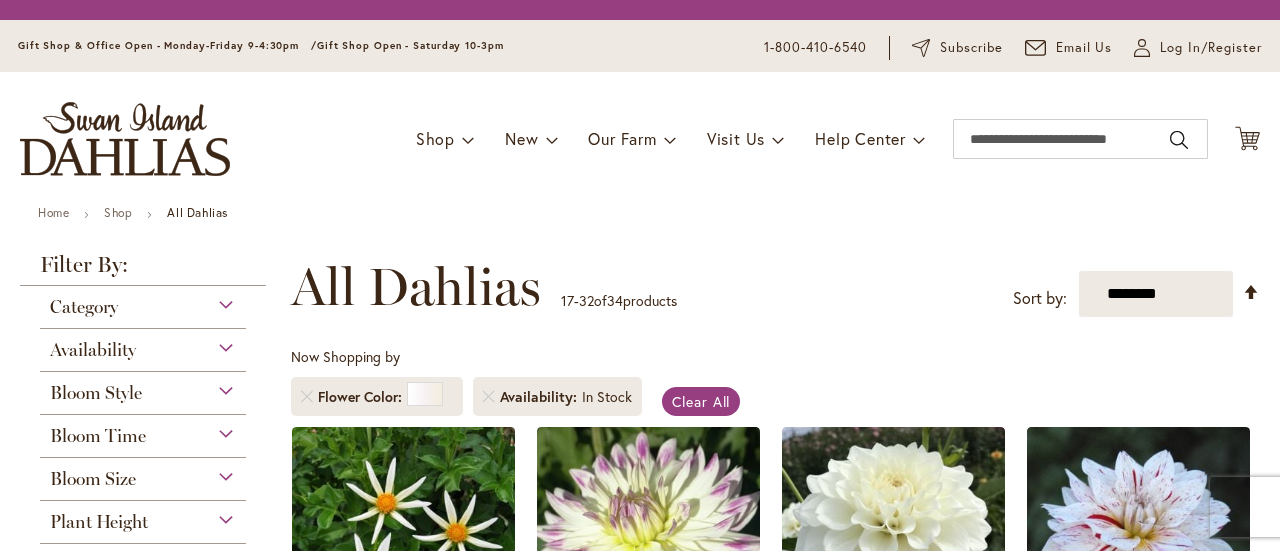 scroll, scrollTop: 0, scrollLeft: 0, axis: both 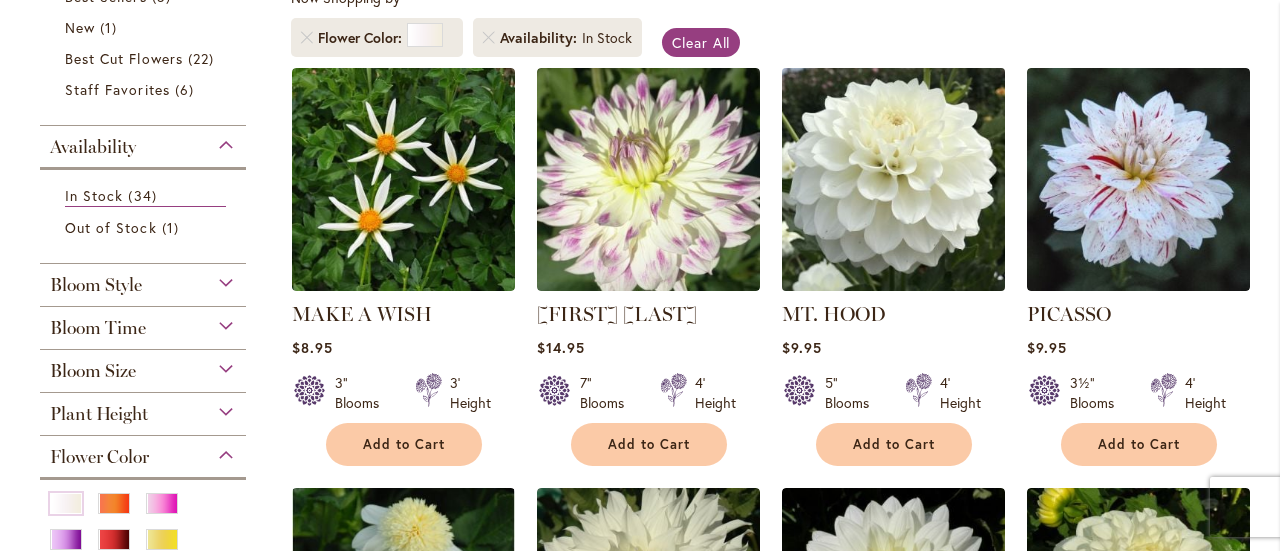 click at bounding box center (893, 179) 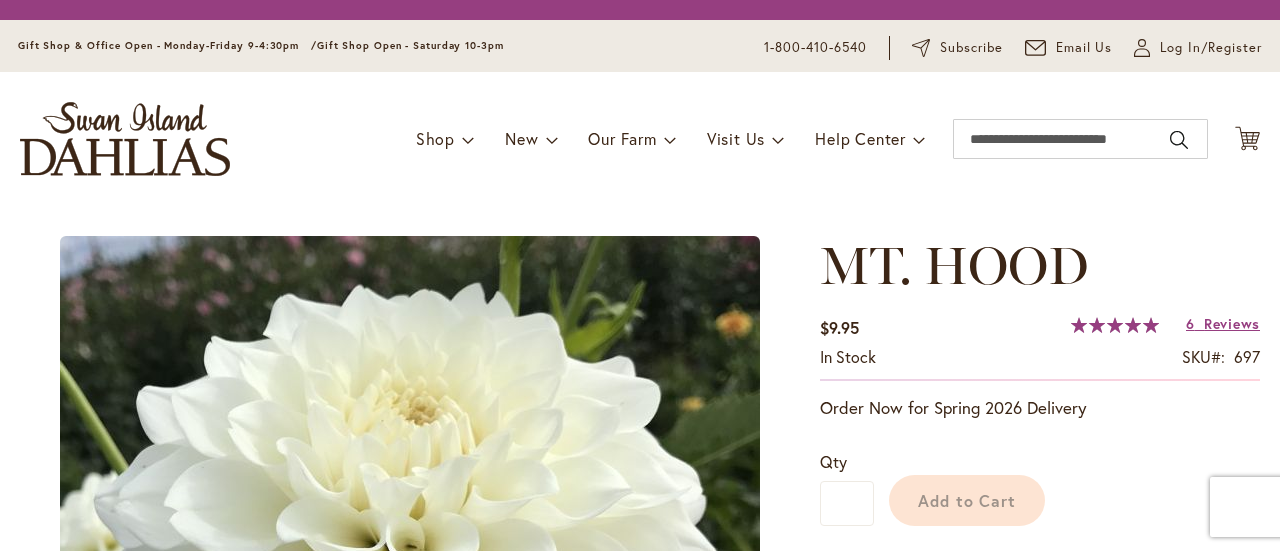 scroll, scrollTop: 0, scrollLeft: 0, axis: both 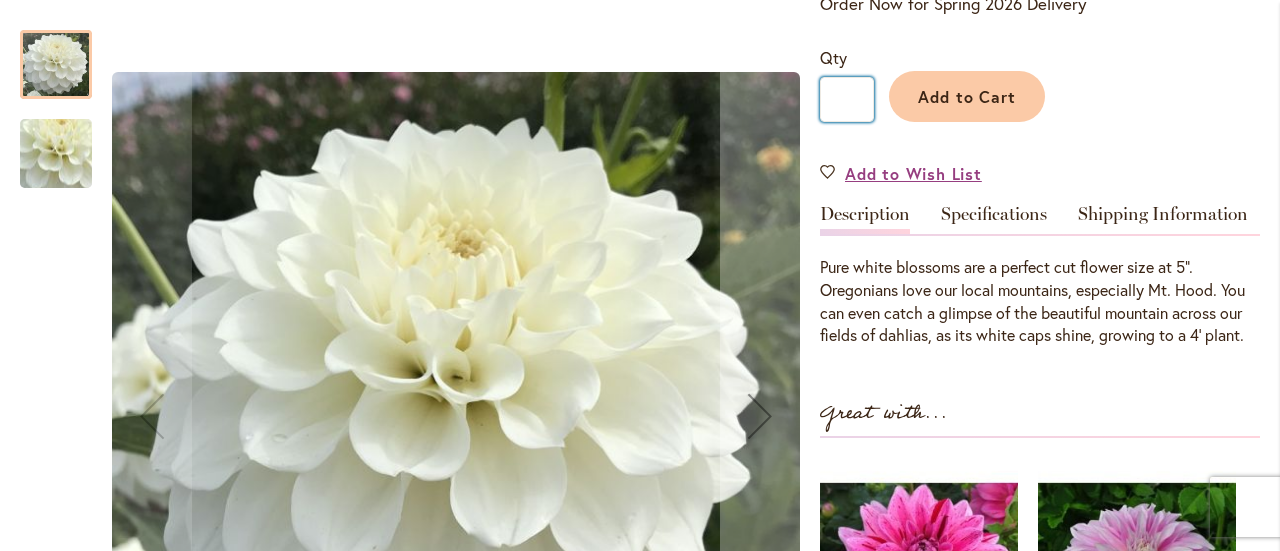 click on "*" at bounding box center [847, 99] 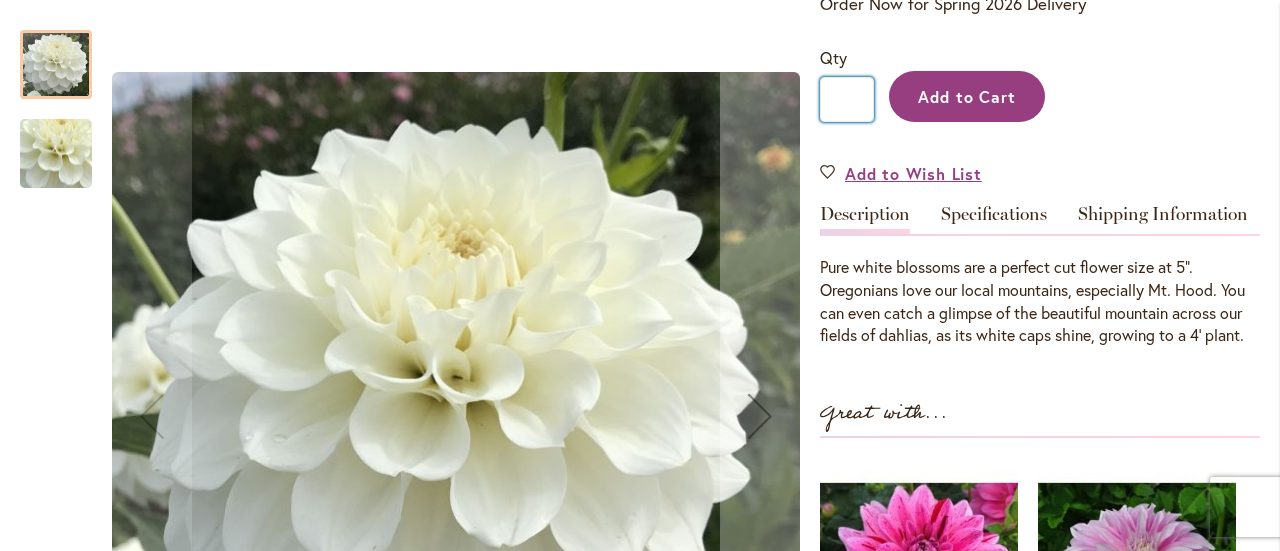 type on "**" 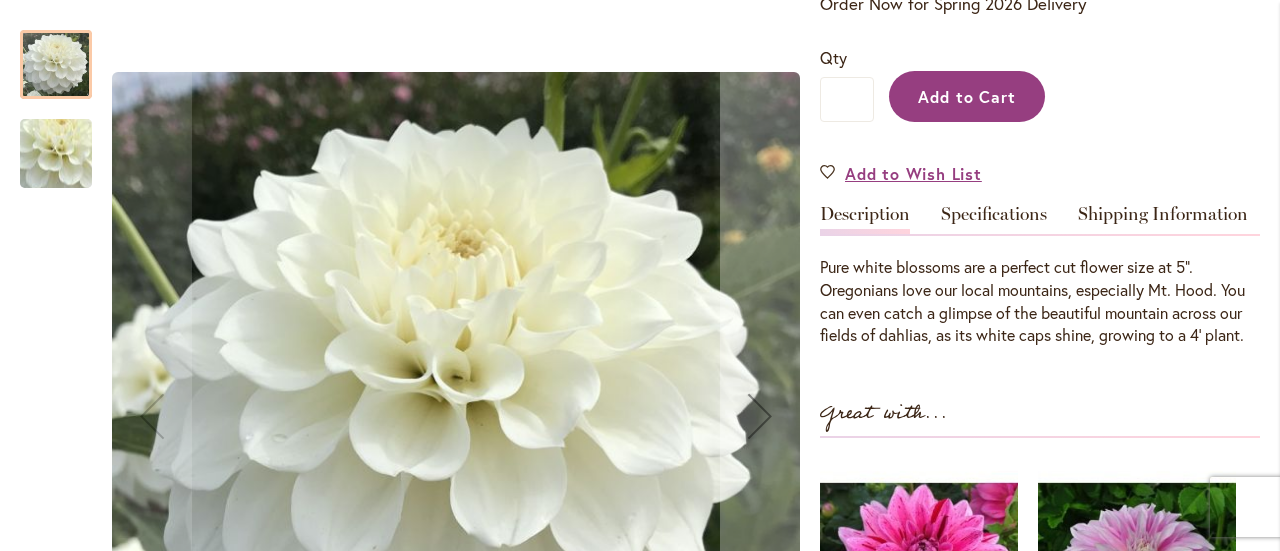 click on "Add to Cart" at bounding box center [967, 96] 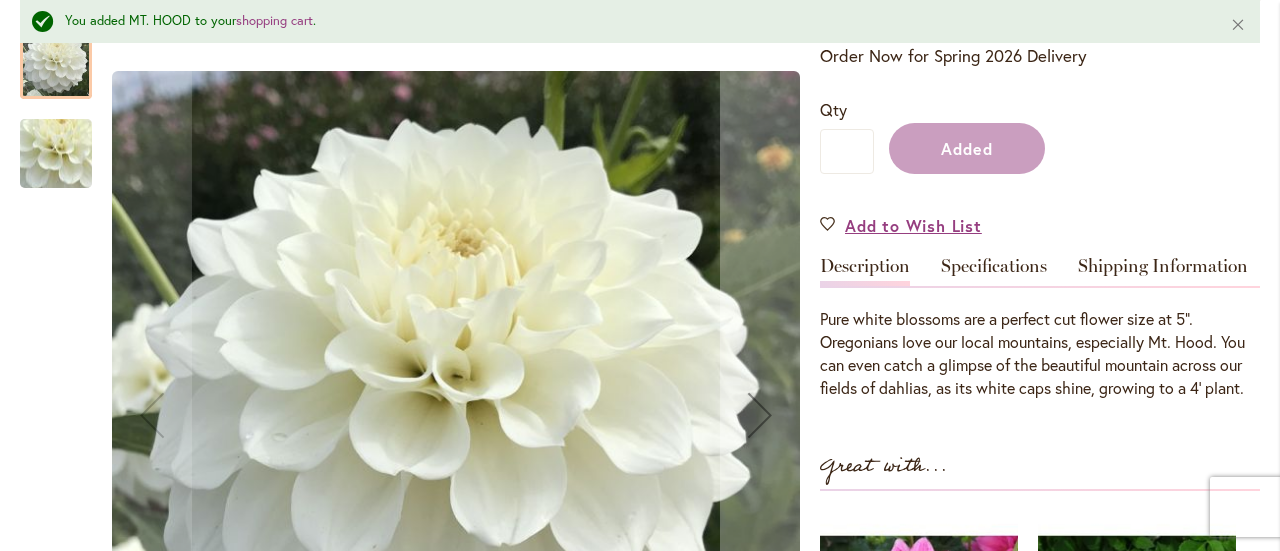 scroll, scrollTop: 514, scrollLeft: 0, axis: vertical 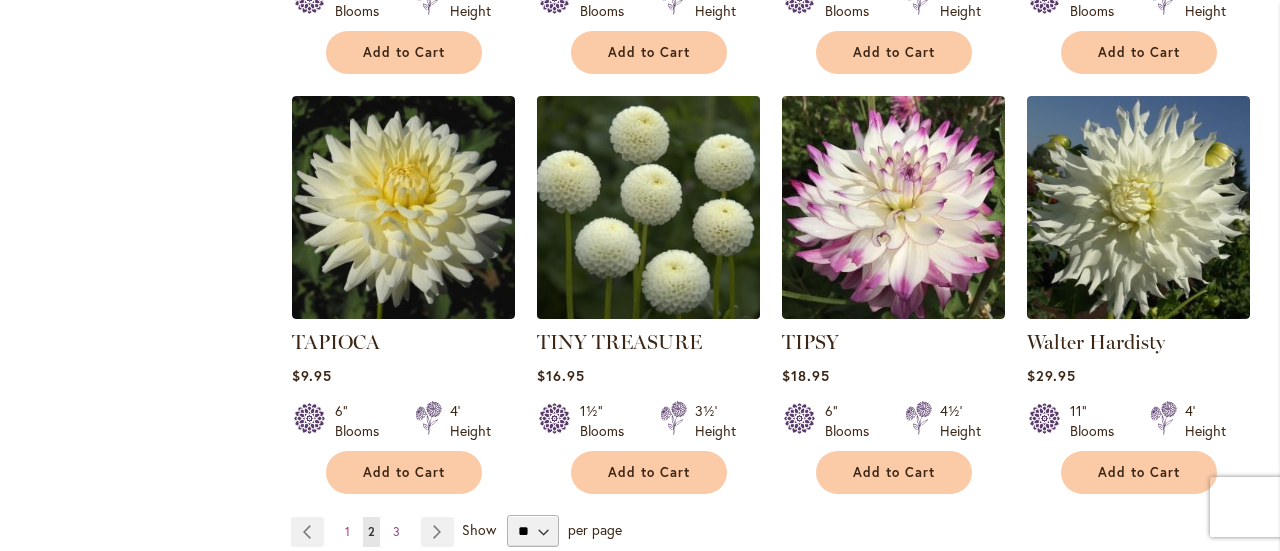 click at bounding box center (648, 207) 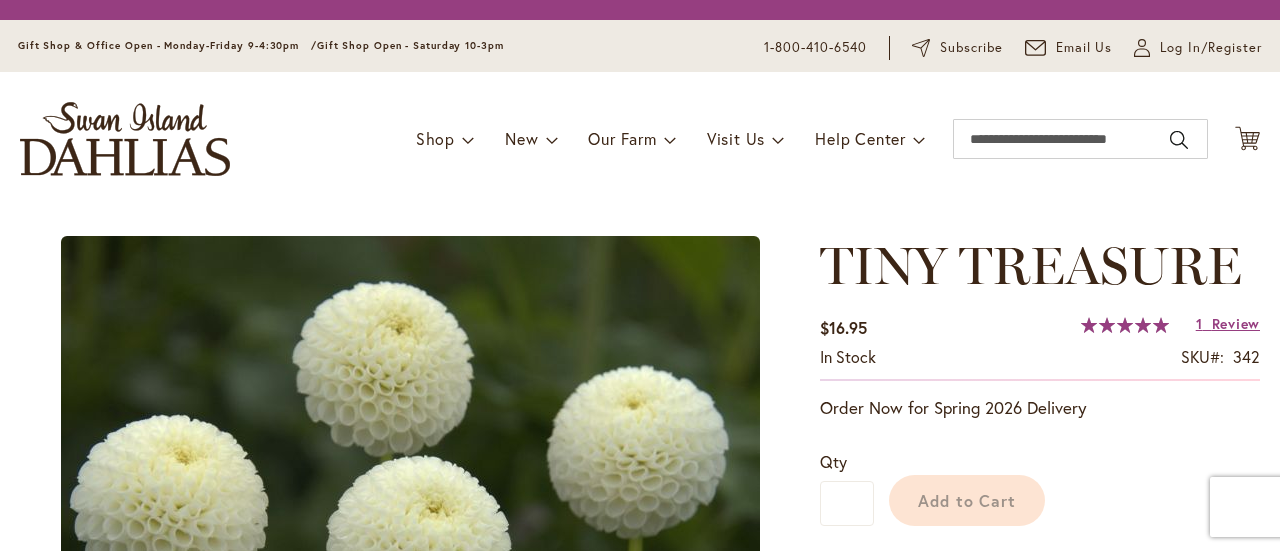 scroll, scrollTop: 0, scrollLeft: 0, axis: both 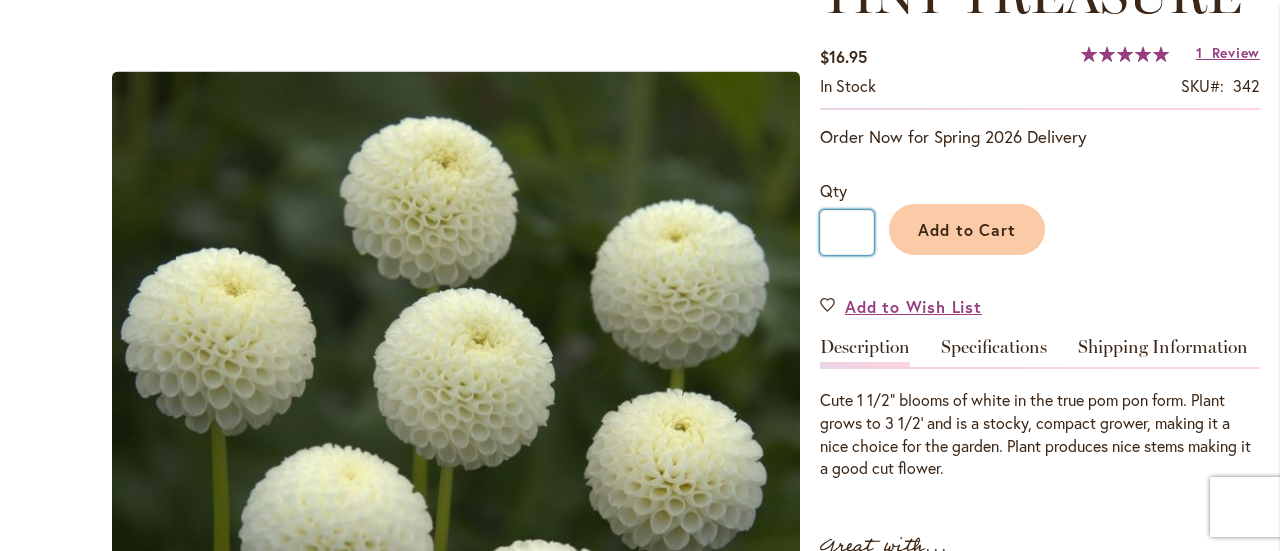 click on "*" at bounding box center (847, 232) 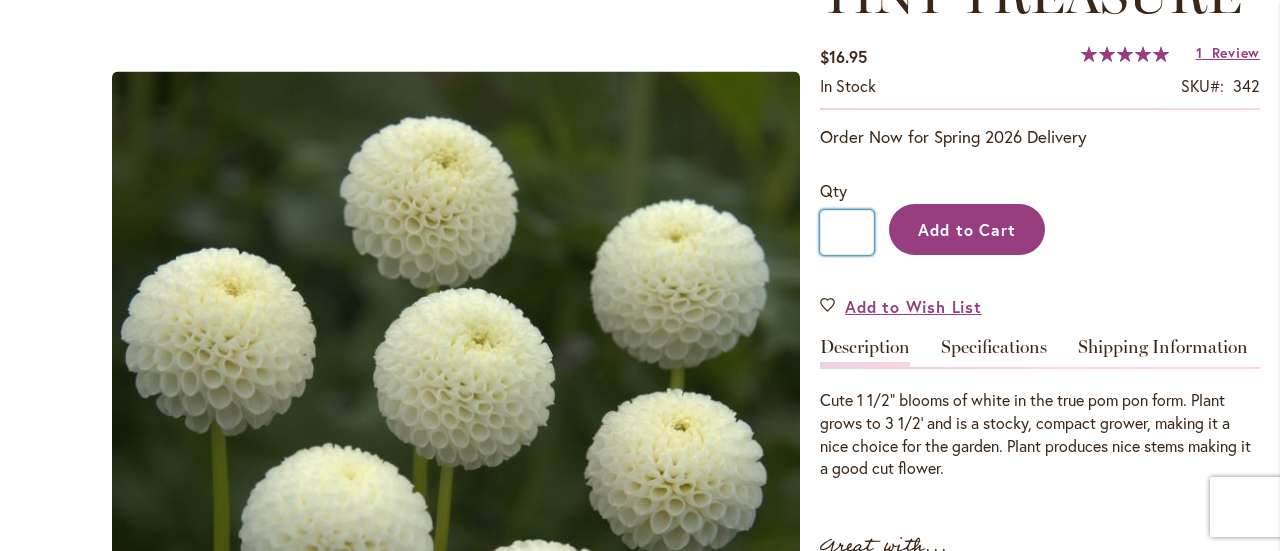 type on "**" 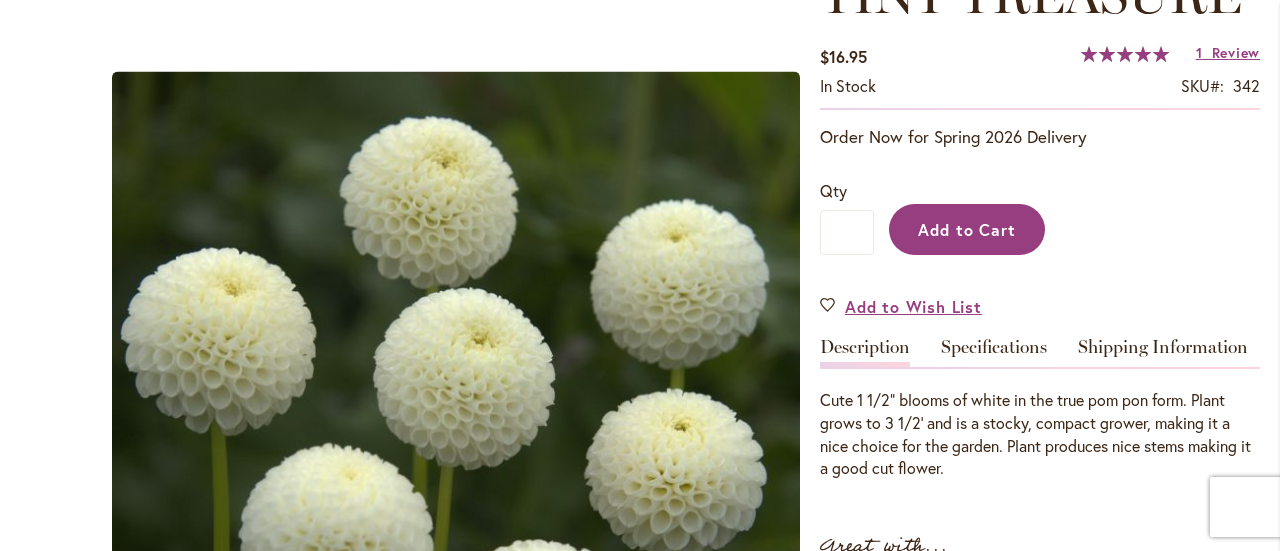 click on "Add to Cart" at bounding box center [967, 229] 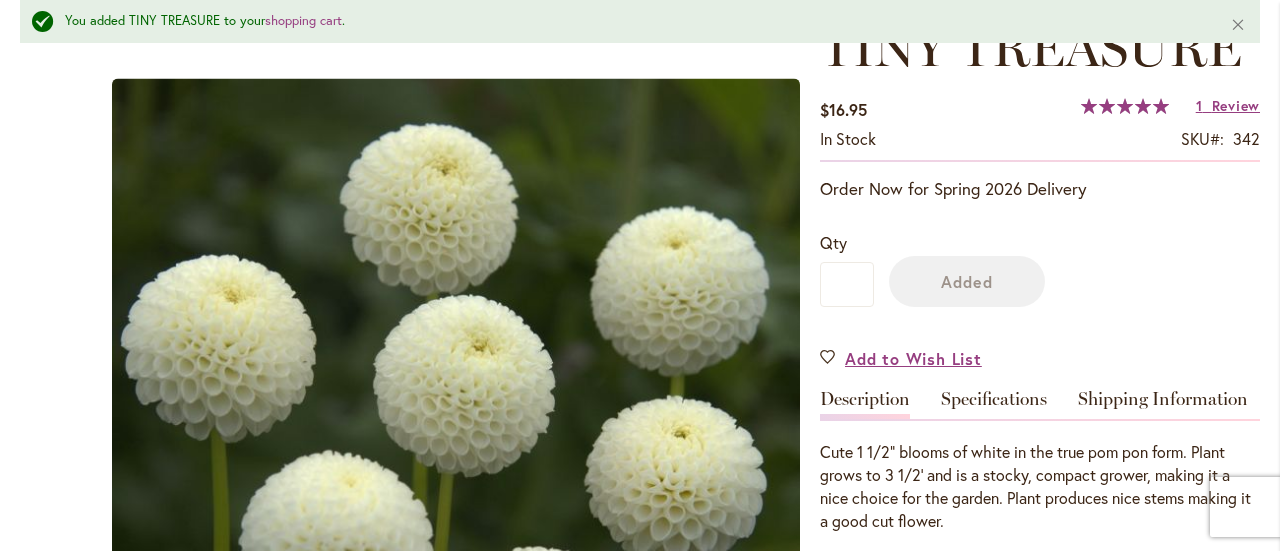 scroll, scrollTop: 381, scrollLeft: 0, axis: vertical 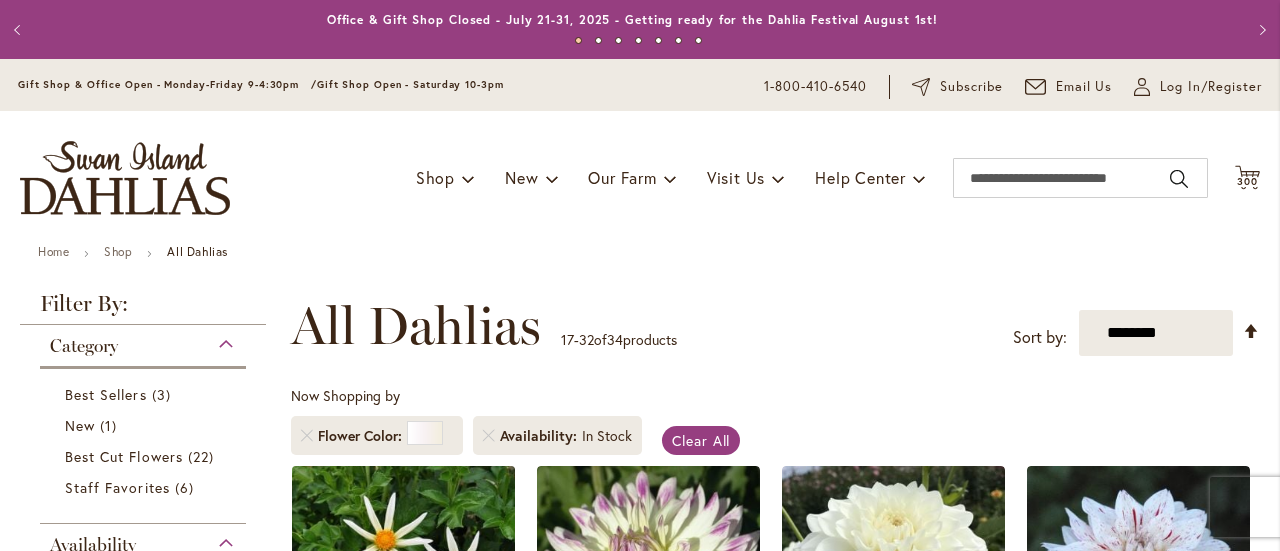 click at bounding box center [403, 577] 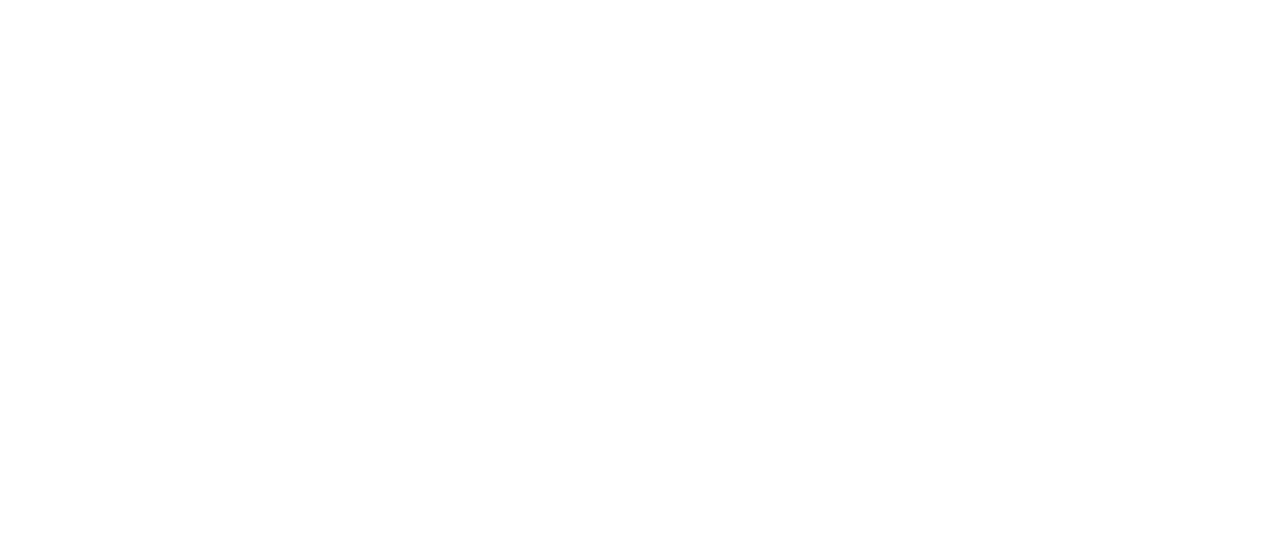 scroll, scrollTop: 0, scrollLeft: 0, axis: both 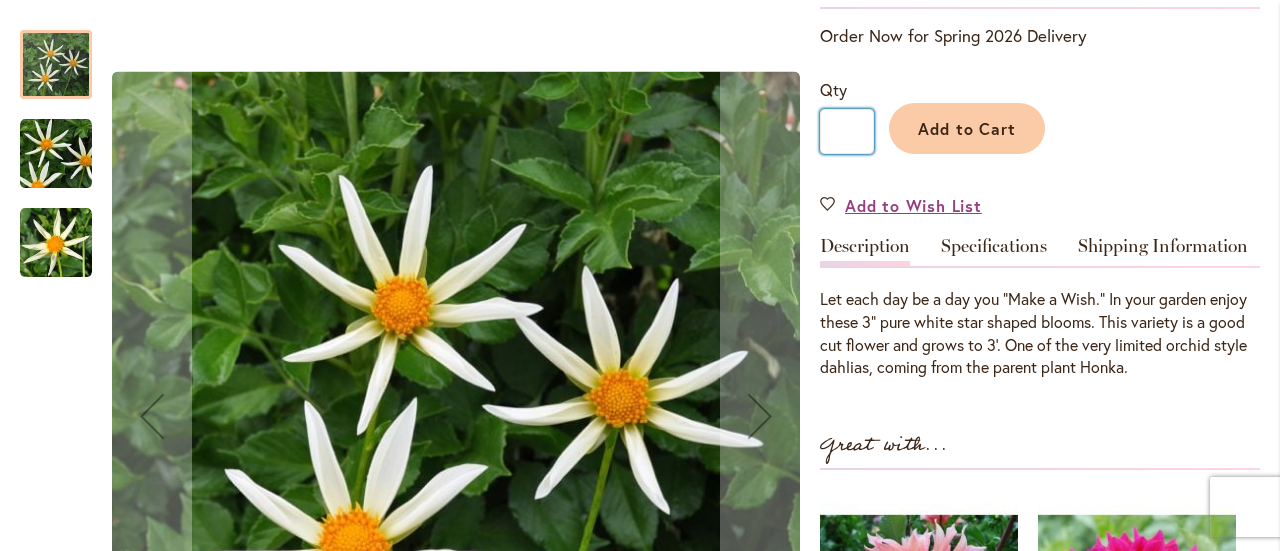 click on "*" at bounding box center (847, 131) 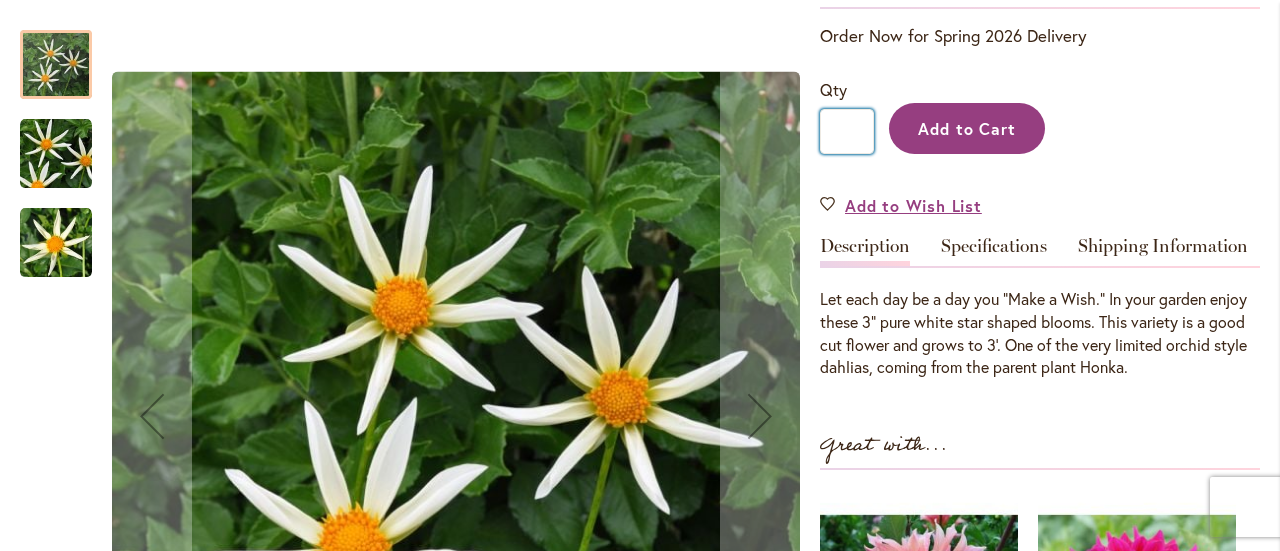 type on "**" 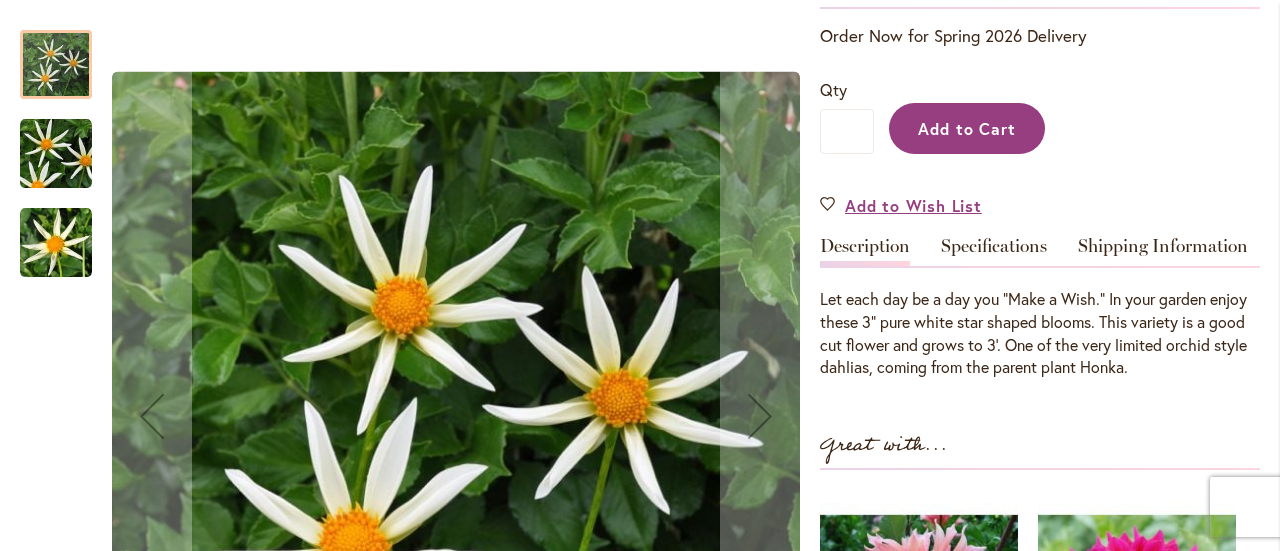 click on "Add to Cart" at bounding box center (967, 128) 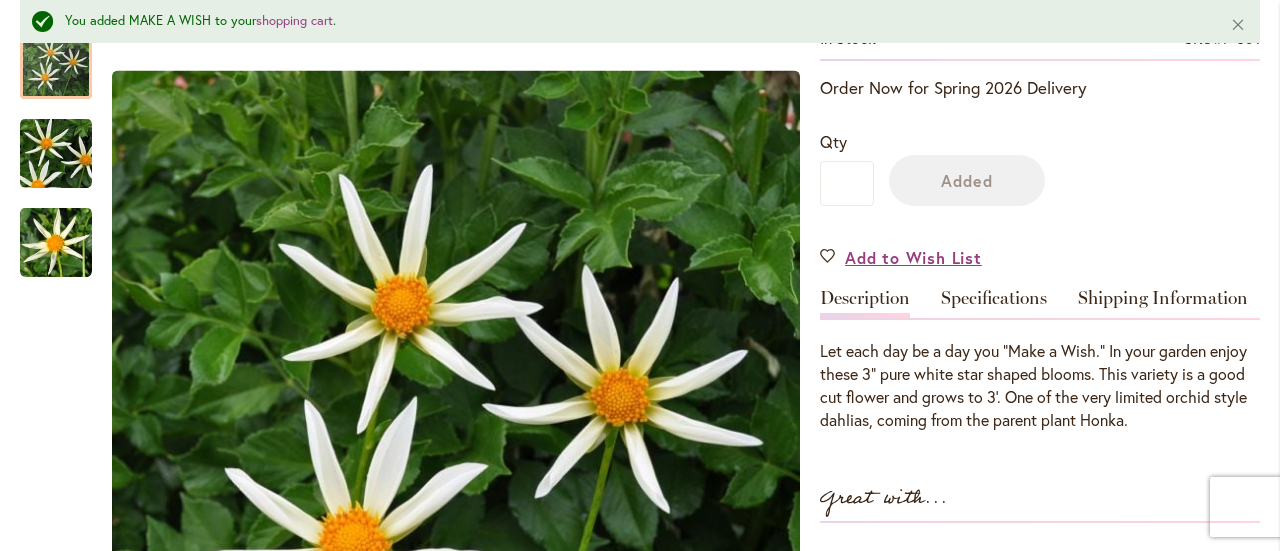 scroll, scrollTop: 482, scrollLeft: 0, axis: vertical 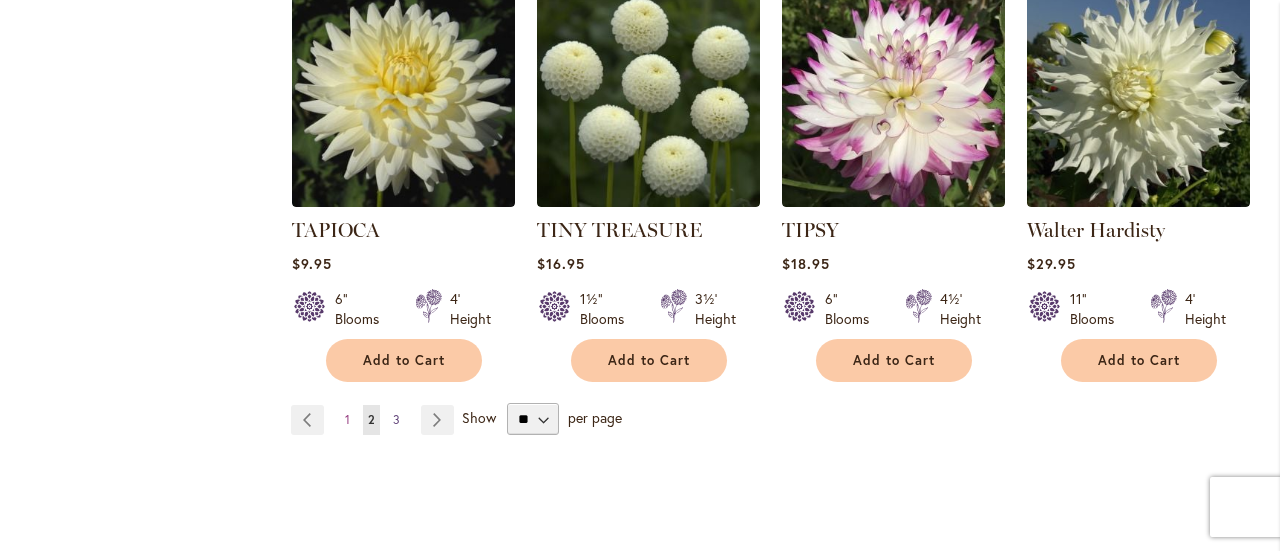 click on "3" at bounding box center (396, 419) 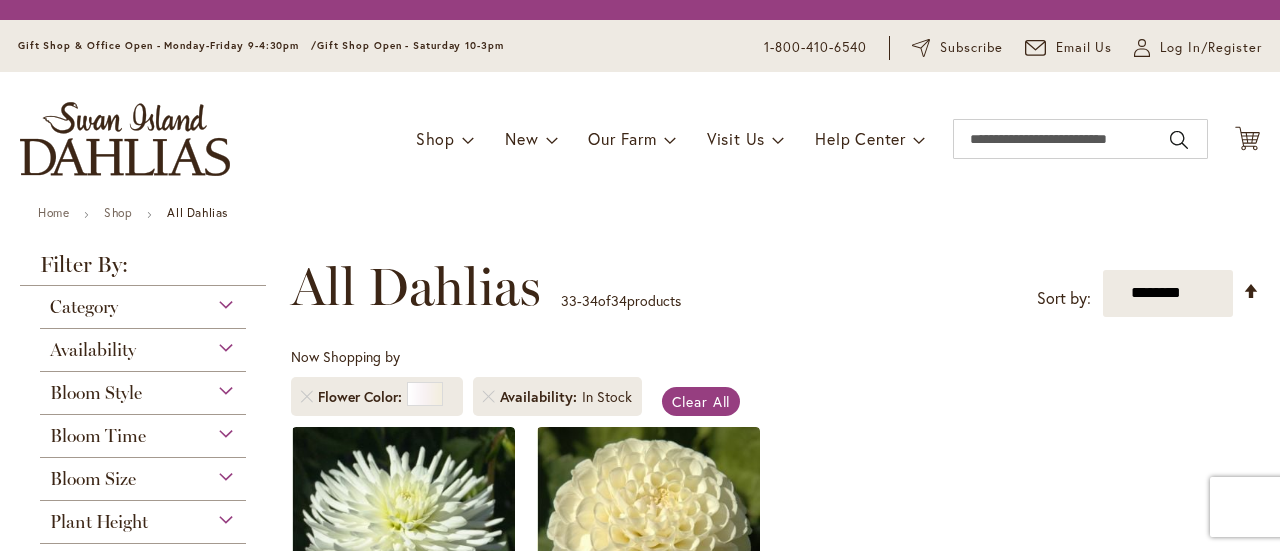 scroll, scrollTop: 0, scrollLeft: 0, axis: both 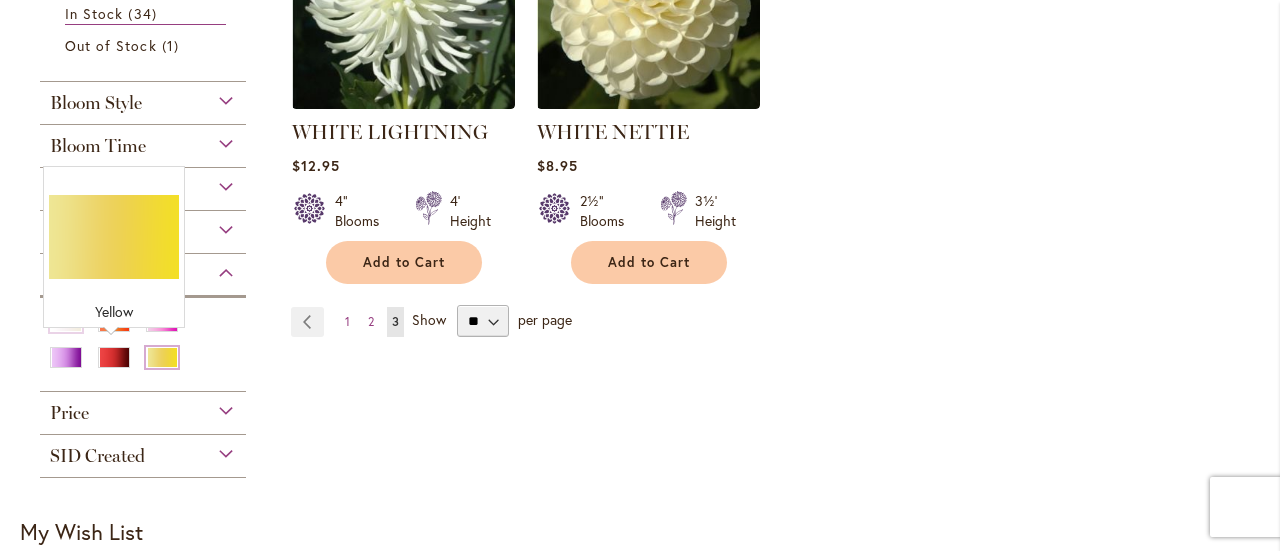 click at bounding box center [162, 357] 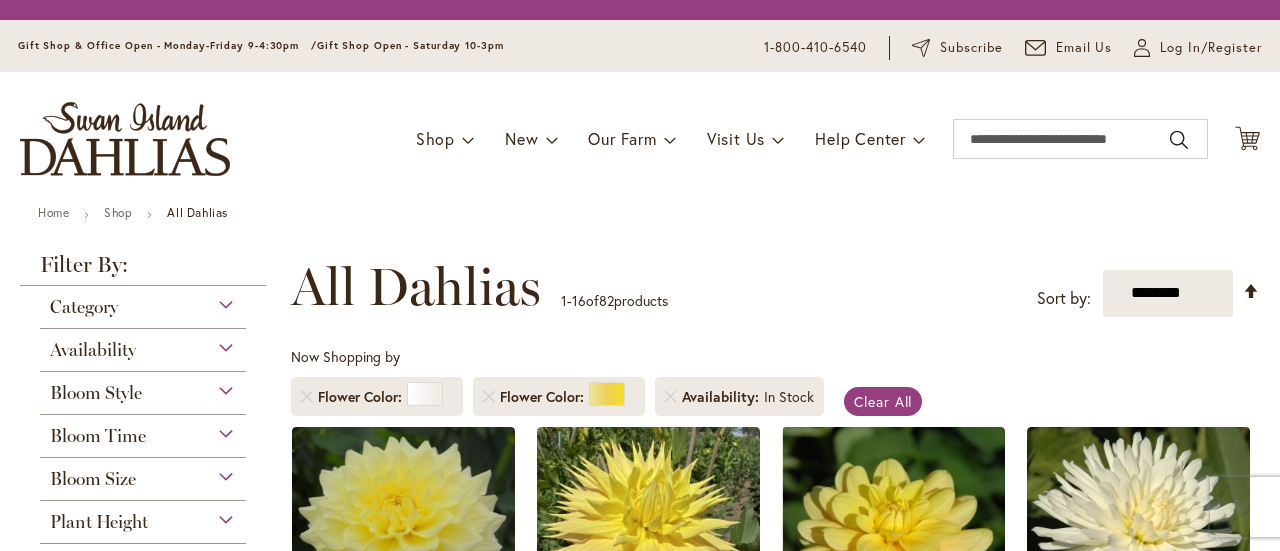 scroll, scrollTop: 0, scrollLeft: 0, axis: both 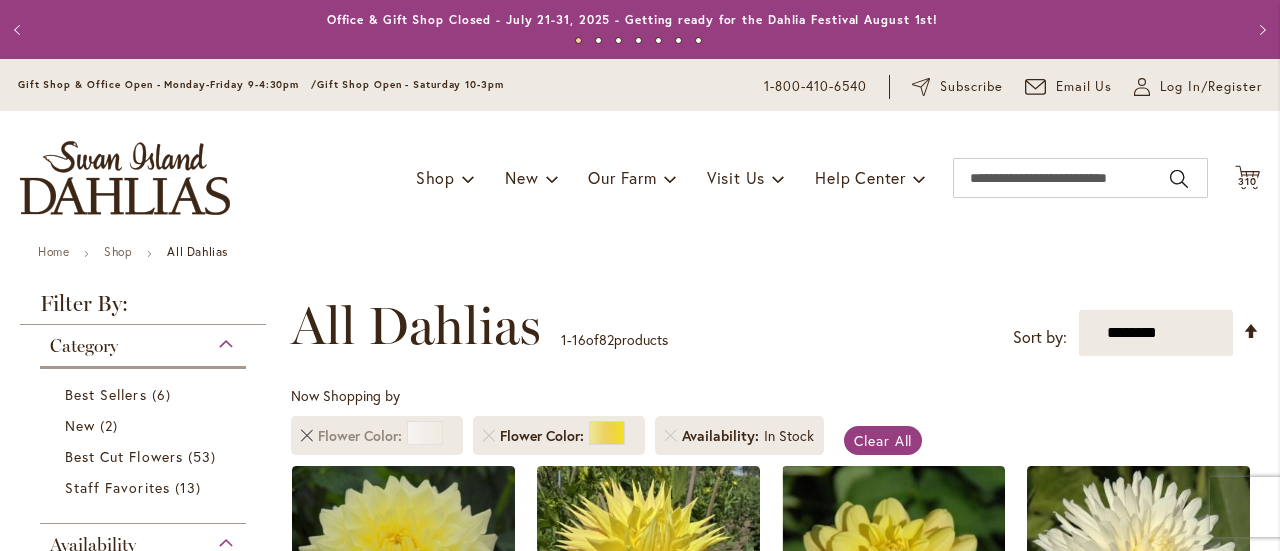 click at bounding box center [307, 436] 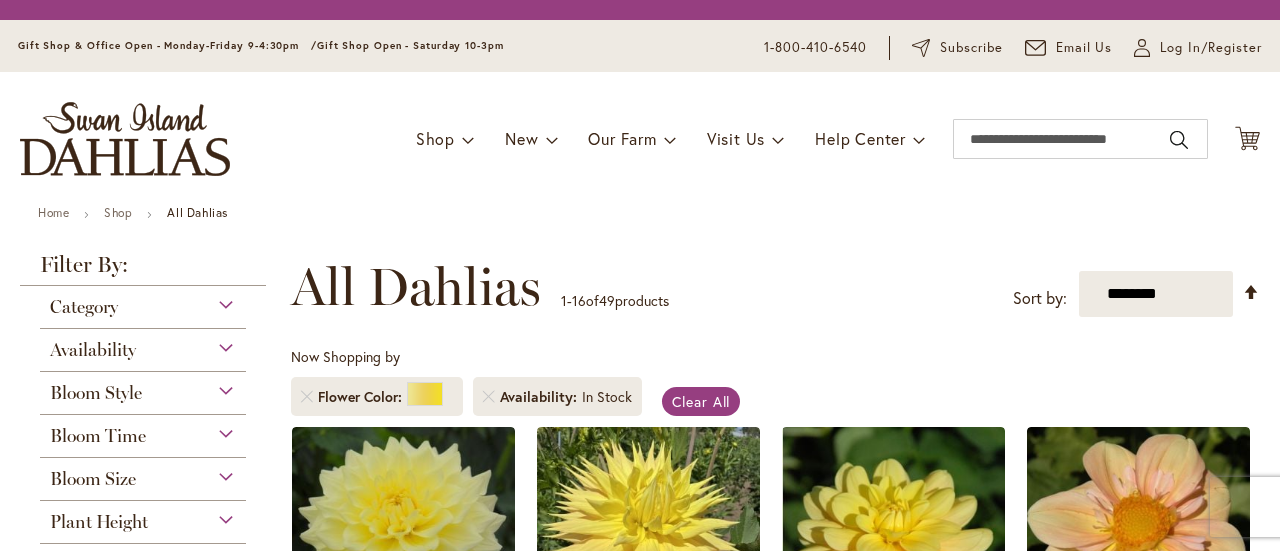 scroll, scrollTop: 0, scrollLeft: 0, axis: both 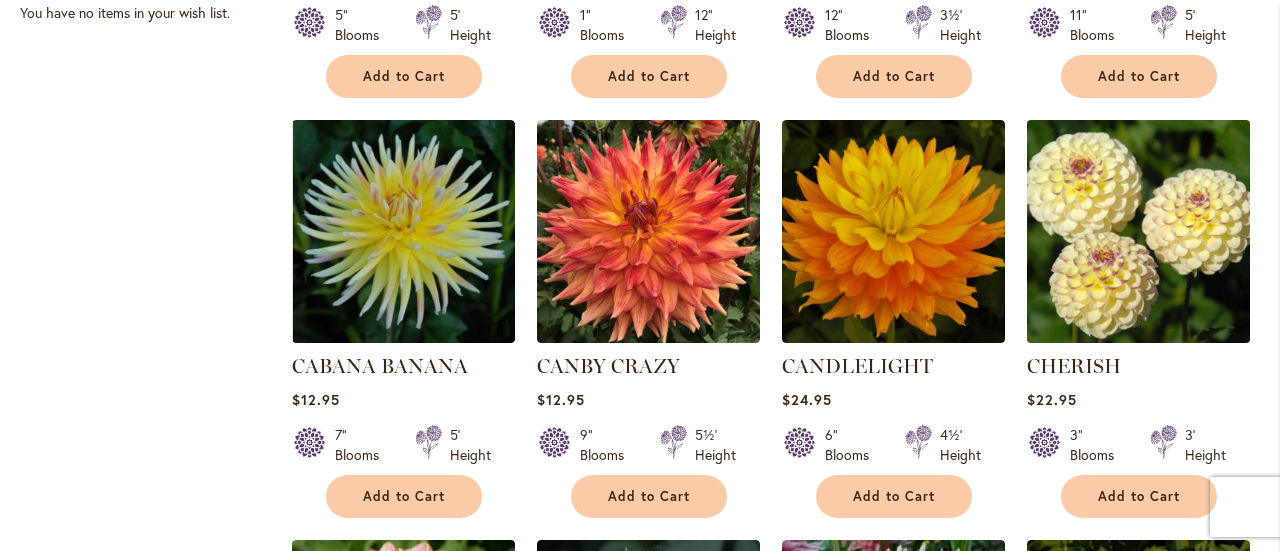click at bounding box center (1138, 231) 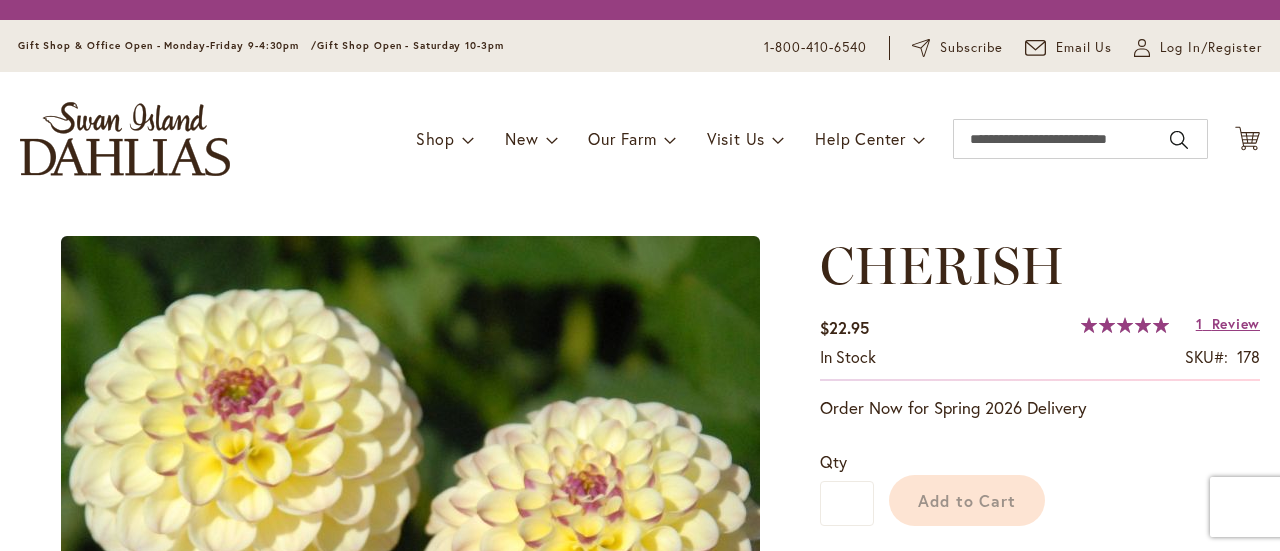 scroll, scrollTop: 0, scrollLeft: 0, axis: both 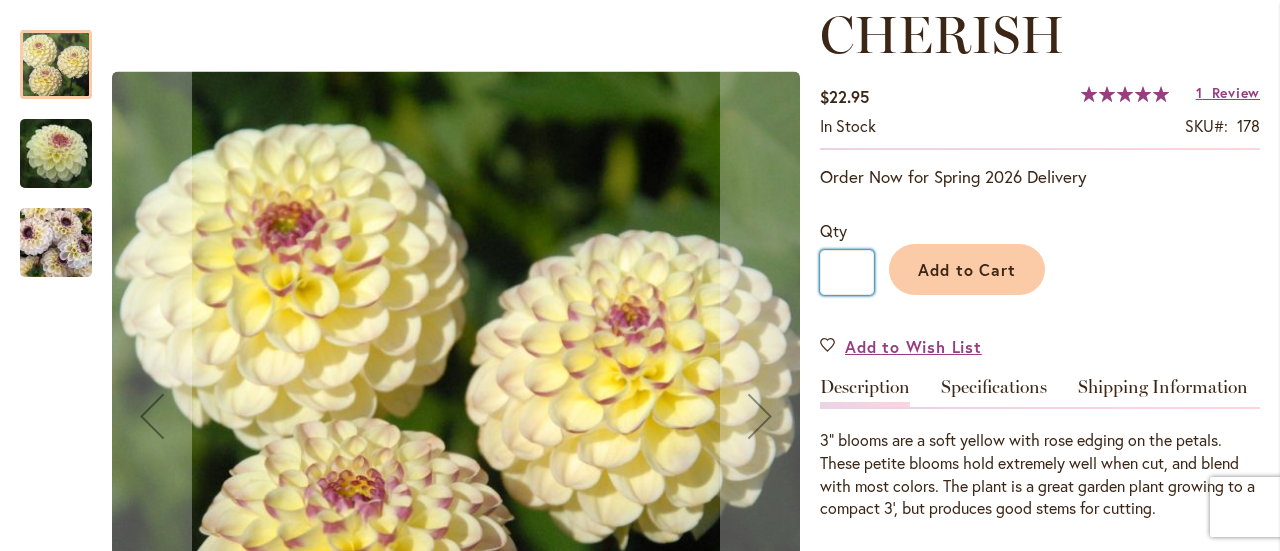 click on "*" at bounding box center [847, 272] 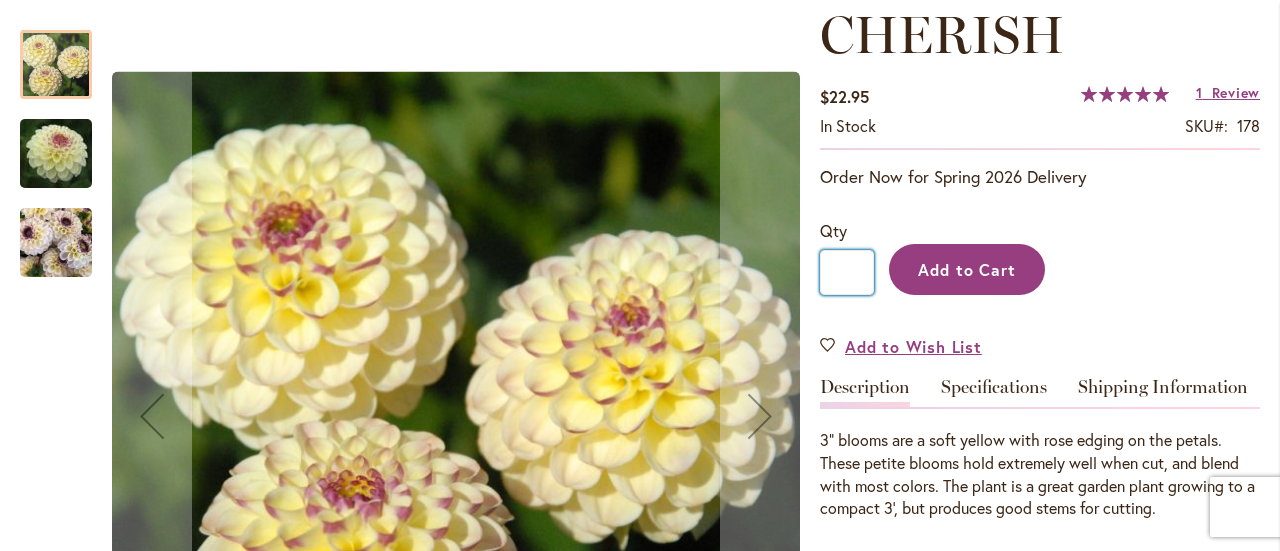 type on "**" 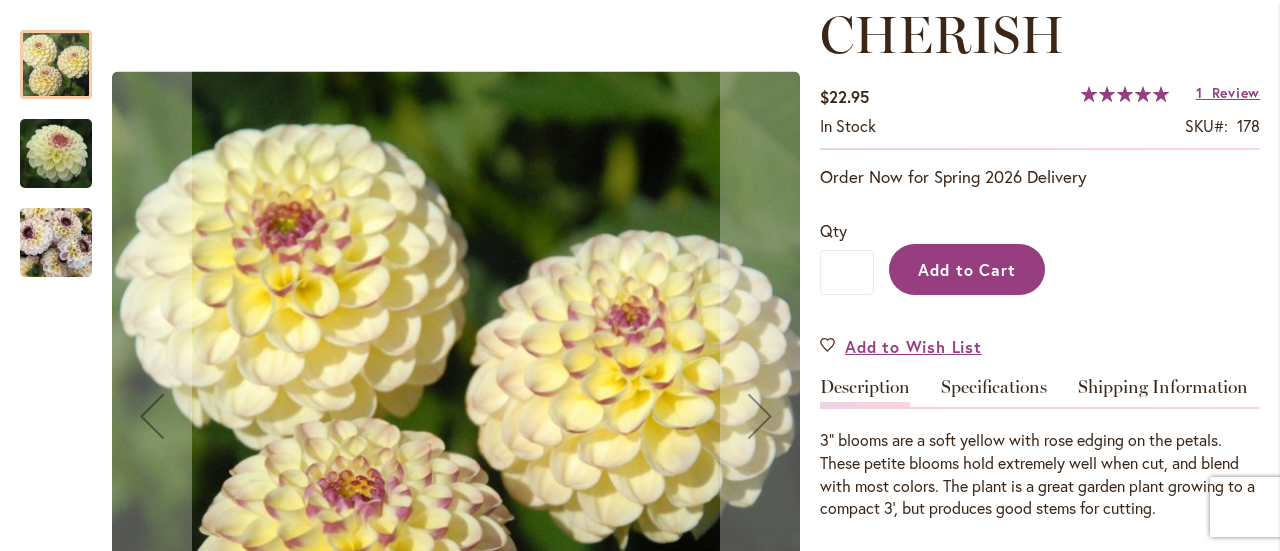 click on "Add to Cart" at bounding box center (967, 269) 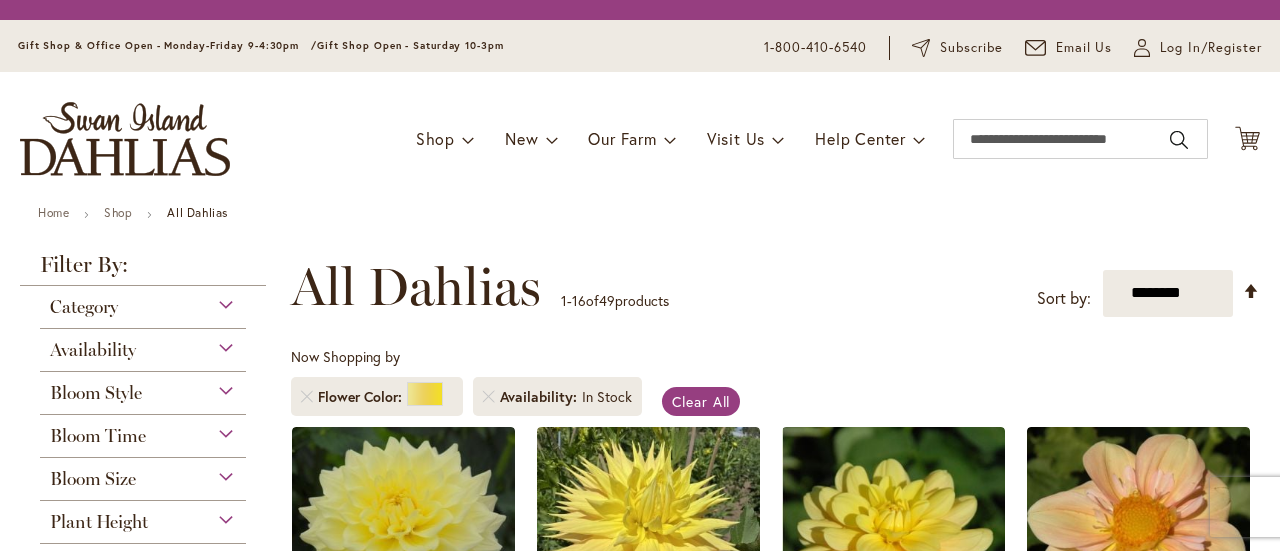 scroll, scrollTop: 0, scrollLeft: 0, axis: both 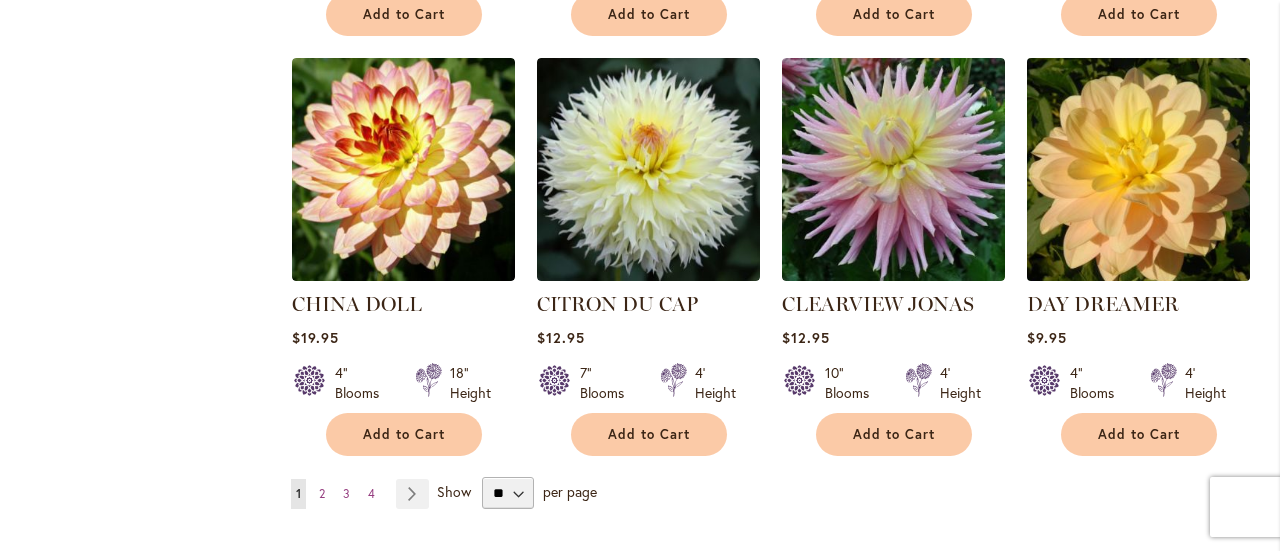 click at bounding box center [1138, 169] 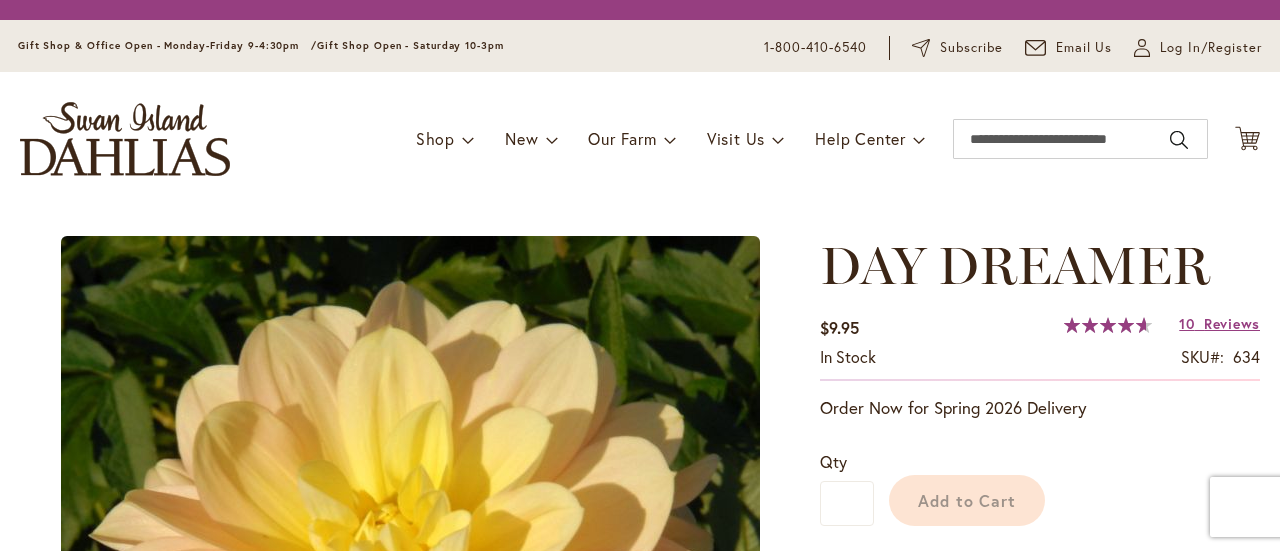 scroll, scrollTop: 0, scrollLeft: 0, axis: both 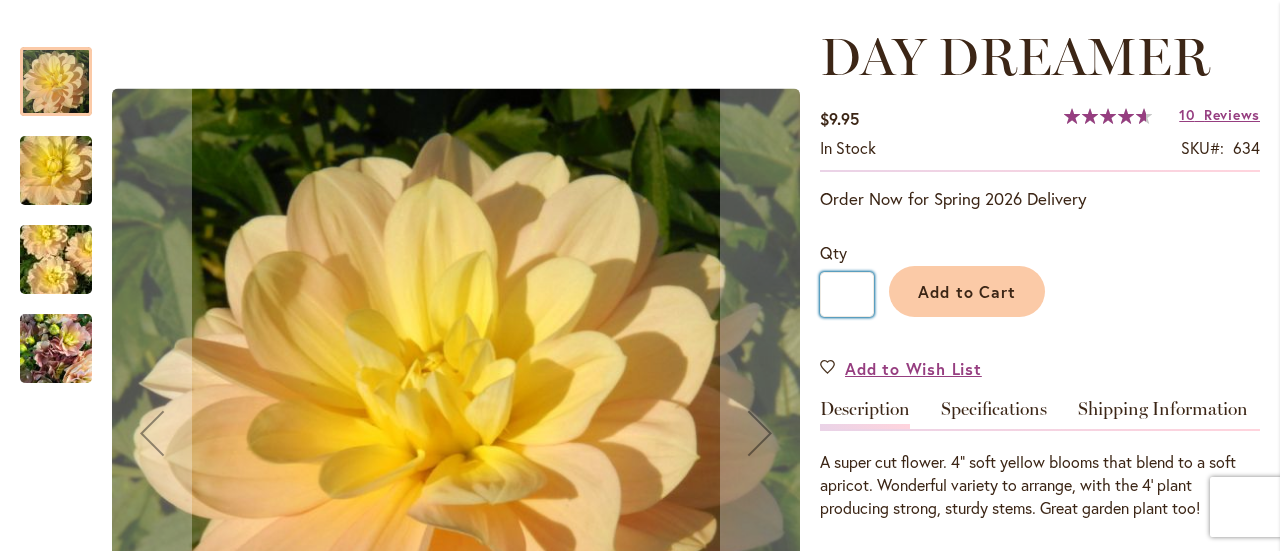 click on "*" at bounding box center (847, 294) 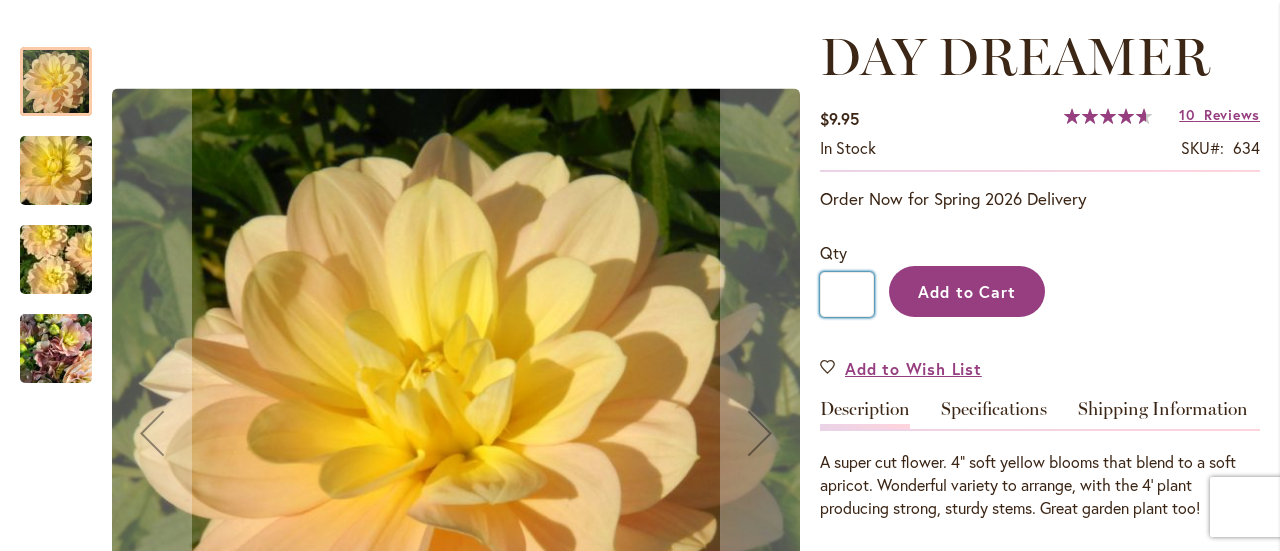 type on "**" 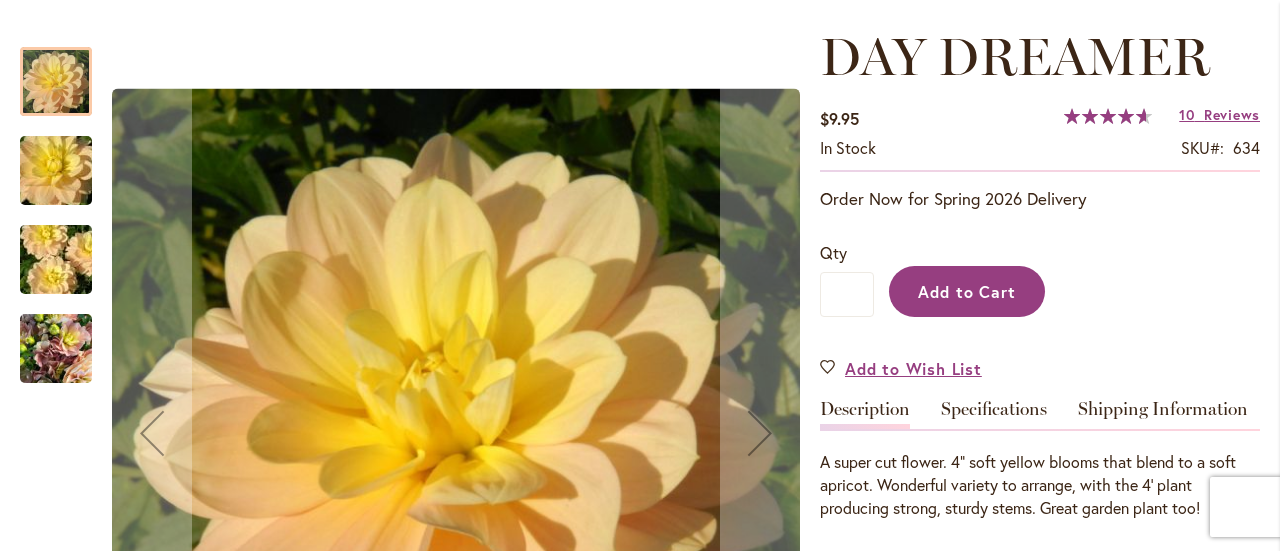 click on "Add to Cart" at bounding box center (967, 291) 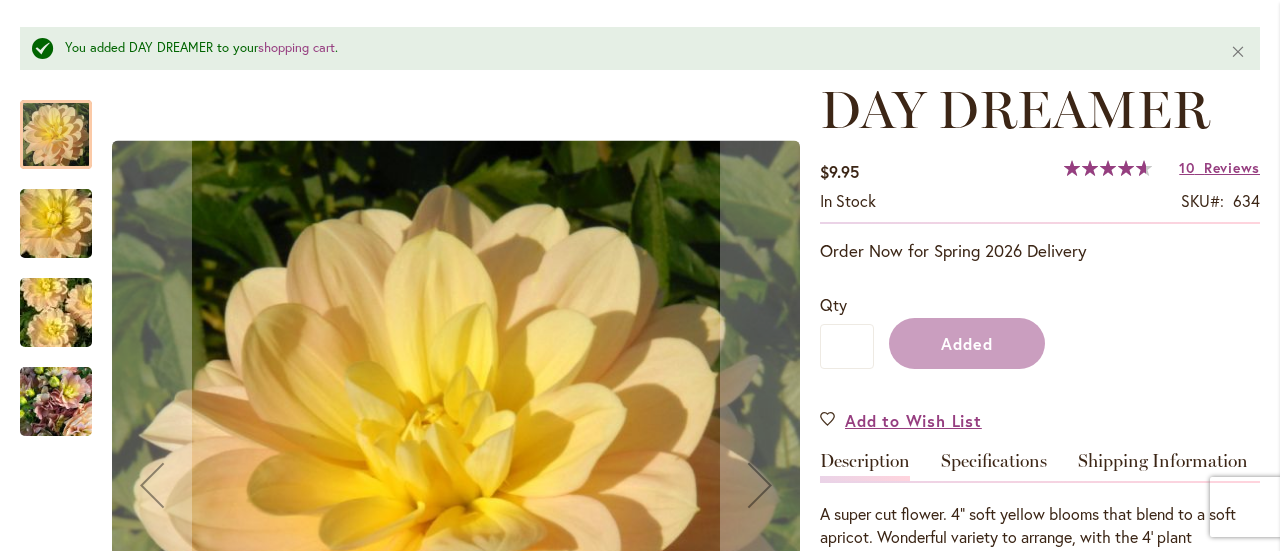 scroll, scrollTop: 318, scrollLeft: 0, axis: vertical 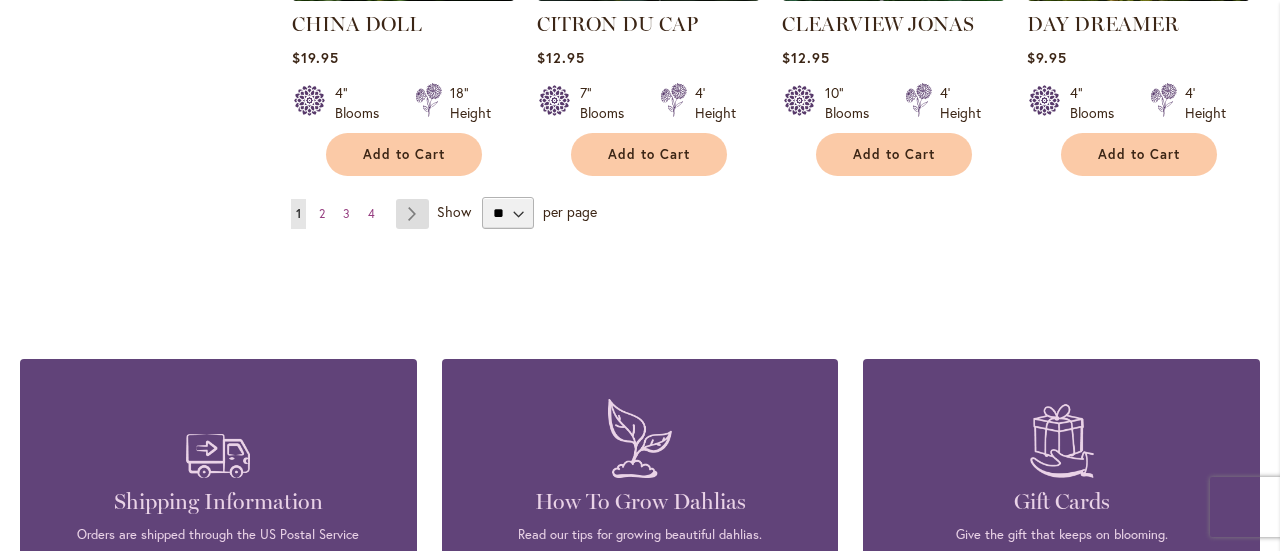 click on "Page
Next" at bounding box center [412, 214] 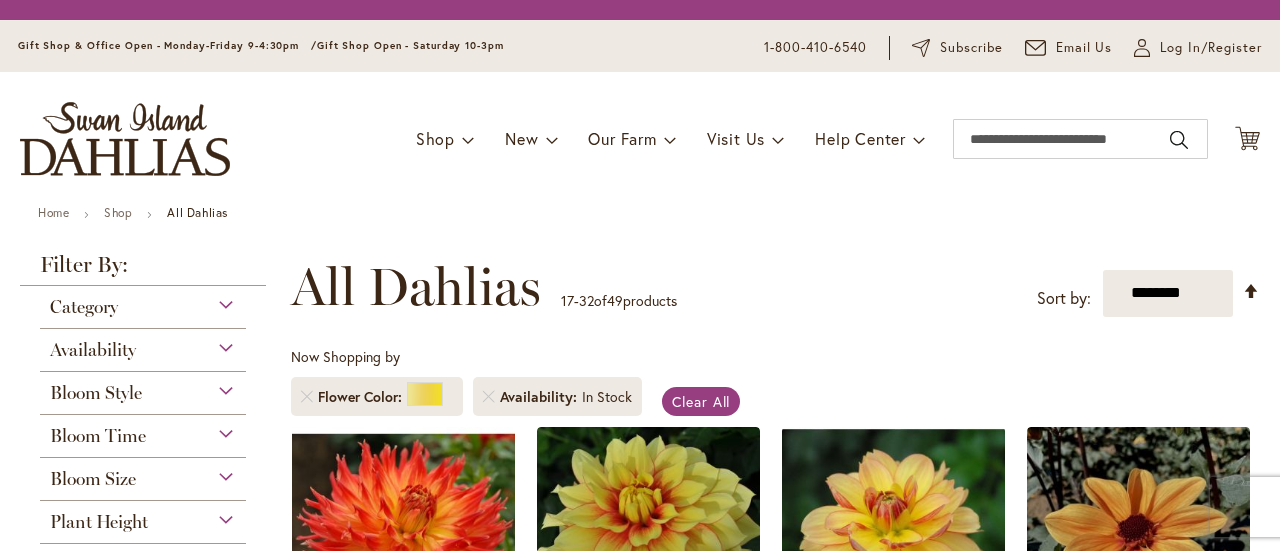 scroll, scrollTop: 0, scrollLeft: 0, axis: both 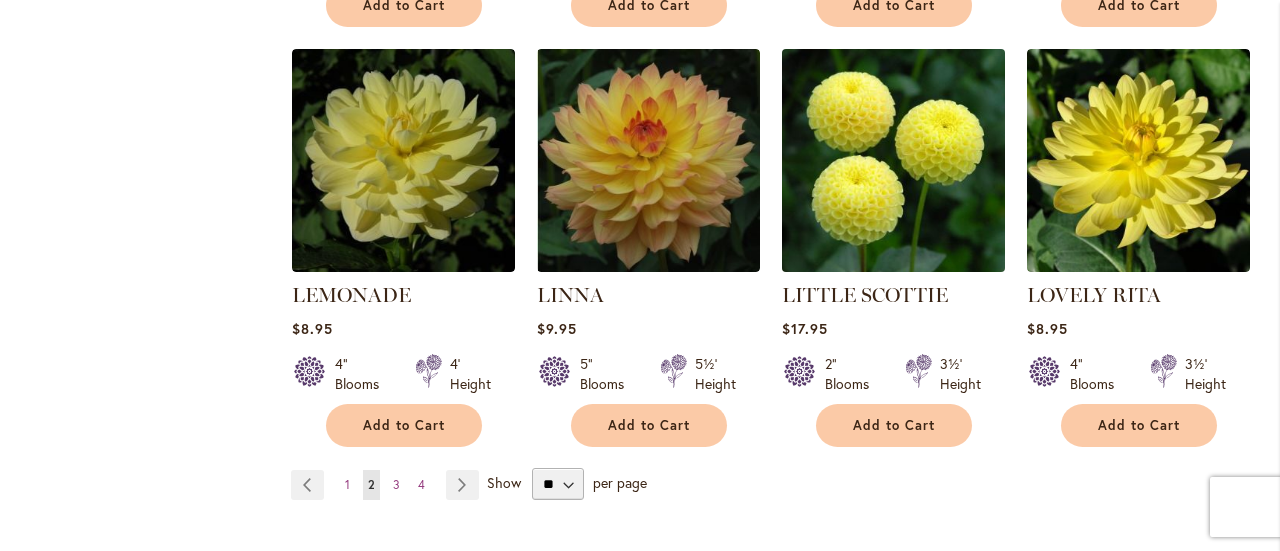 click at bounding box center (893, 160) 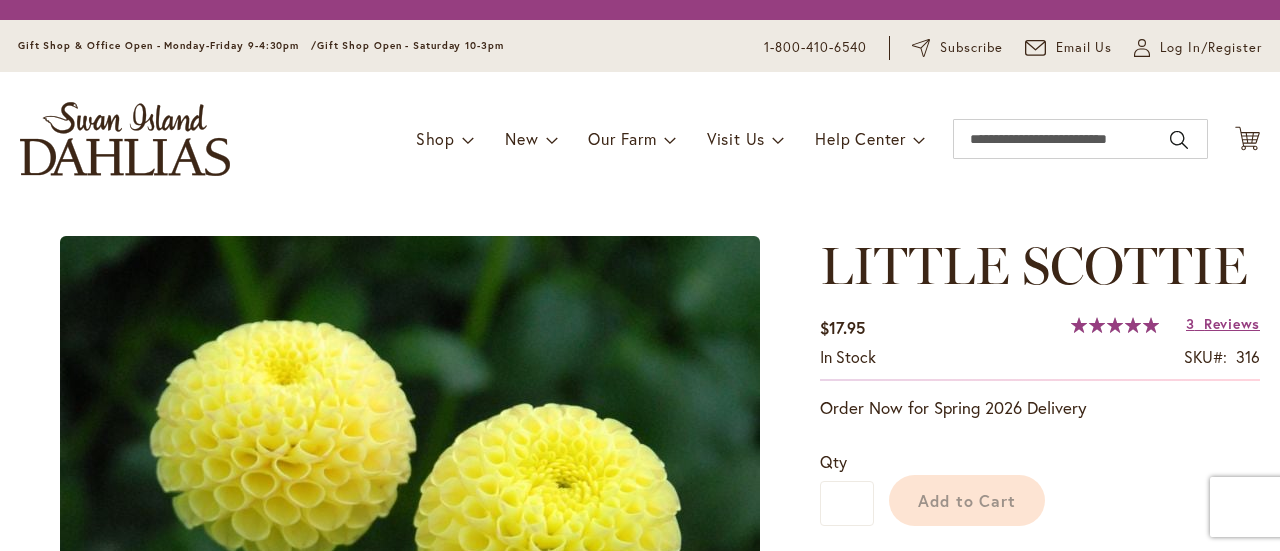 scroll, scrollTop: 0, scrollLeft: 0, axis: both 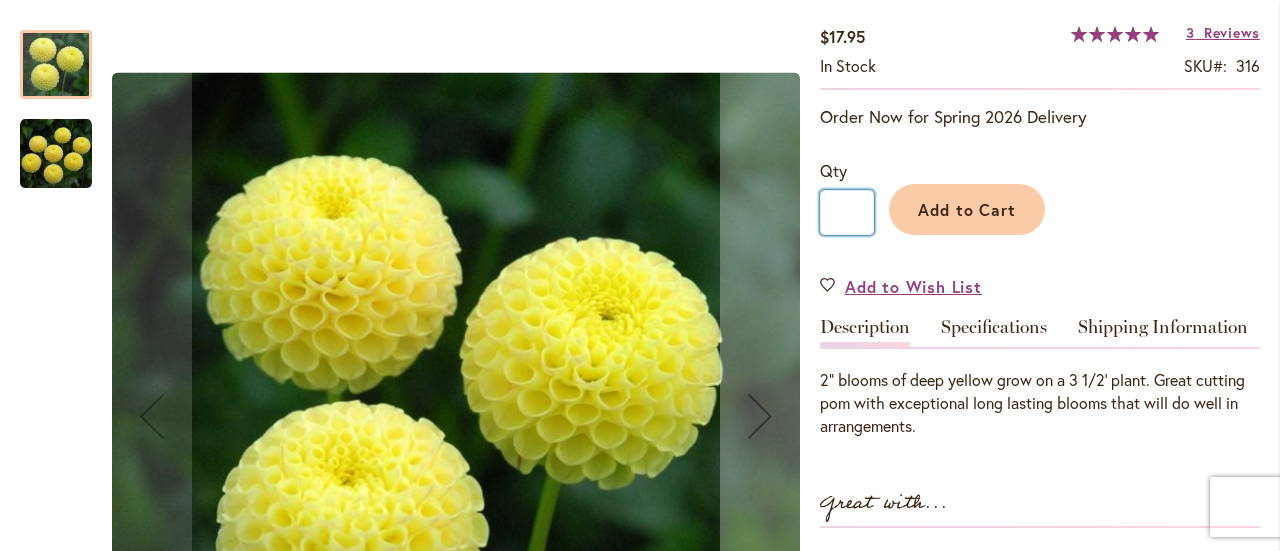click on "*" at bounding box center [847, 212] 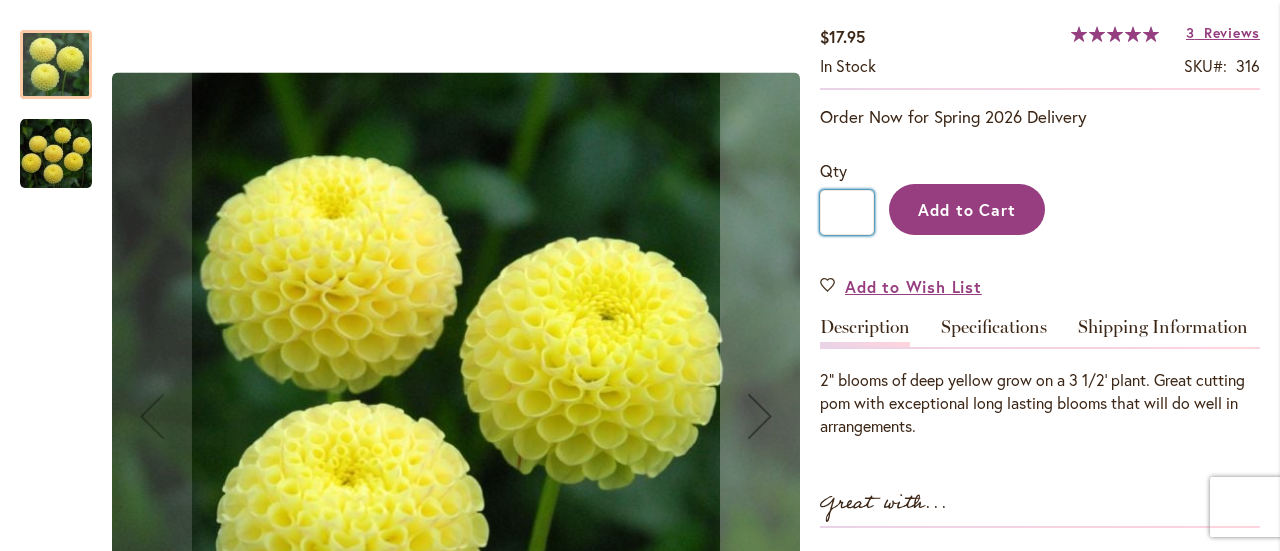 type on "**" 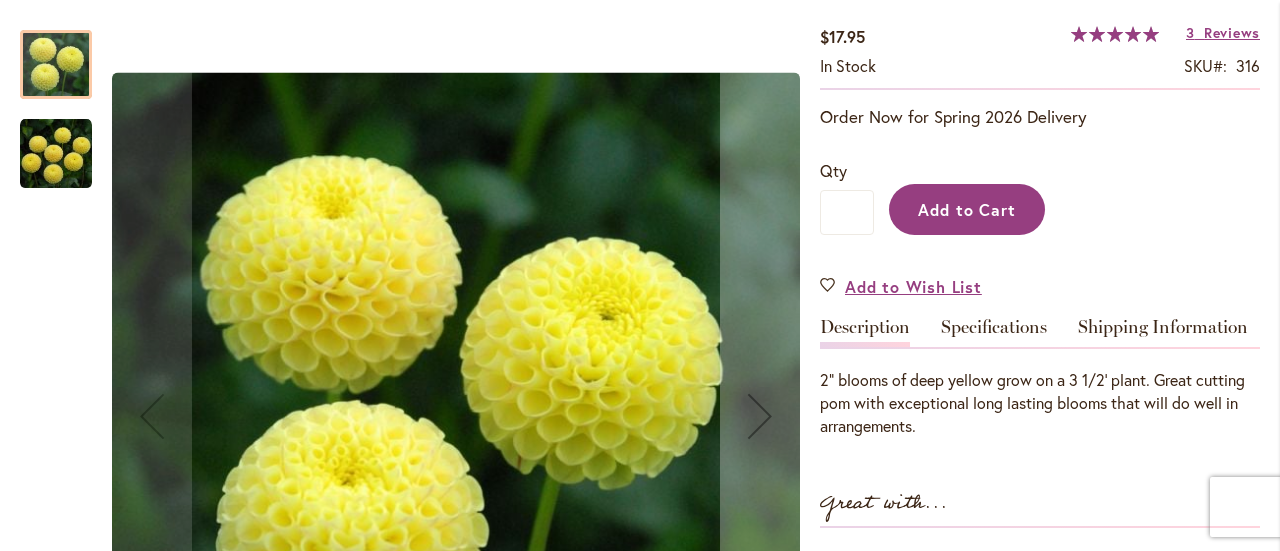 click on "Add to Cart" at bounding box center (967, 209) 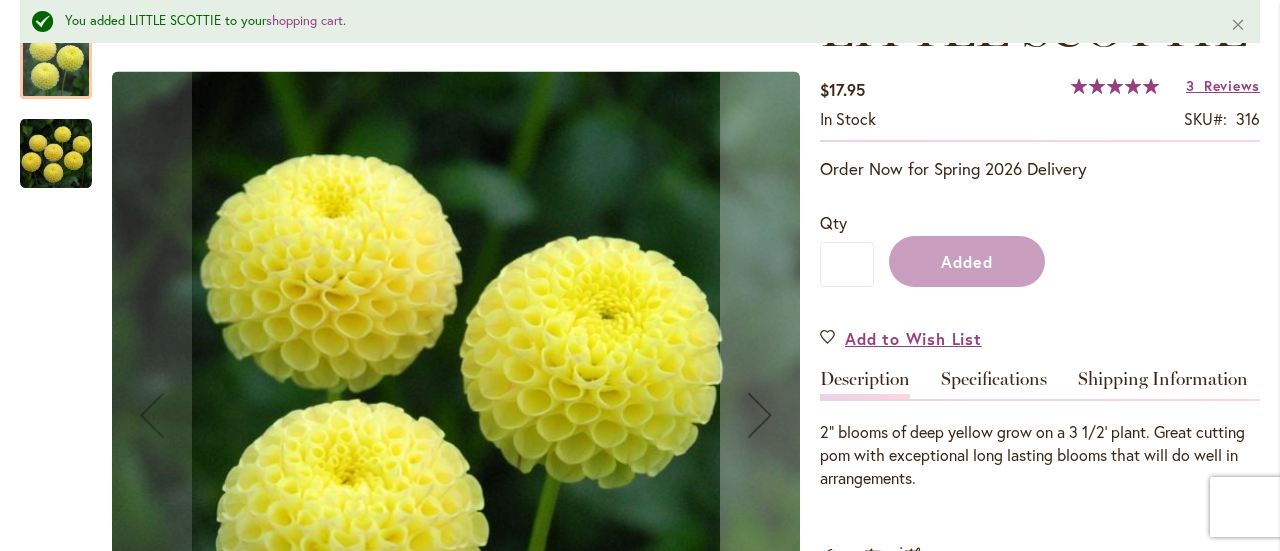 scroll, scrollTop: 401, scrollLeft: 0, axis: vertical 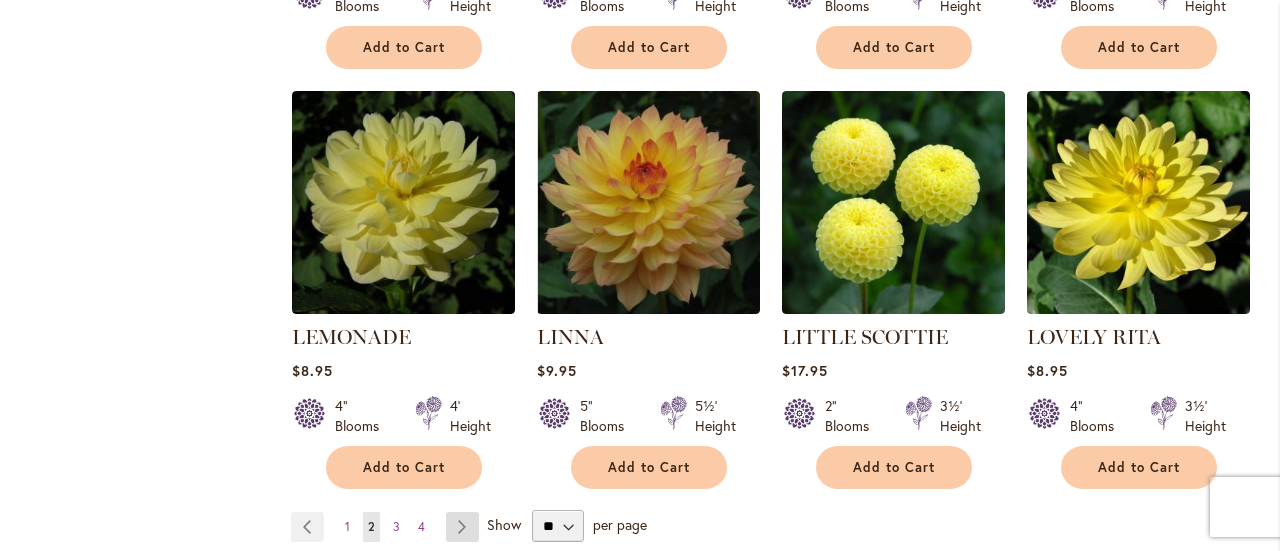 click on "Page
Next" at bounding box center (462, 527) 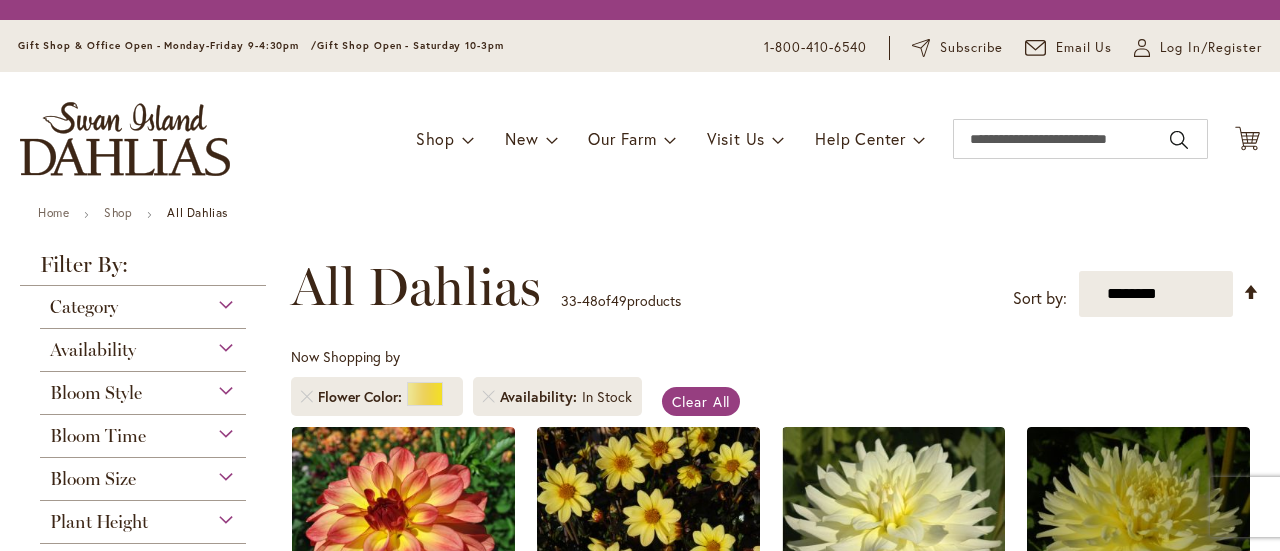 scroll, scrollTop: 0, scrollLeft: 0, axis: both 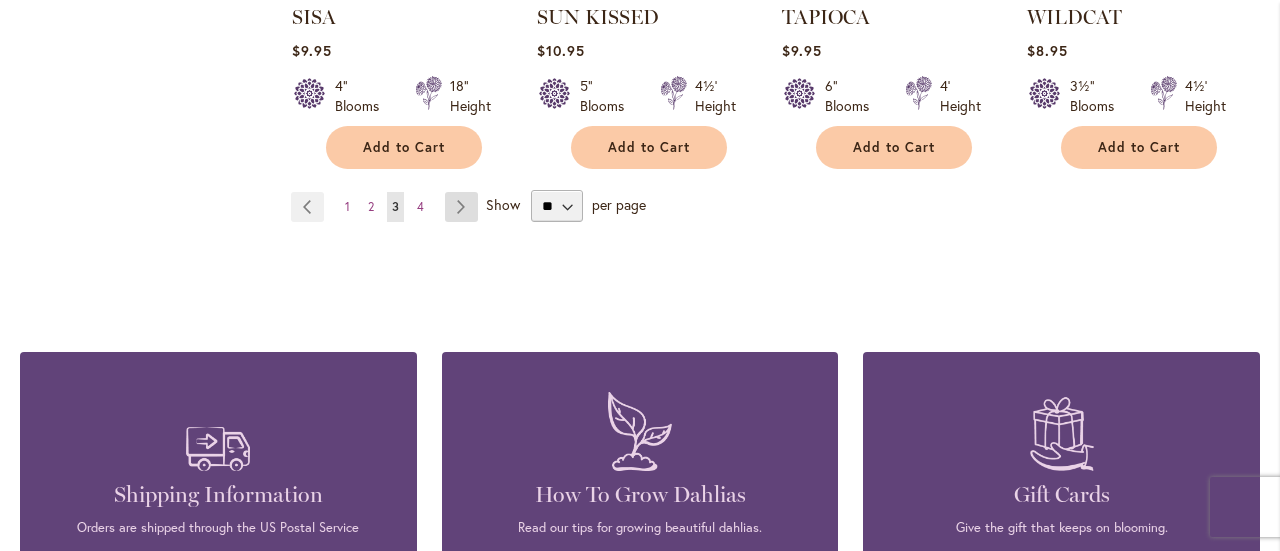 click on "Page
Next" at bounding box center (461, 207) 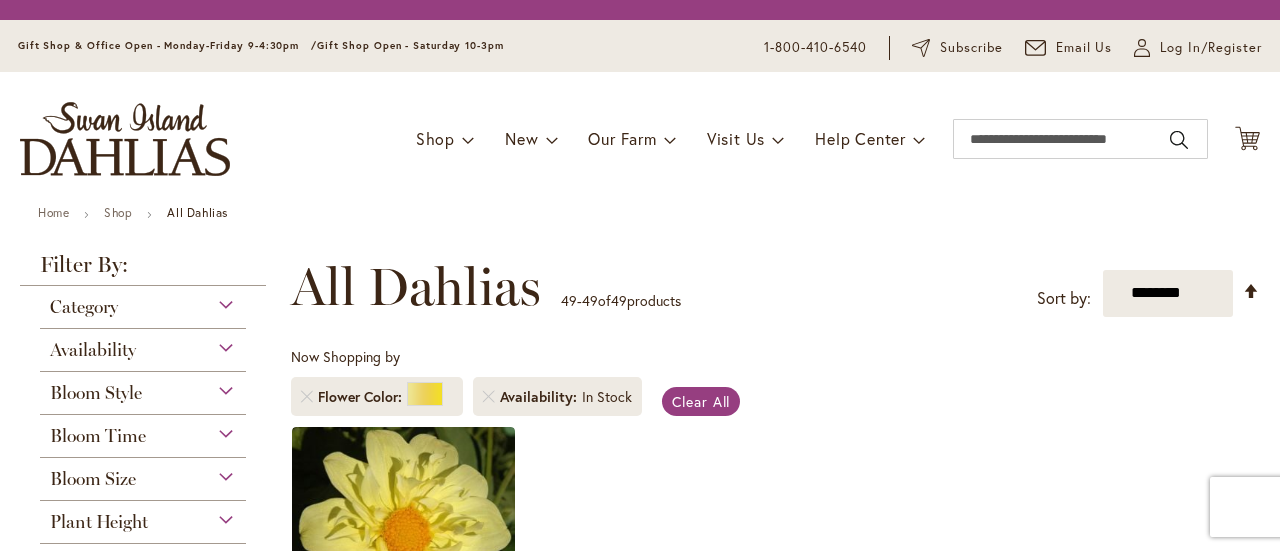 scroll, scrollTop: 0, scrollLeft: 0, axis: both 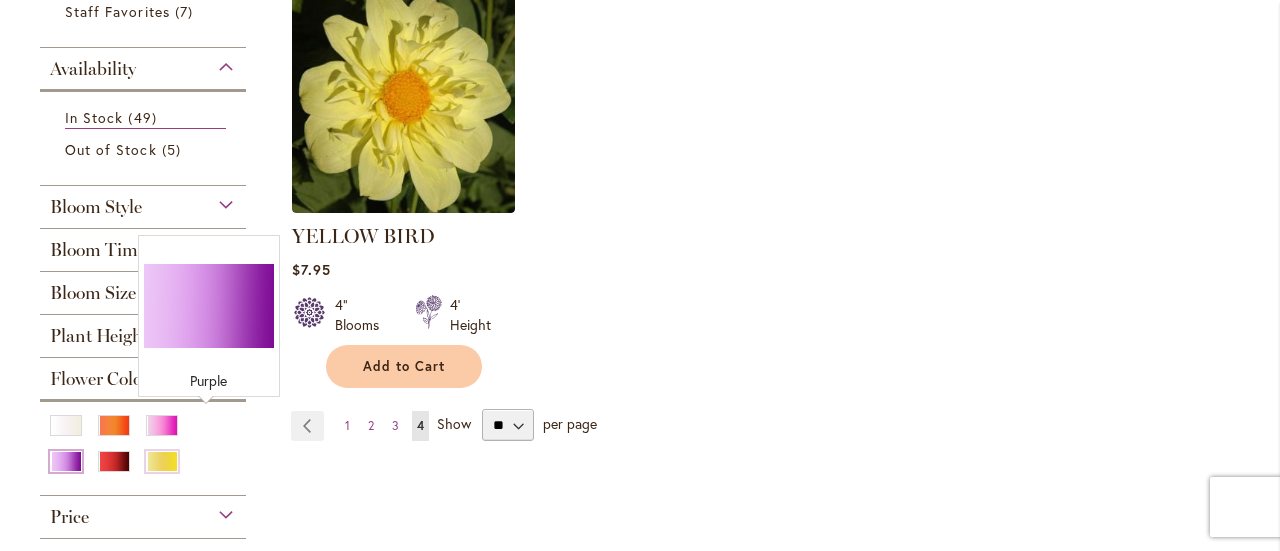 click at bounding box center [66, 461] 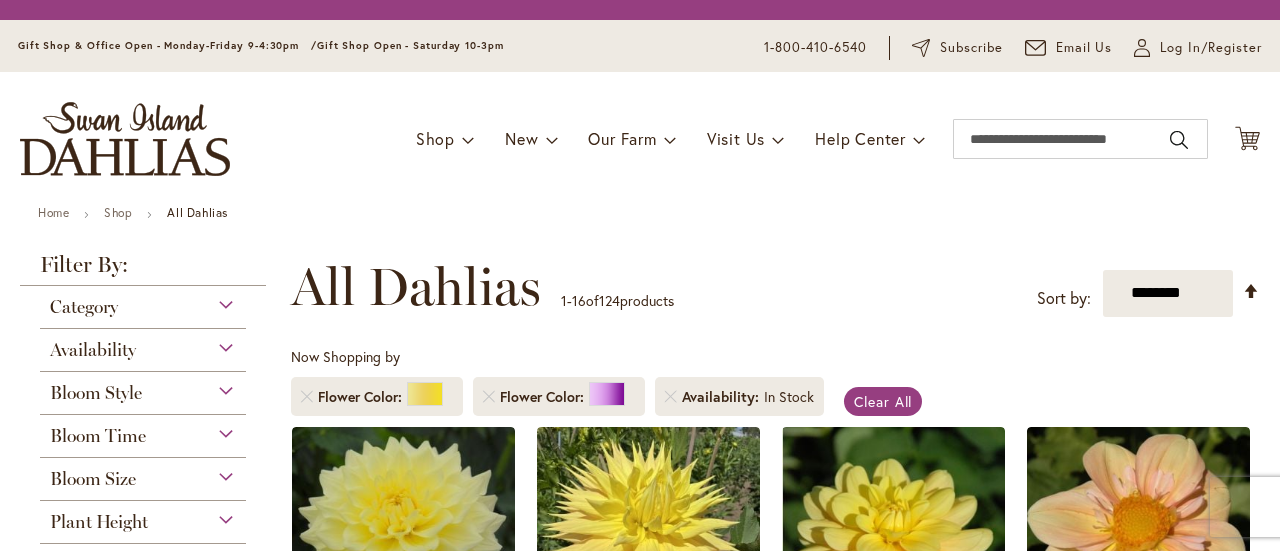 scroll, scrollTop: 0, scrollLeft: 0, axis: both 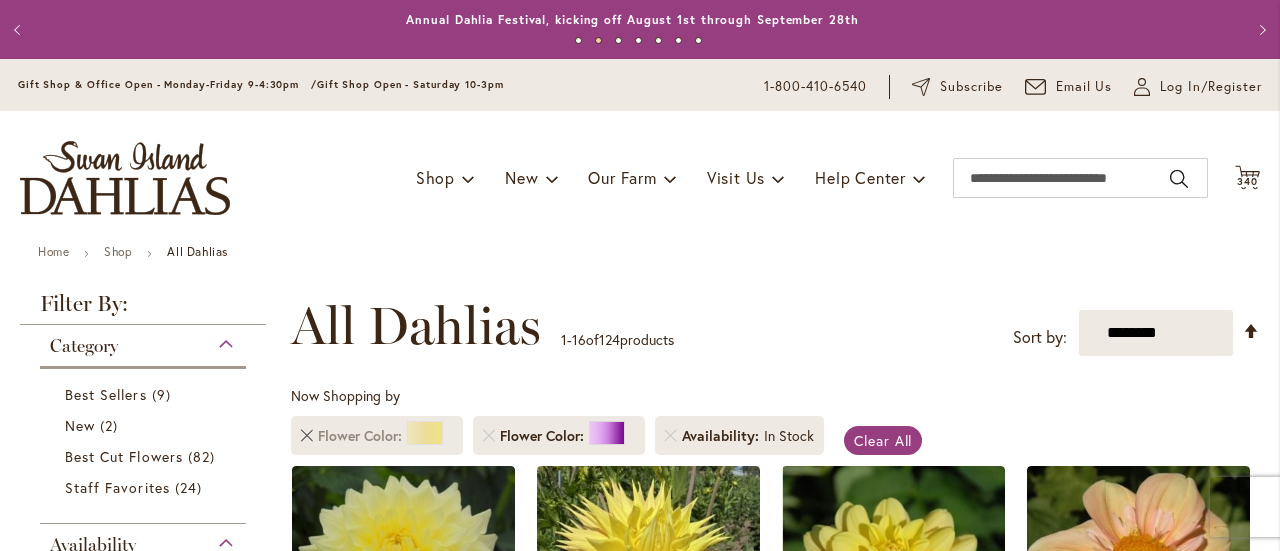 click at bounding box center [307, 436] 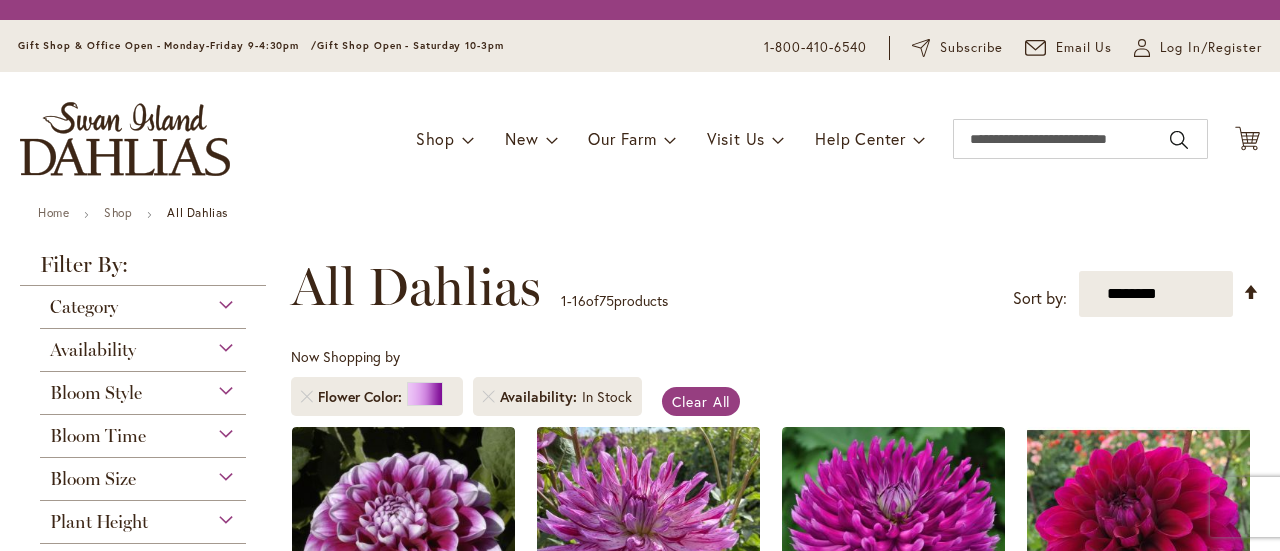 scroll, scrollTop: 0, scrollLeft: 0, axis: both 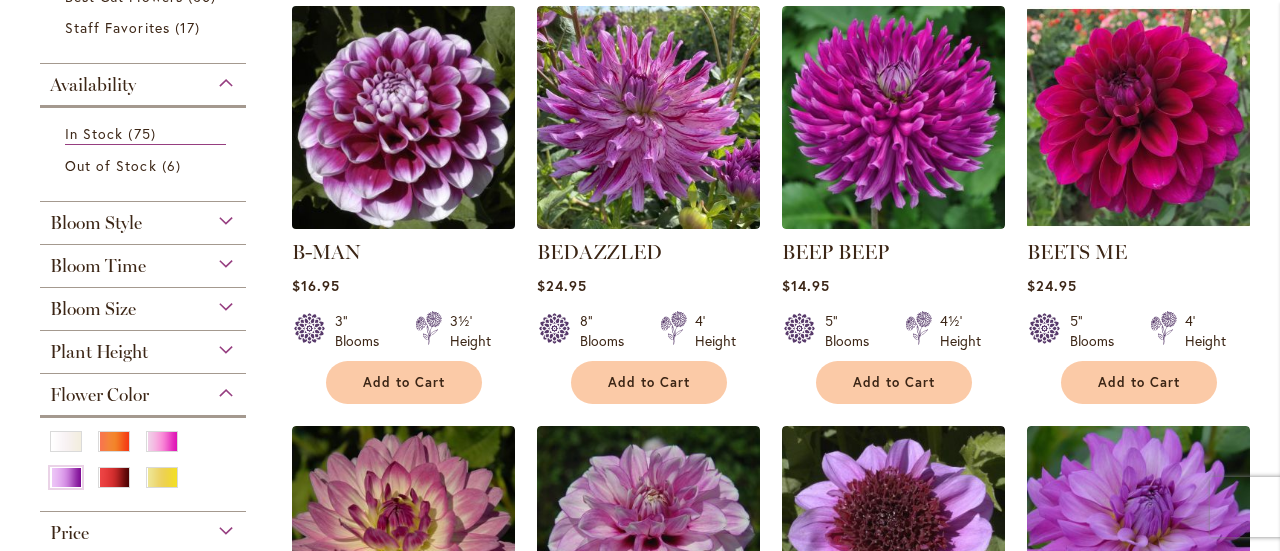 click at bounding box center (403, 117) 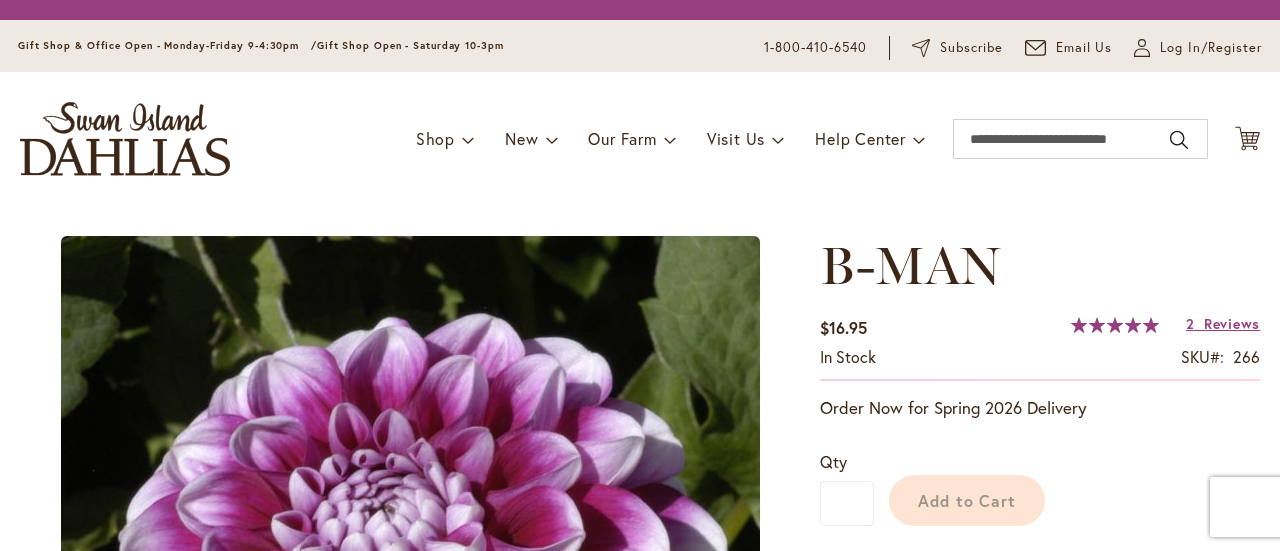 scroll, scrollTop: 0, scrollLeft: 0, axis: both 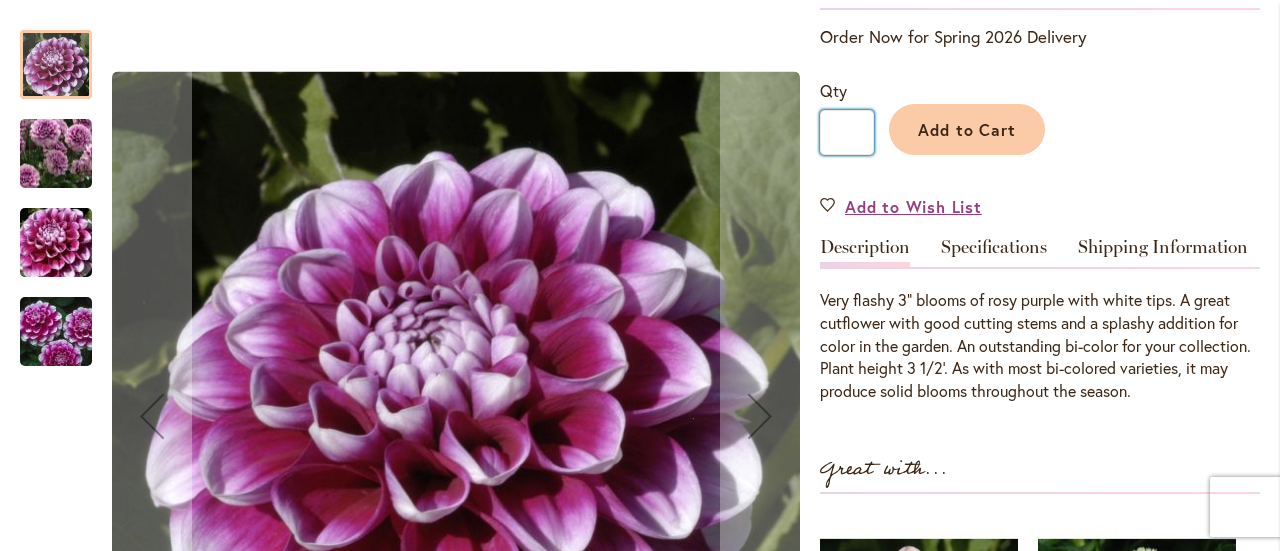 click on "*" at bounding box center (847, 132) 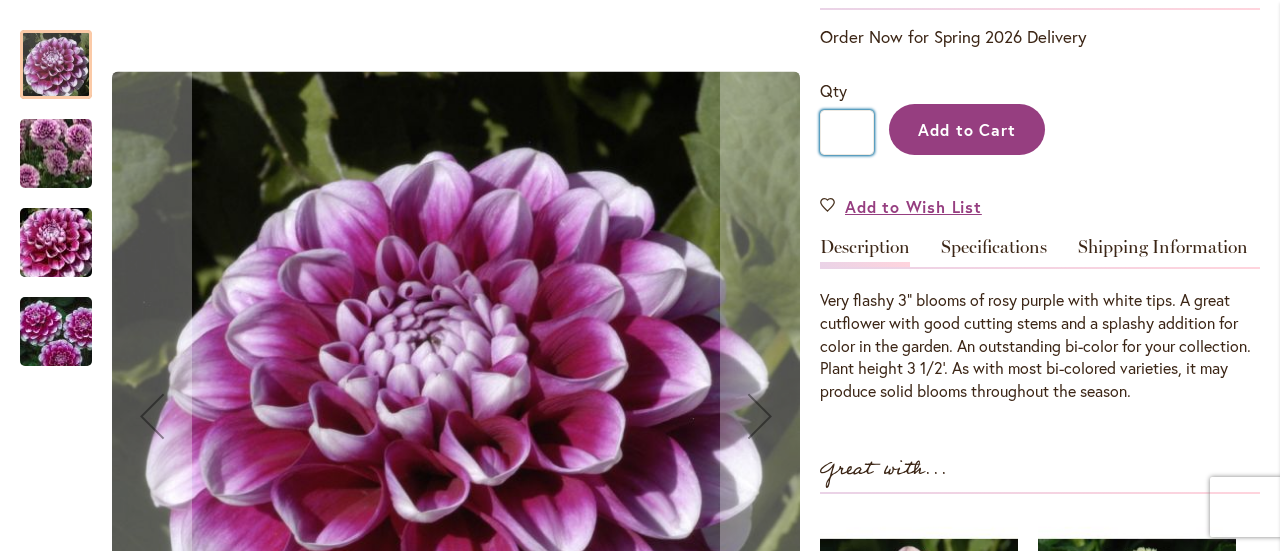 type on "**" 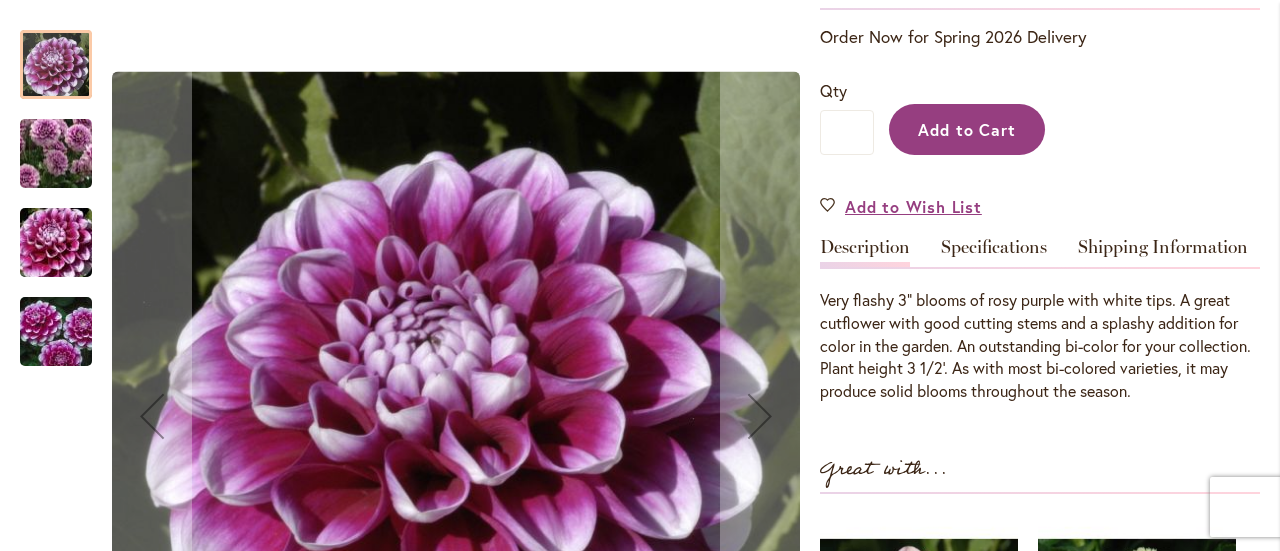 click on "Add to Cart" at bounding box center [967, 129] 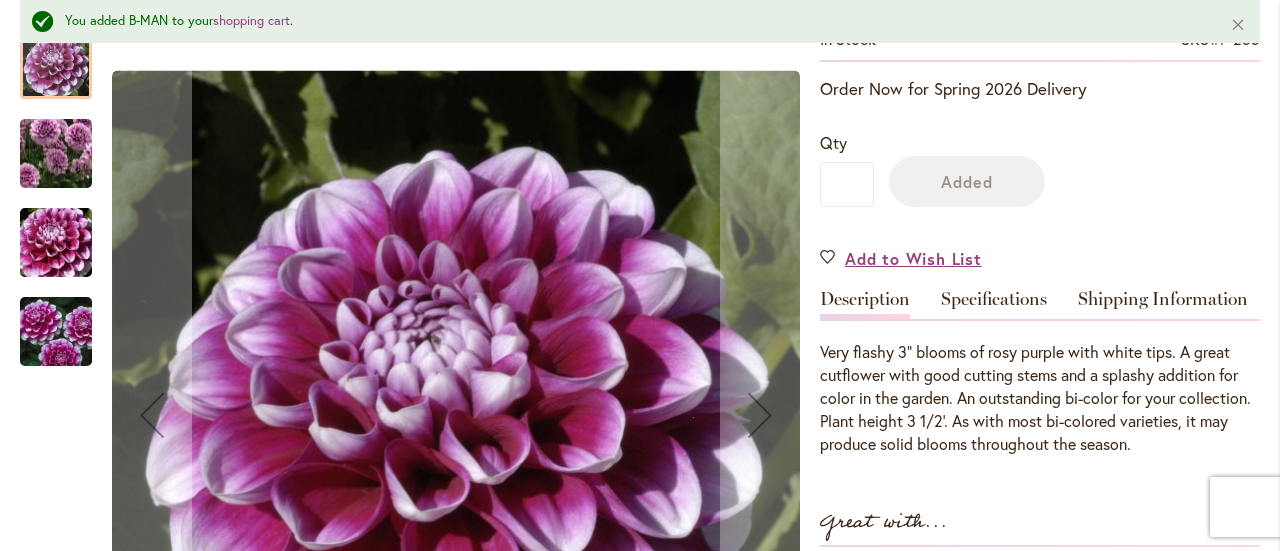 scroll, scrollTop: 480, scrollLeft: 0, axis: vertical 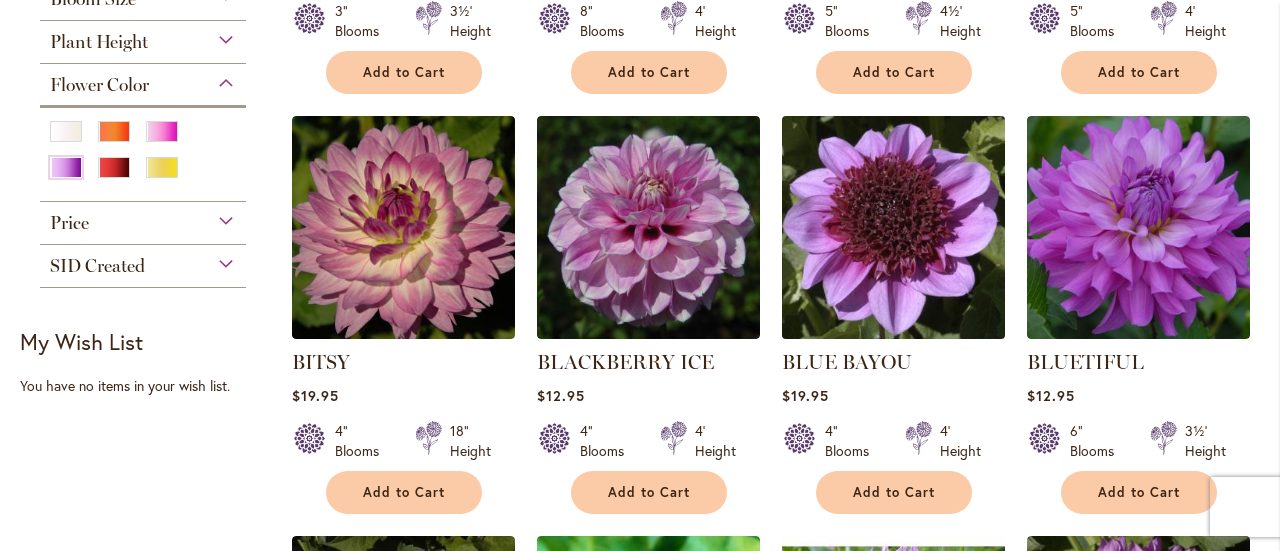 click at bounding box center (893, 227) 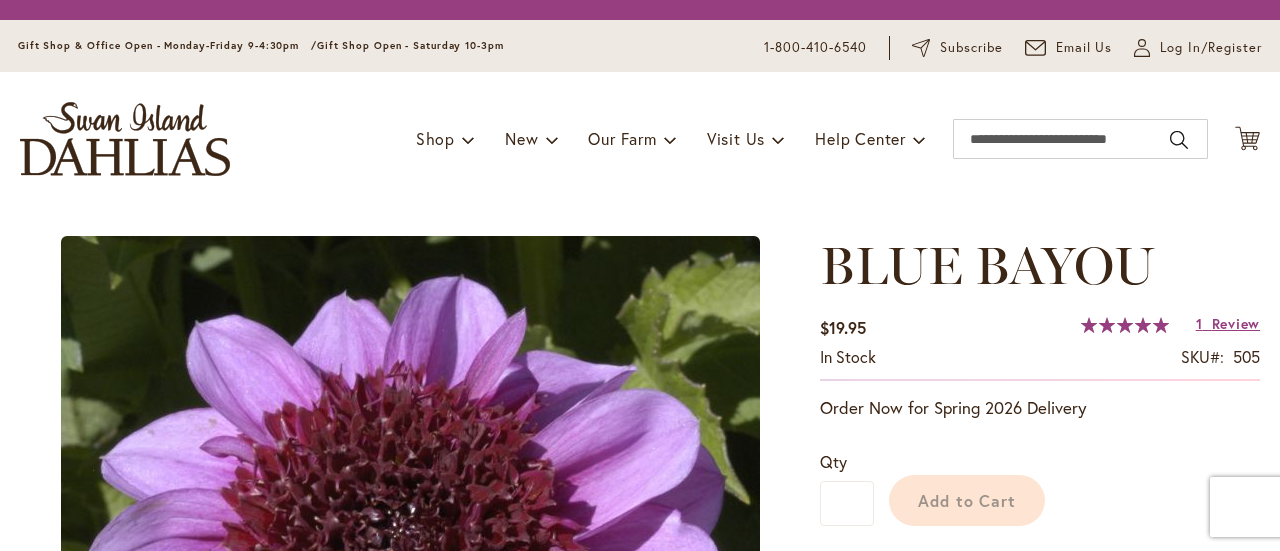 scroll, scrollTop: 0, scrollLeft: 0, axis: both 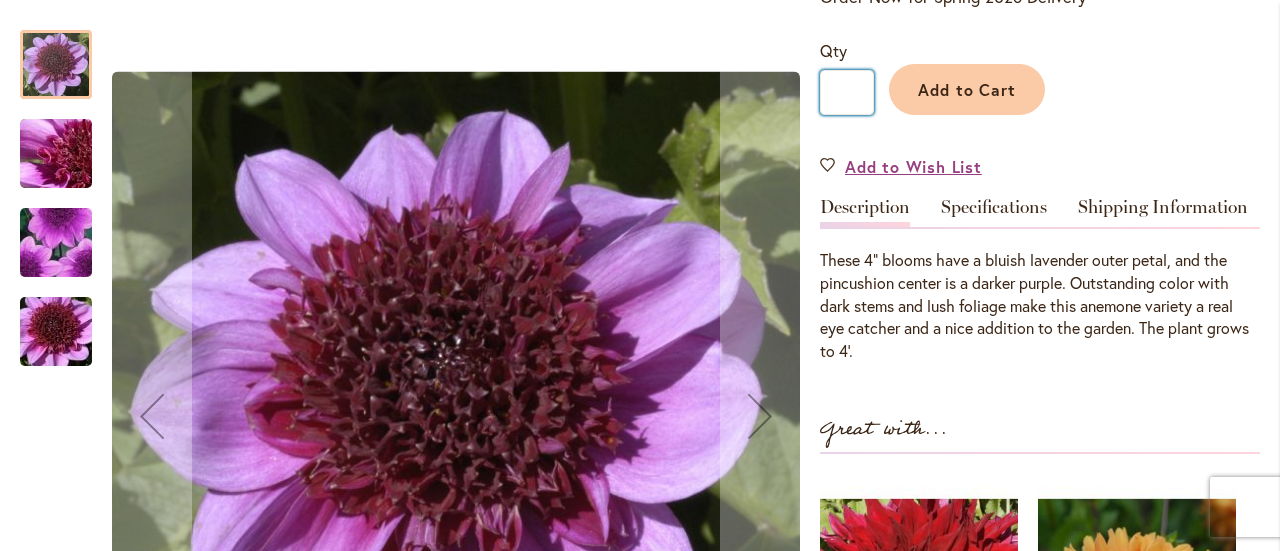 click on "*" at bounding box center [847, 92] 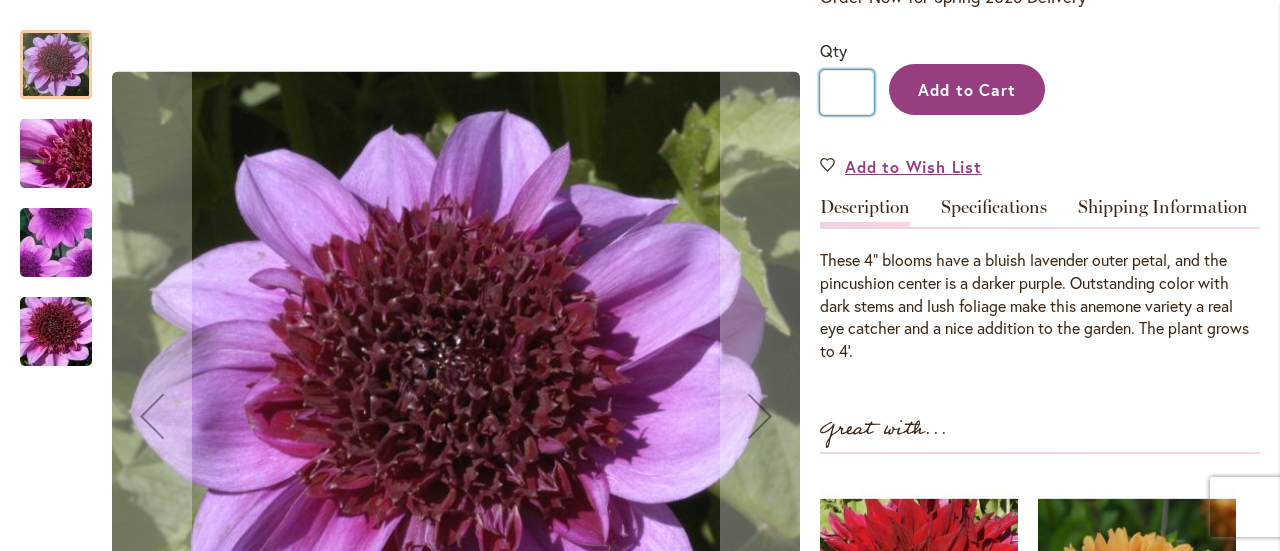 type on "**" 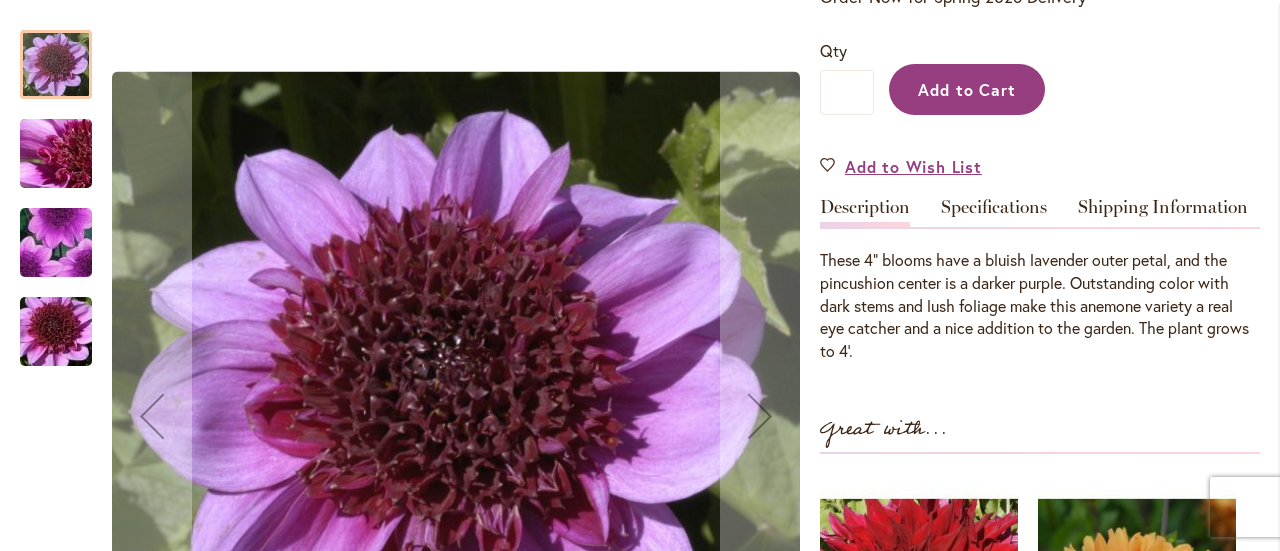 click on "Add to Cart" at bounding box center [967, 89] 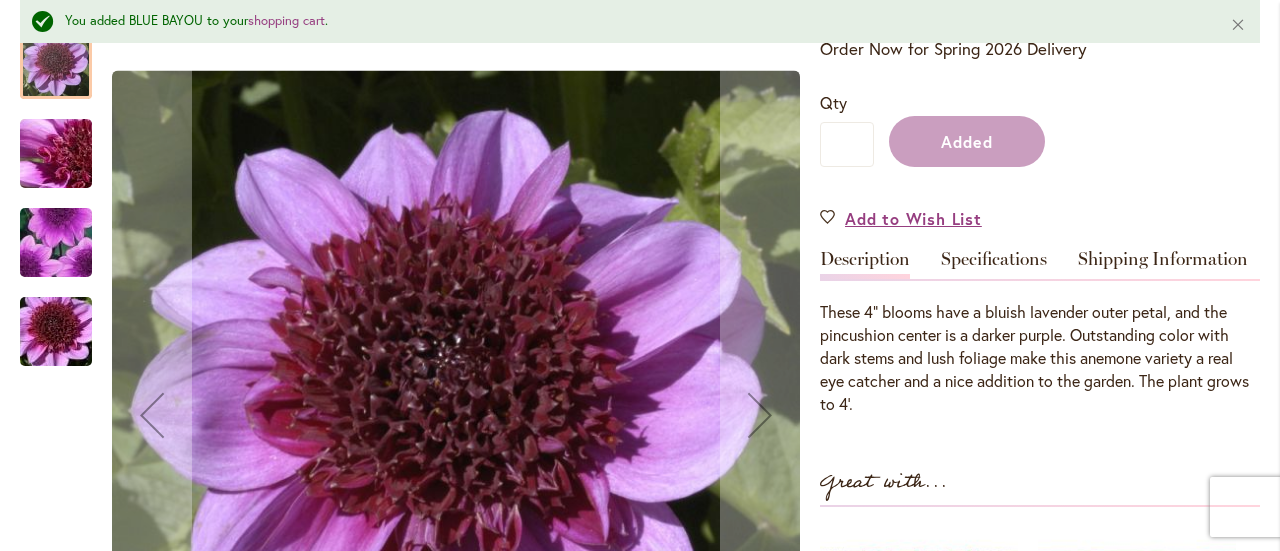 scroll, scrollTop: 521, scrollLeft: 0, axis: vertical 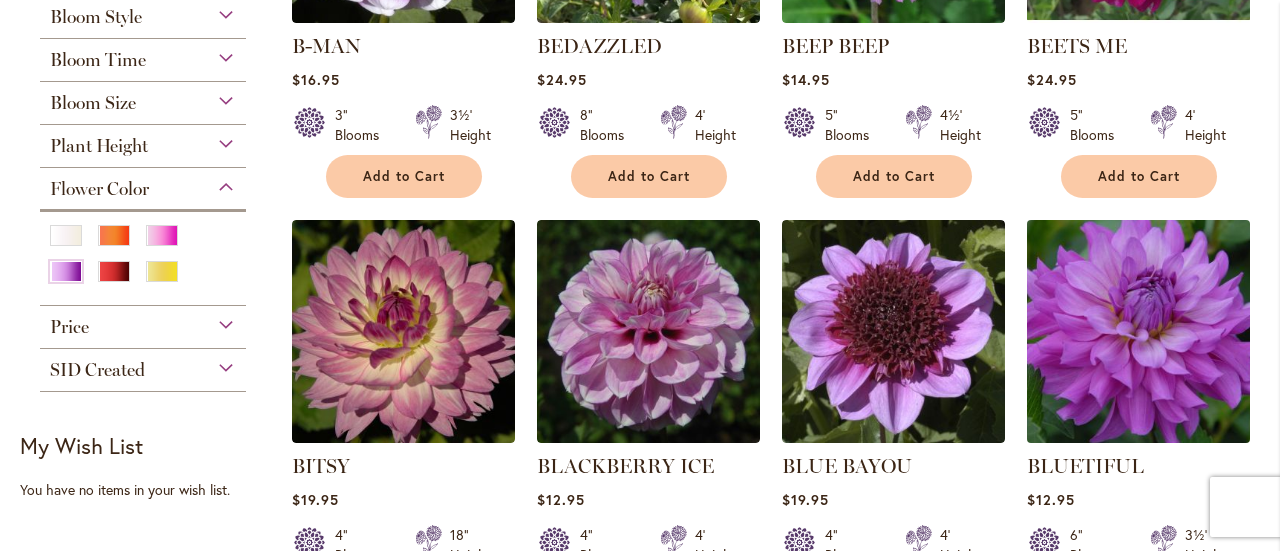 click at bounding box center [1138, 331] 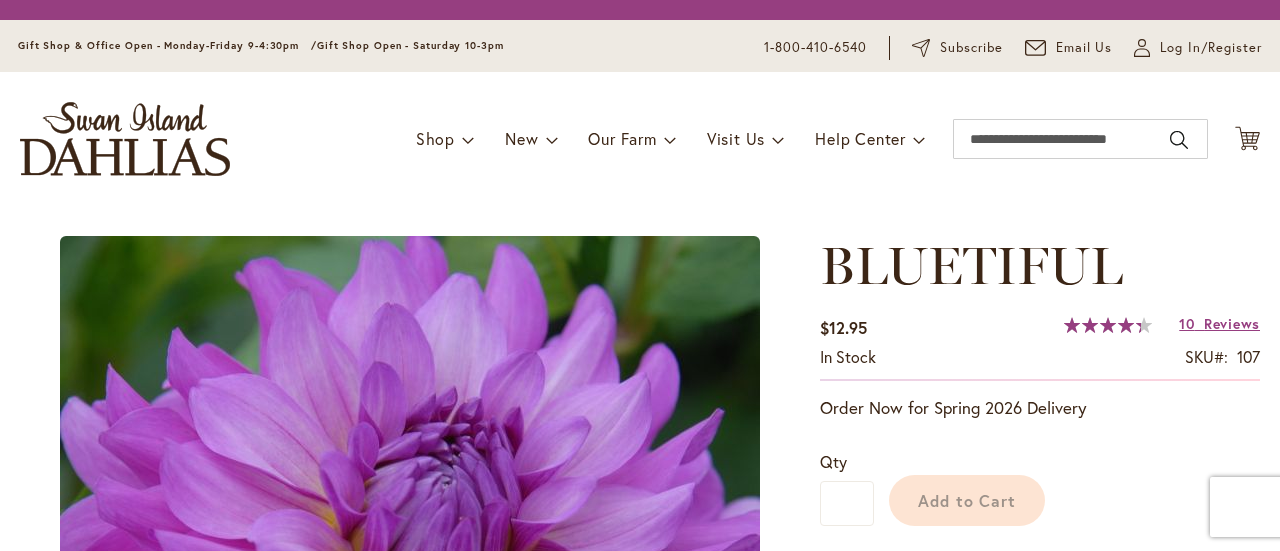 scroll, scrollTop: 0, scrollLeft: 0, axis: both 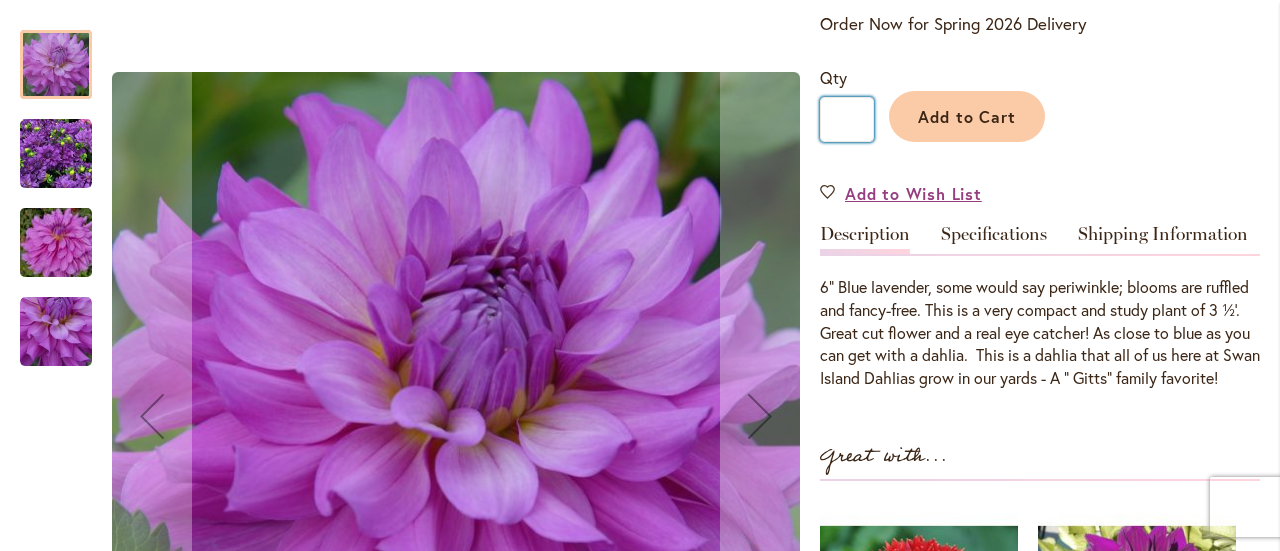click on "*" at bounding box center [847, 119] 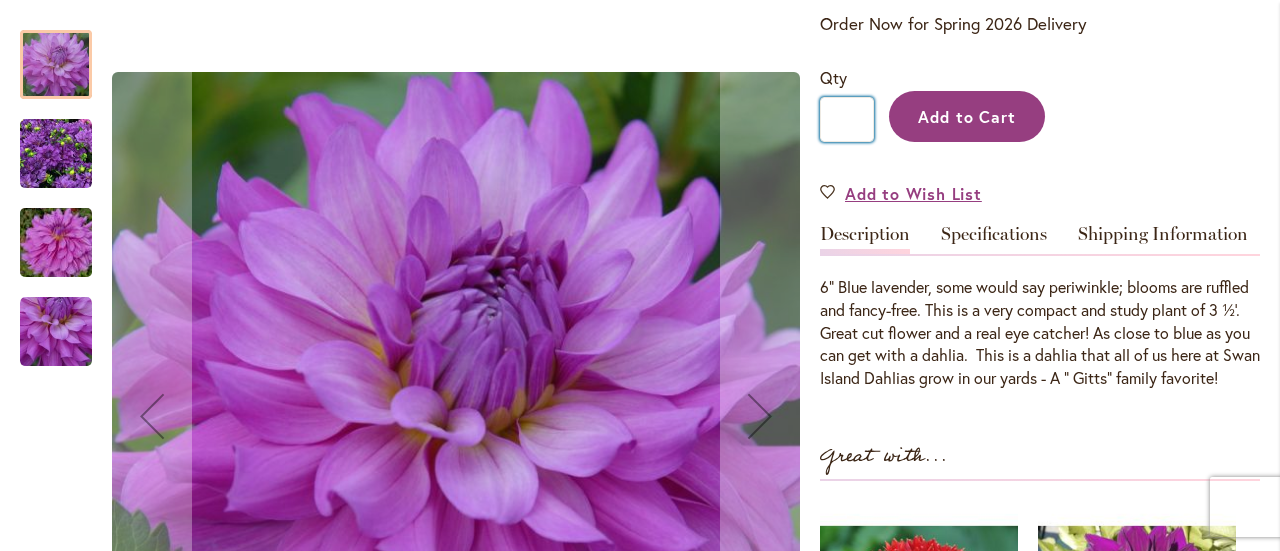type on "**" 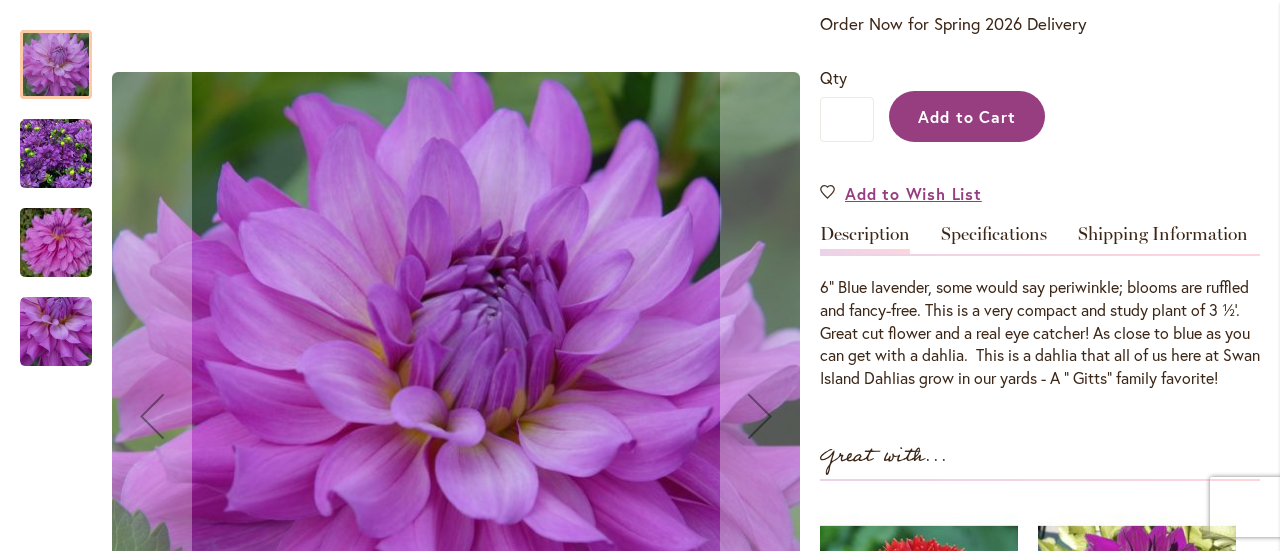 click on "Add to Cart" at bounding box center [967, 116] 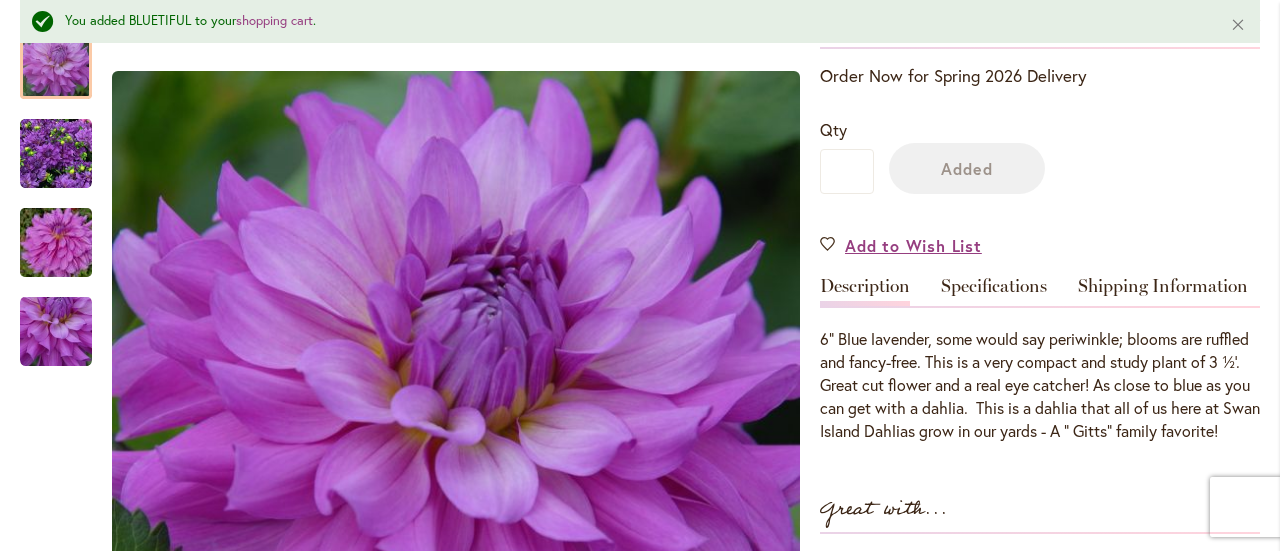 scroll, scrollTop: 494, scrollLeft: 0, axis: vertical 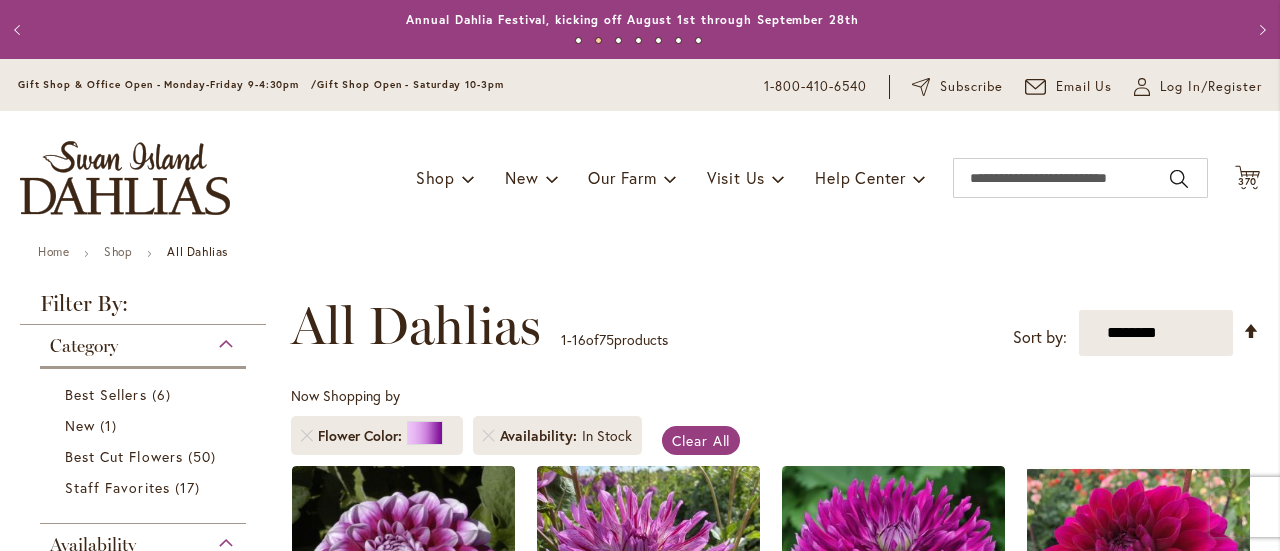 click on "Toggle Nav
Shop
Dahlia Tubers
Collections
Fresh Cut Dahlias
Gardening Supplies
Gift Cards
Request a Catalog
Gifts, Clothing & Specialty Items" at bounding box center (640, 178) 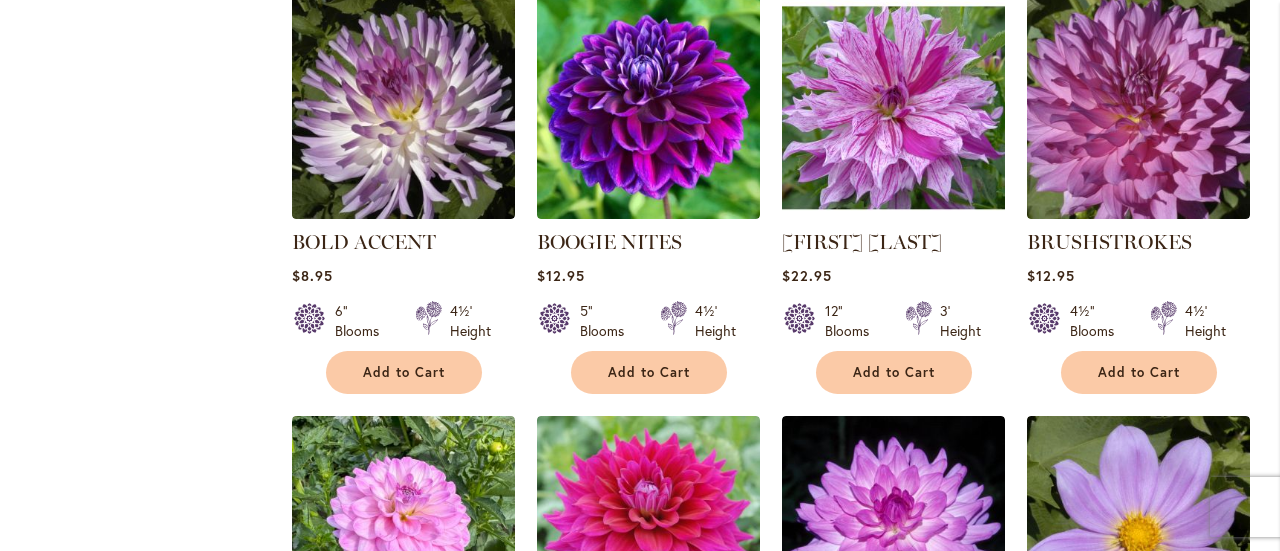 scroll, scrollTop: 1314, scrollLeft: 0, axis: vertical 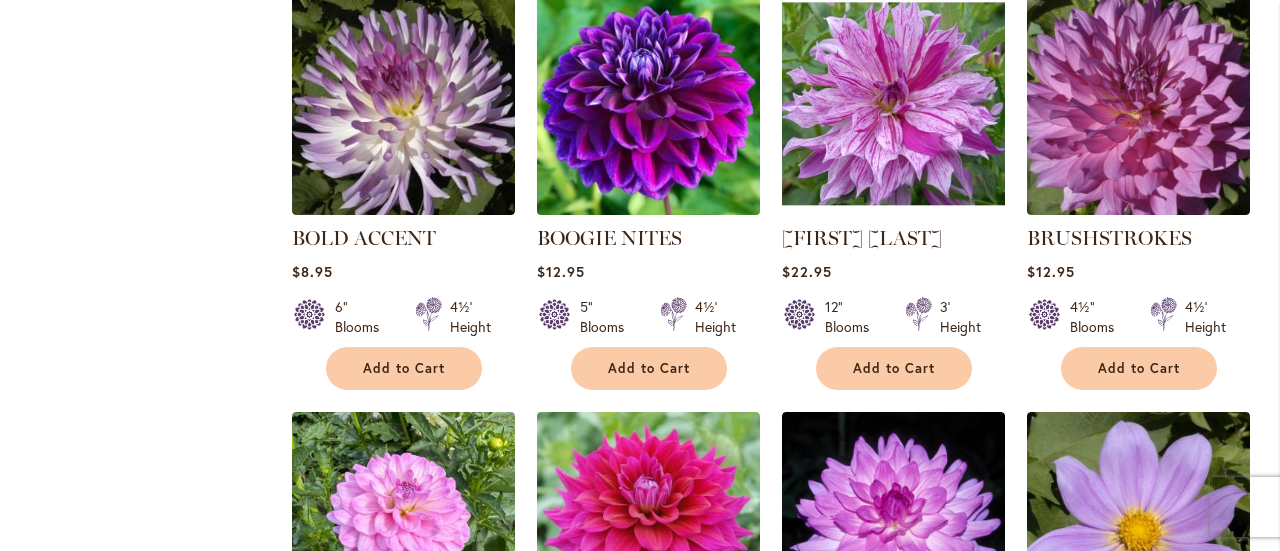 click at bounding box center [648, 103] 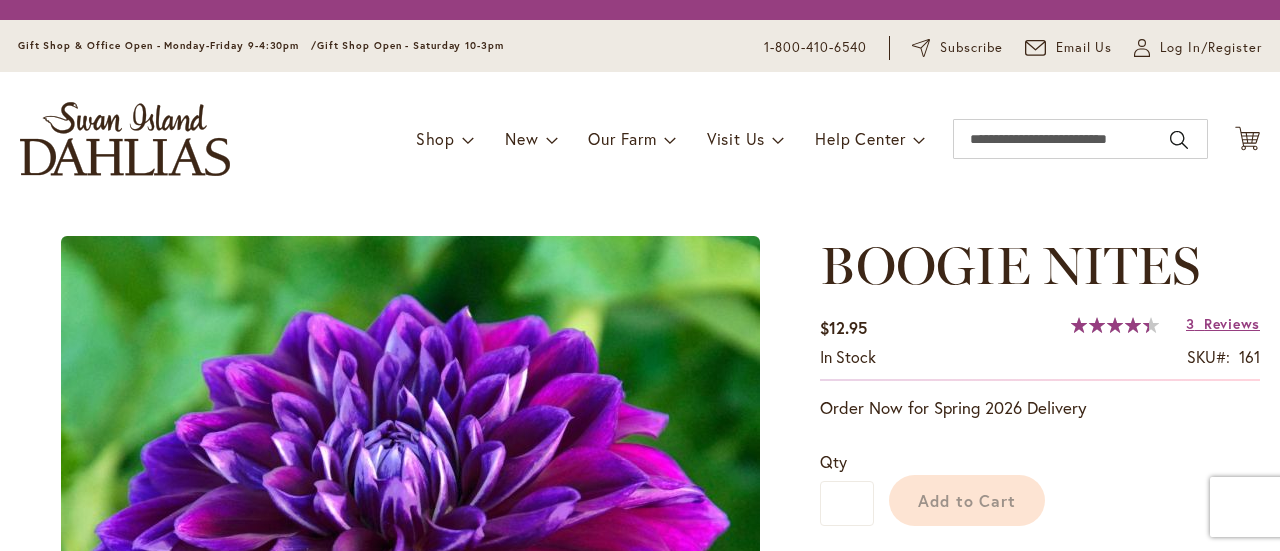 scroll, scrollTop: 0, scrollLeft: 0, axis: both 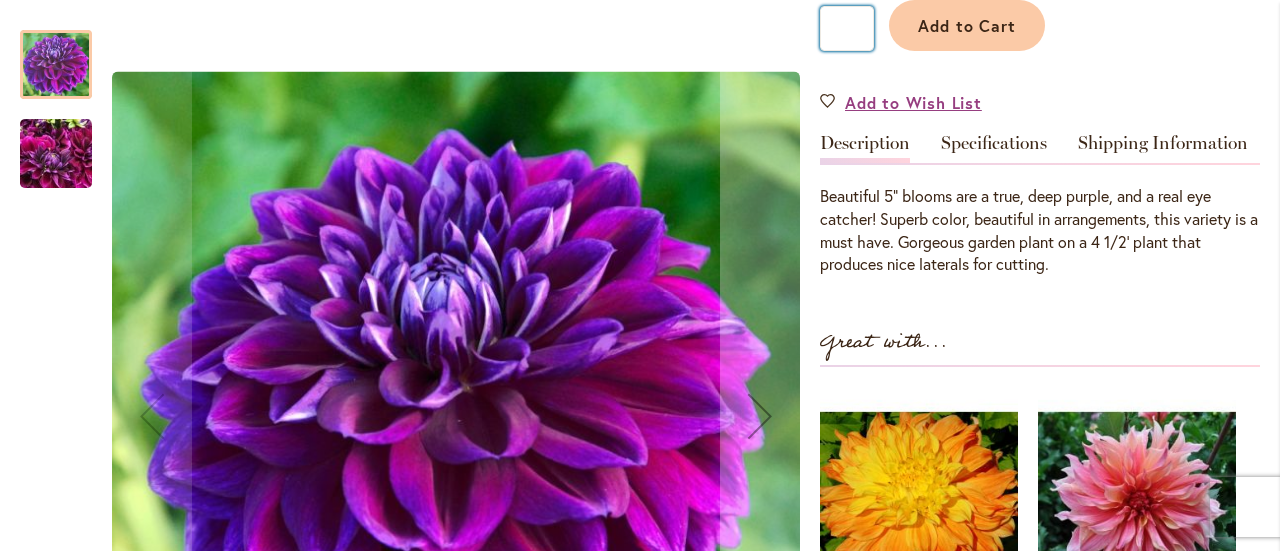 click on "*" at bounding box center (847, 28) 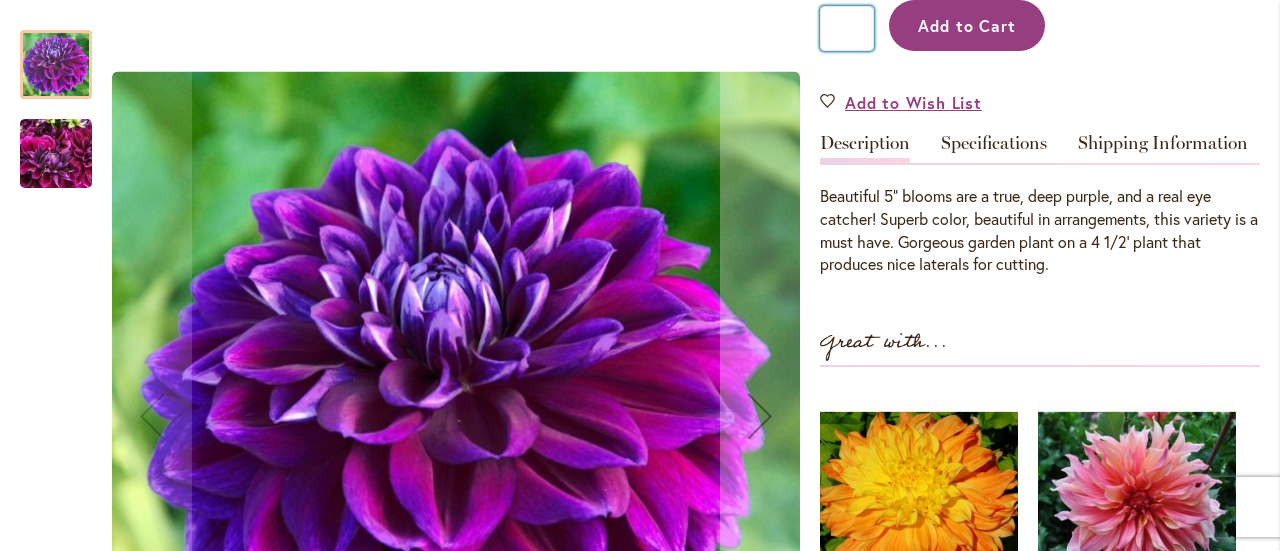 type on "**" 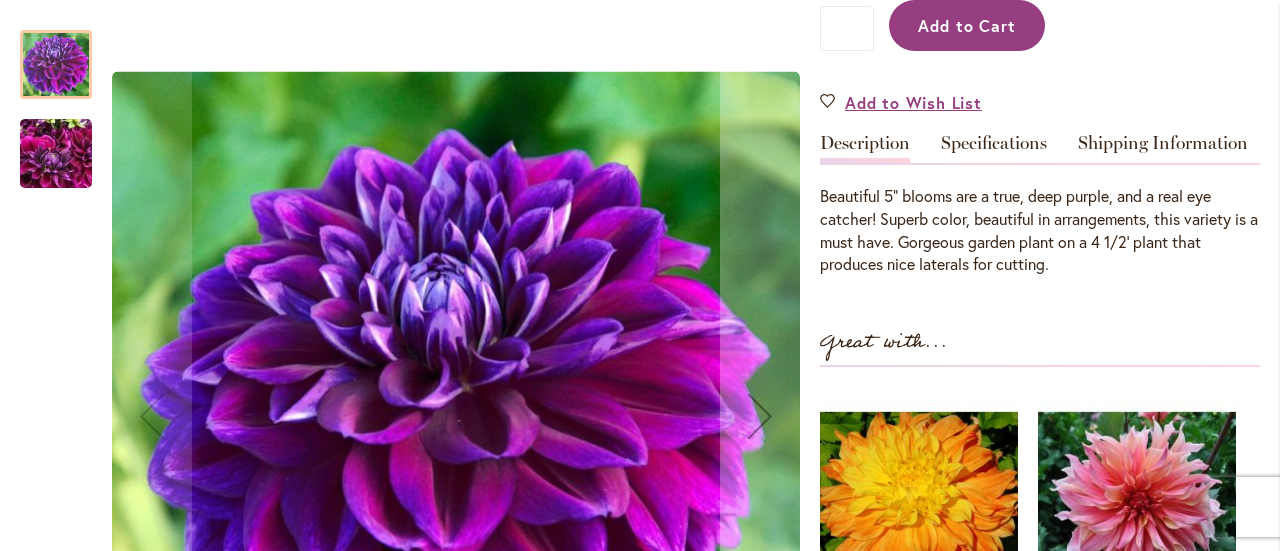 click on "Add to Cart" at bounding box center (967, 25) 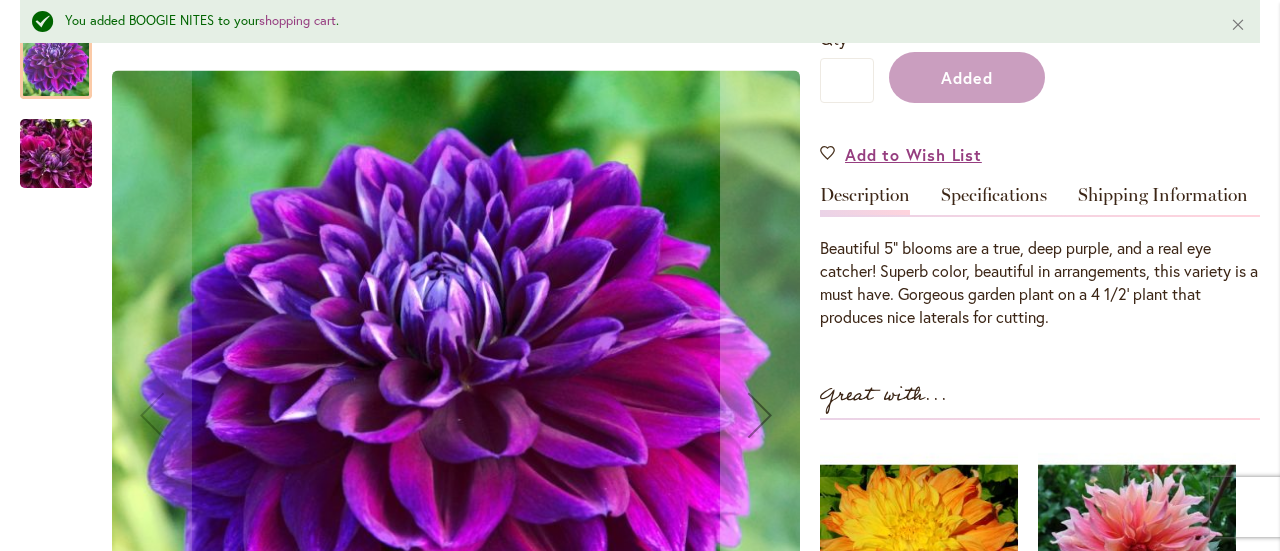 scroll, scrollTop: 584, scrollLeft: 0, axis: vertical 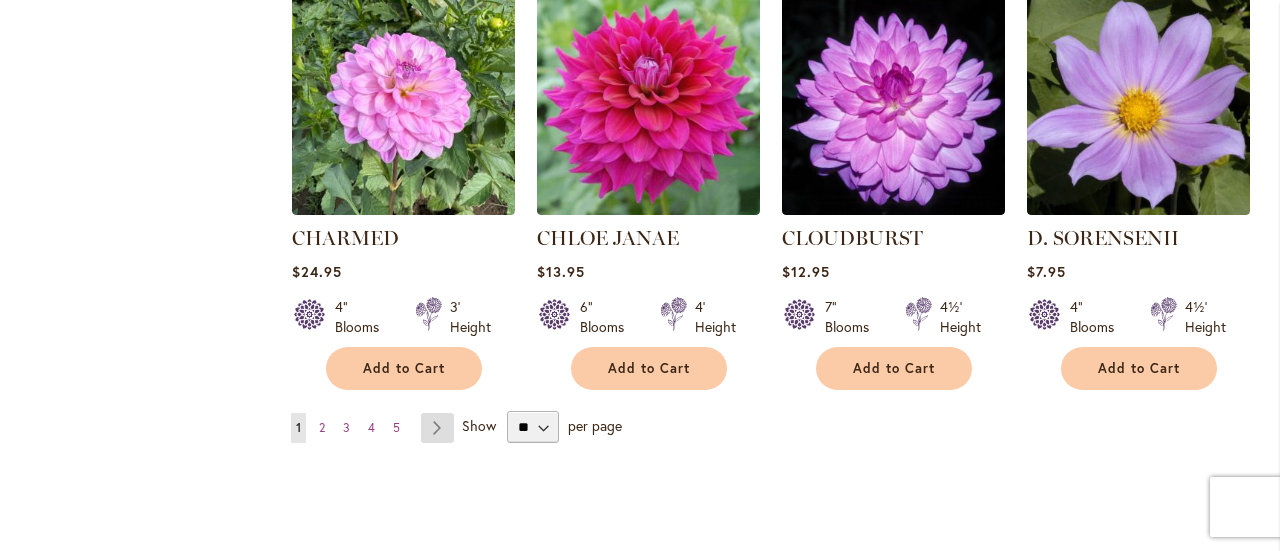 click on "Page
Next" at bounding box center (437, 428) 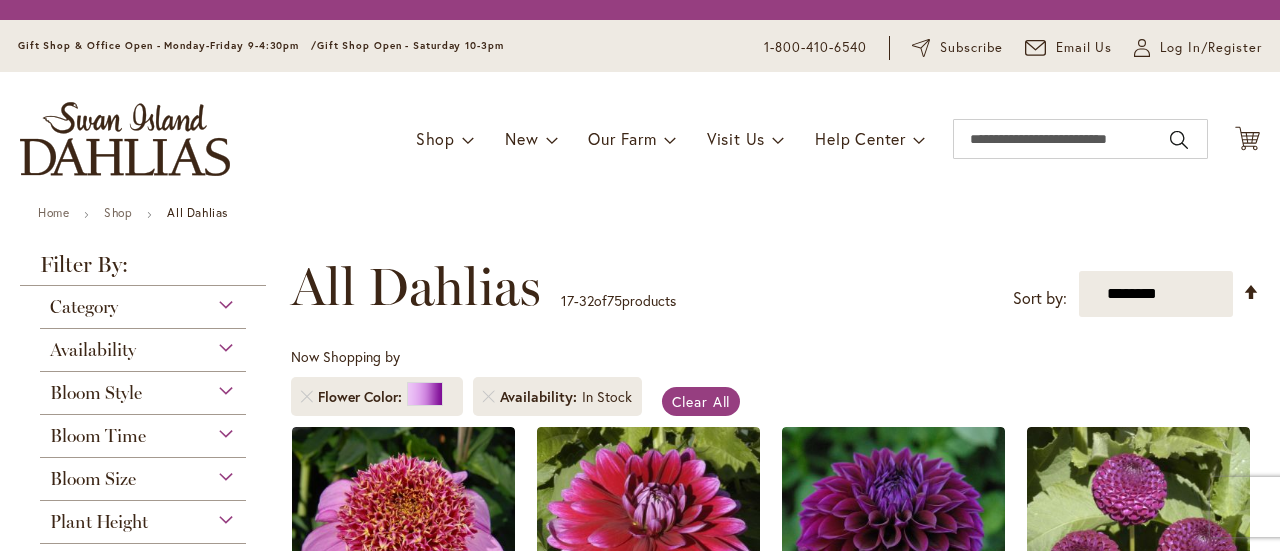 scroll, scrollTop: 0, scrollLeft: 0, axis: both 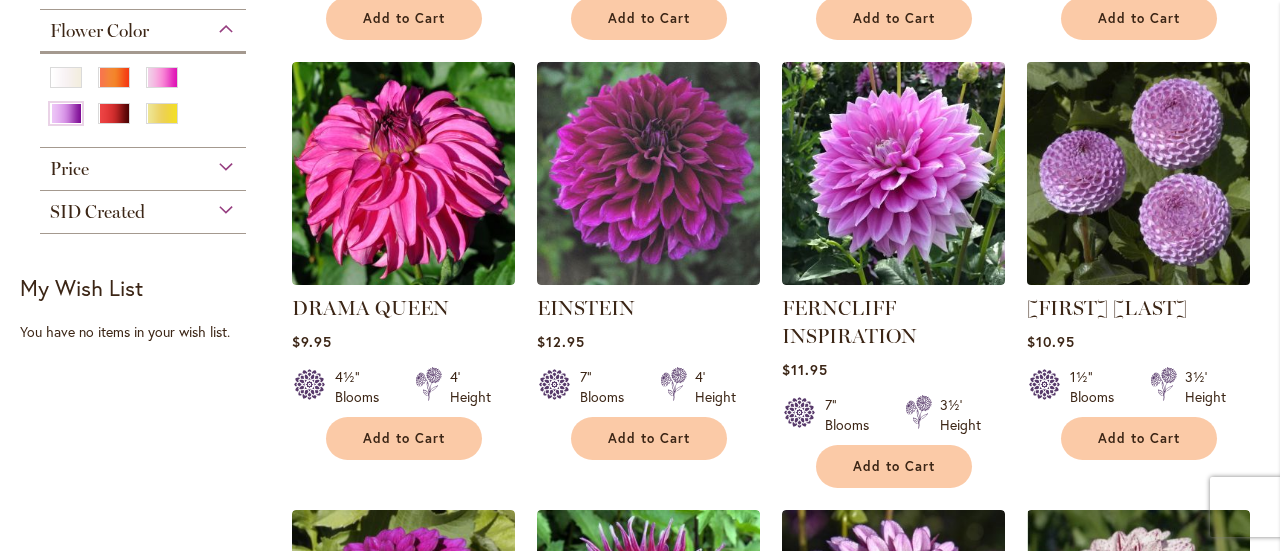click at bounding box center (1138, 173) 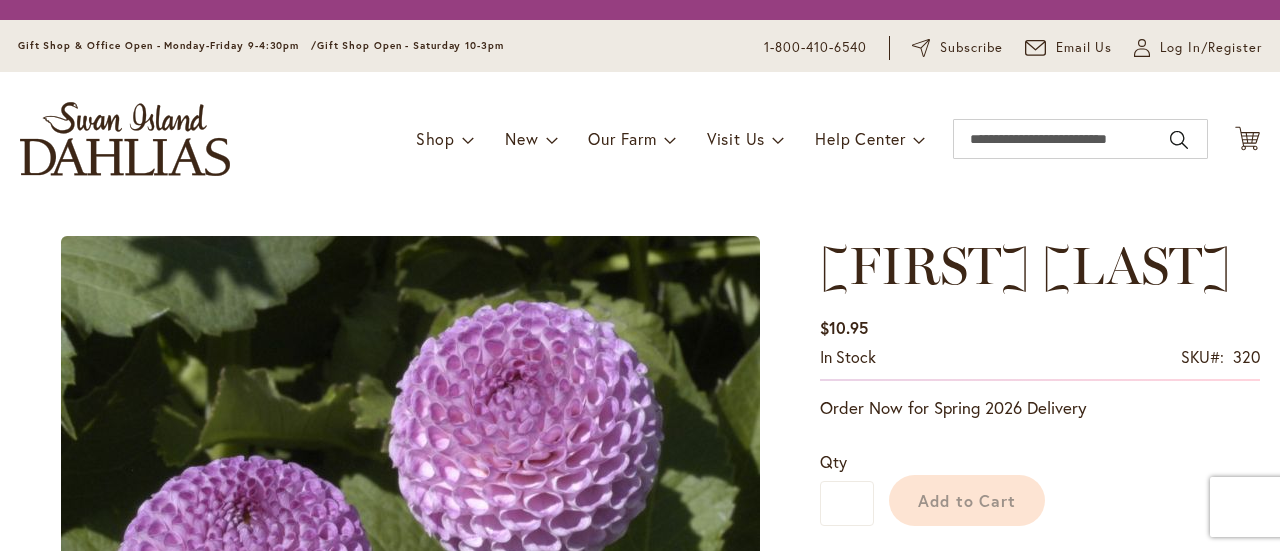 scroll, scrollTop: 0, scrollLeft: 0, axis: both 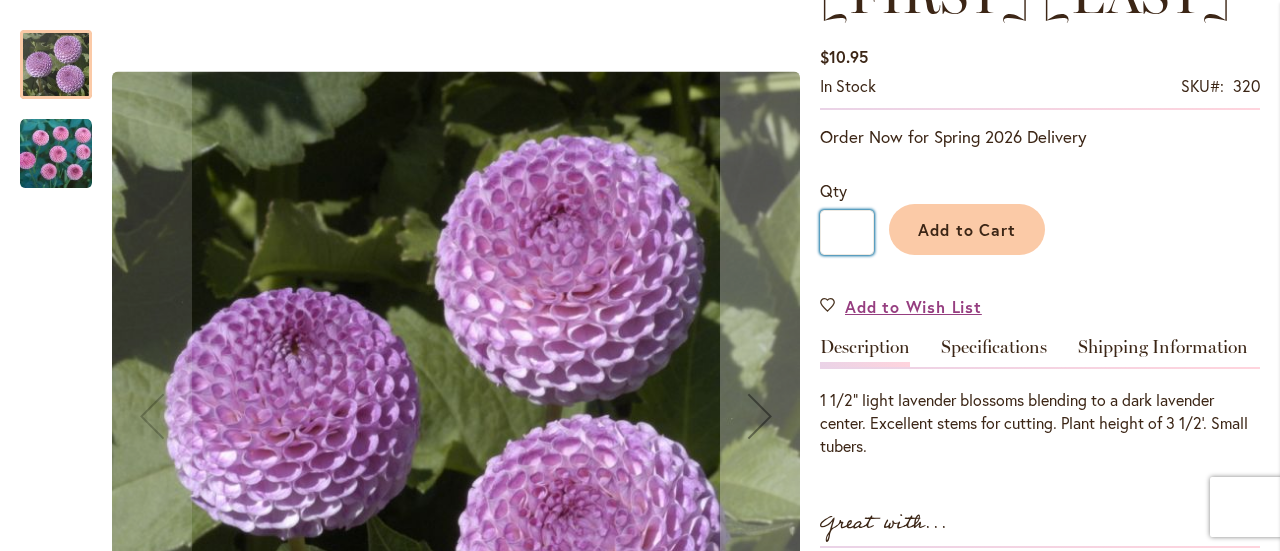 click on "*" at bounding box center (847, 232) 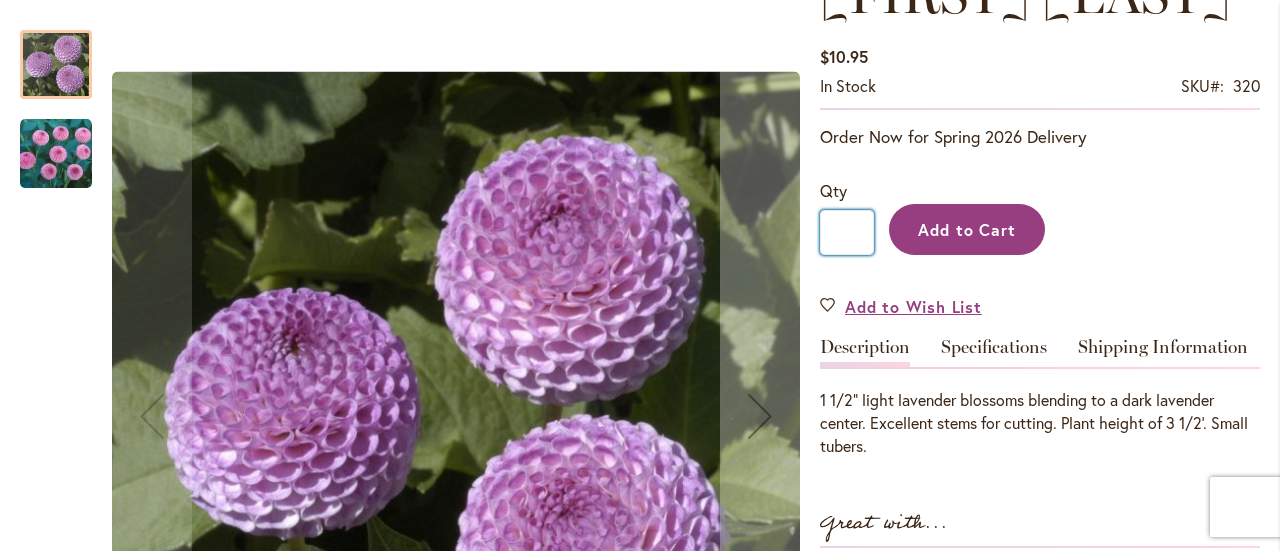 type on "**" 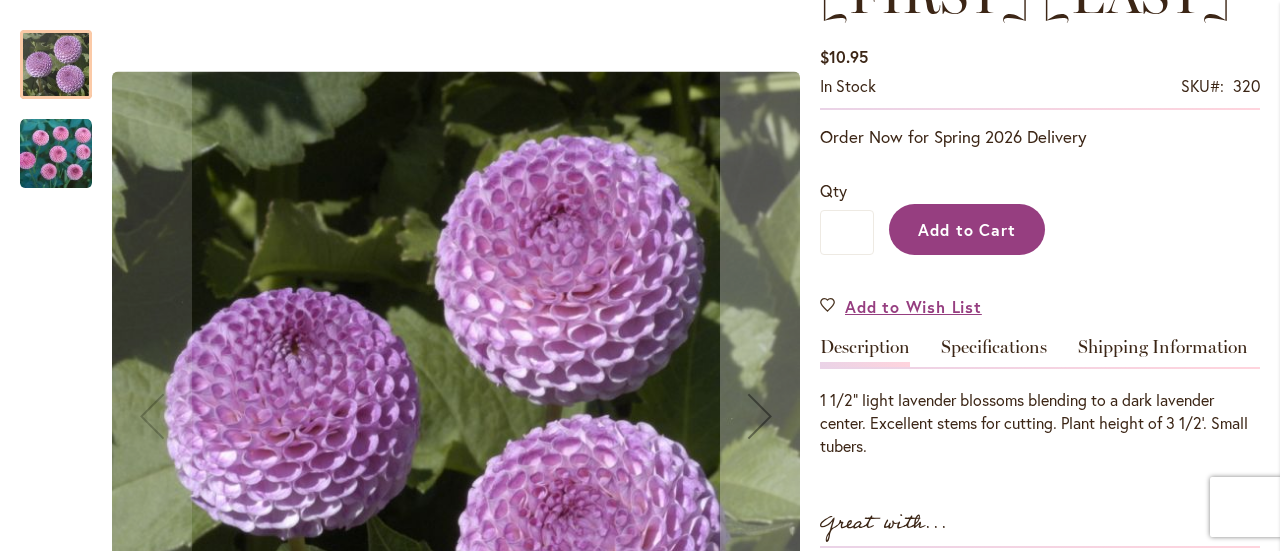 click on "Add to Cart" at bounding box center (967, 229) 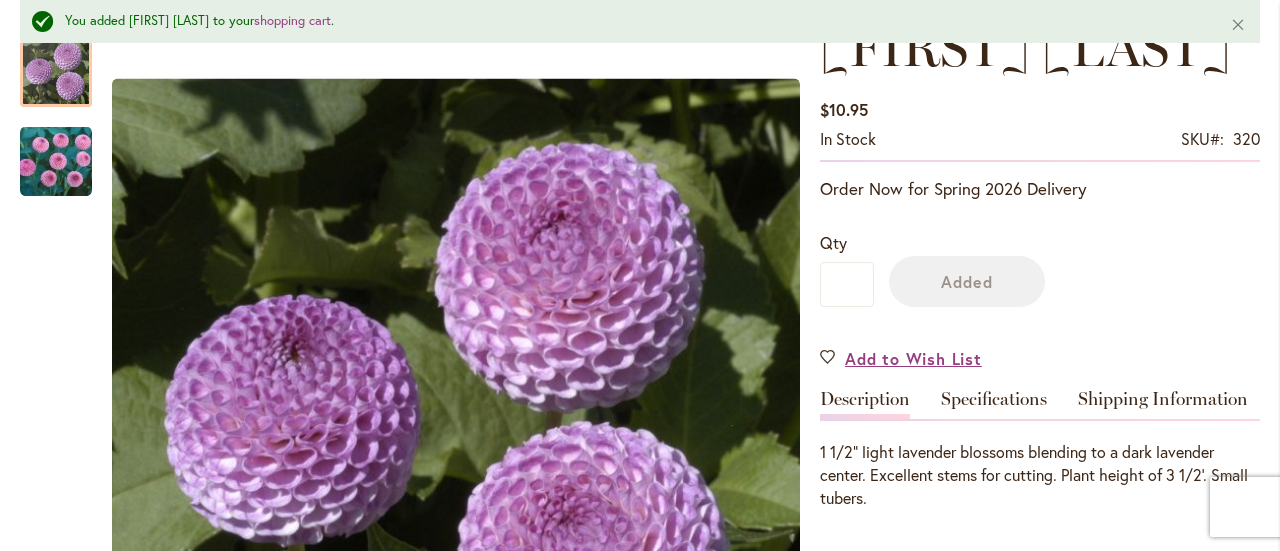 scroll, scrollTop: 380, scrollLeft: 0, axis: vertical 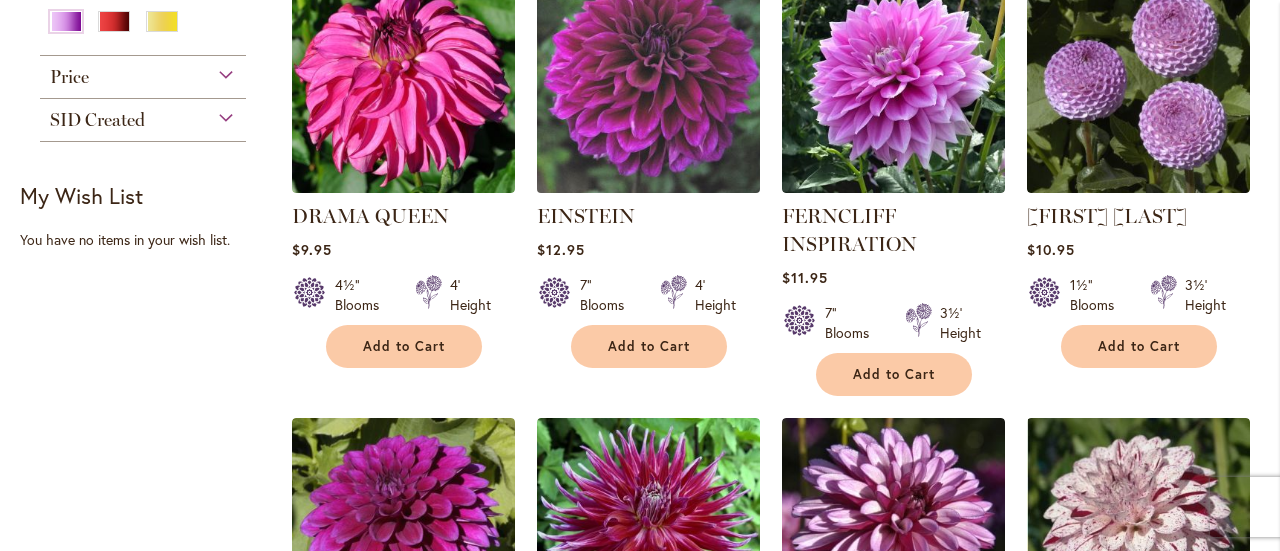 click at bounding box center (648, 81) 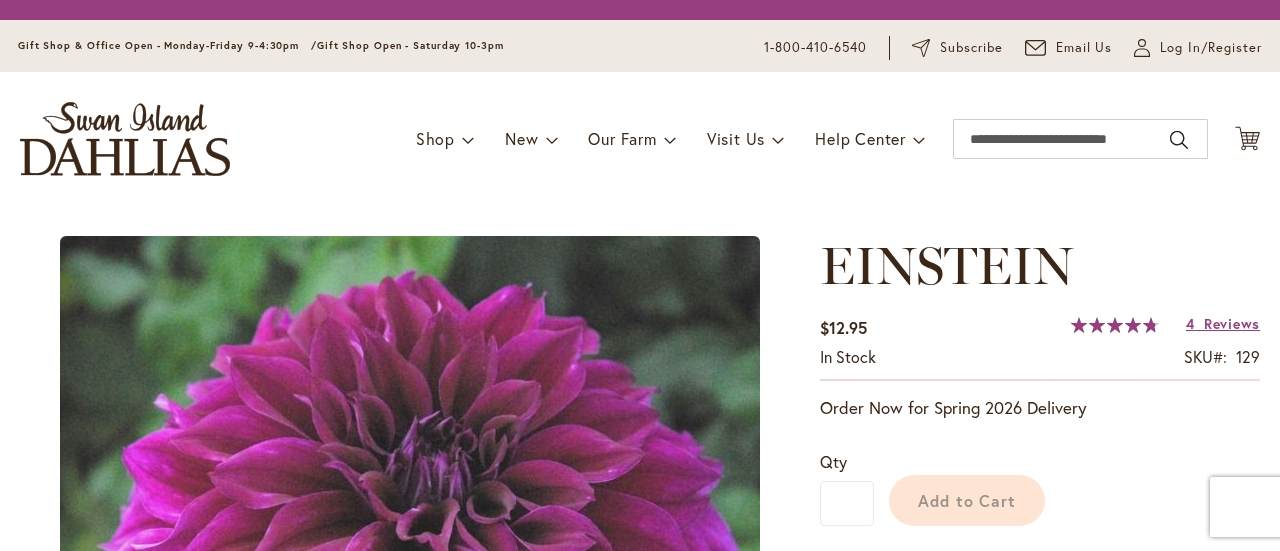 scroll, scrollTop: 0, scrollLeft: 0, axis: both 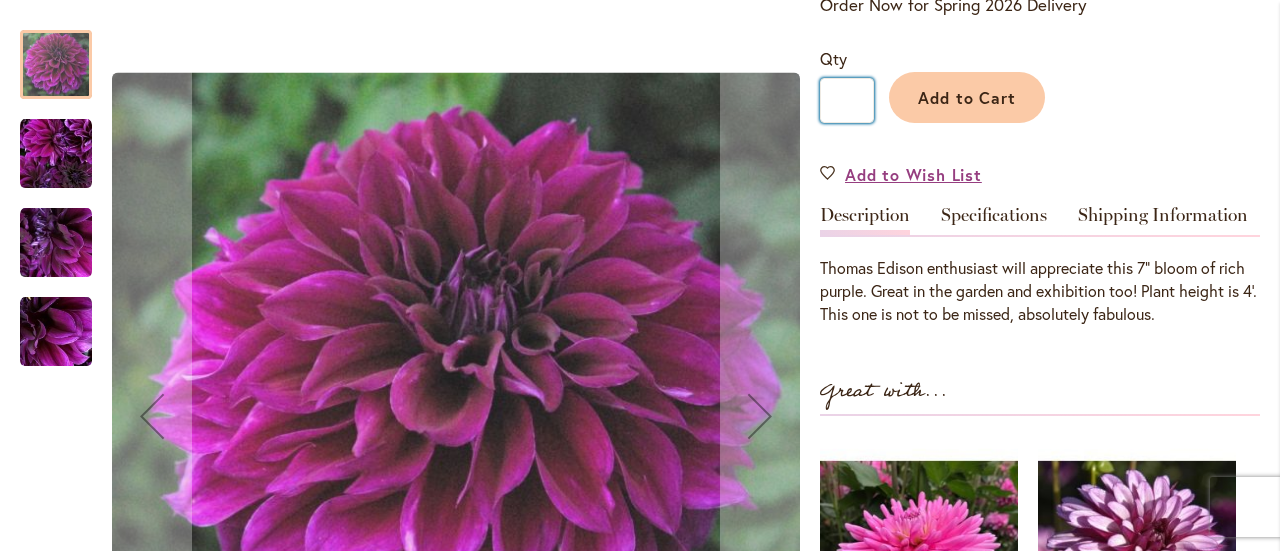 click on "*" at bounding box center (847, 100) 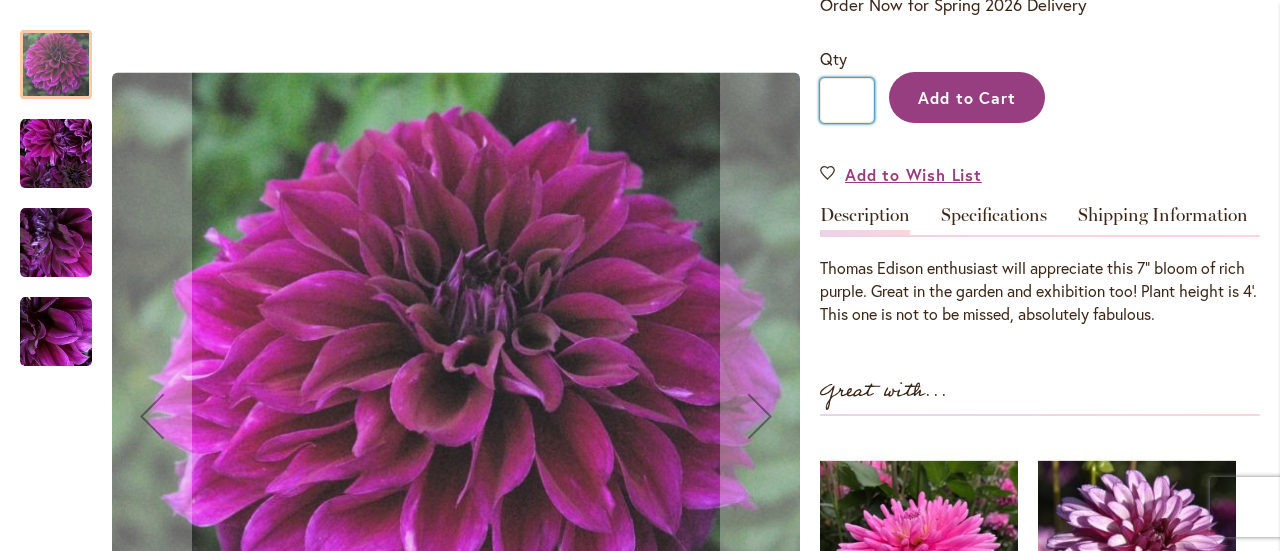 type on "**" 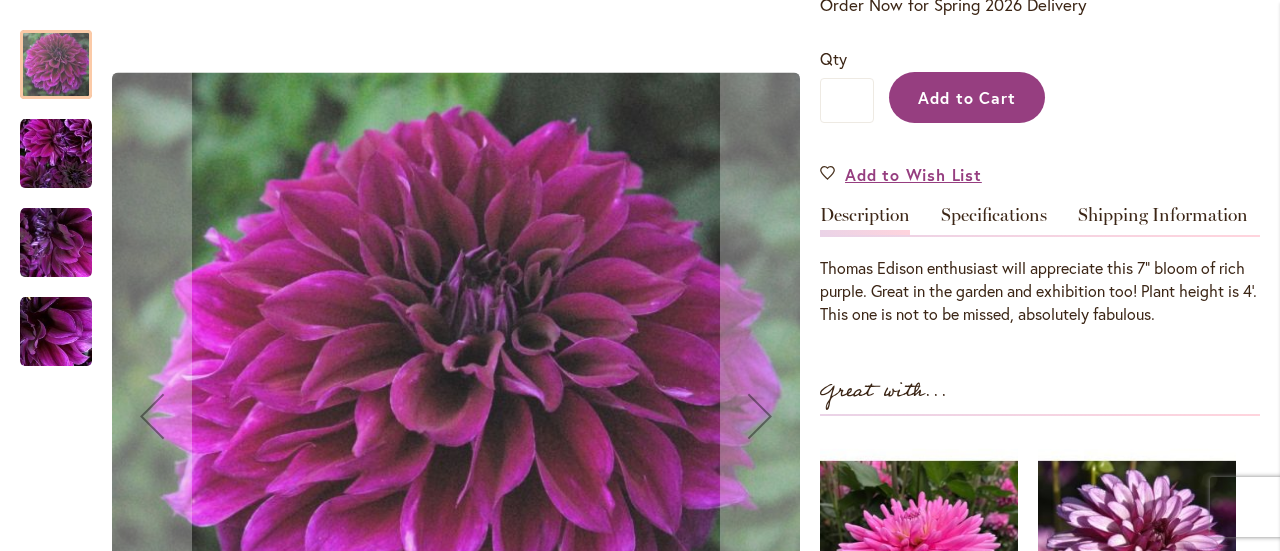 click on "Add to Cart" at bounding box center (967, 97) 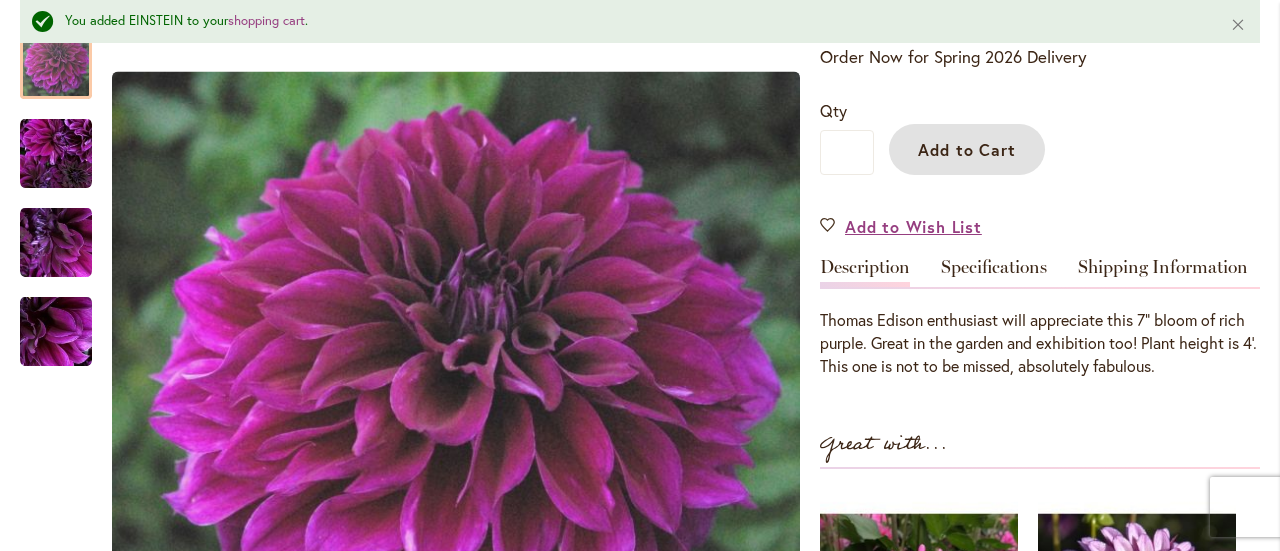 scroll, scrollTop: 512, scrollLeft: 0, axis: vertical 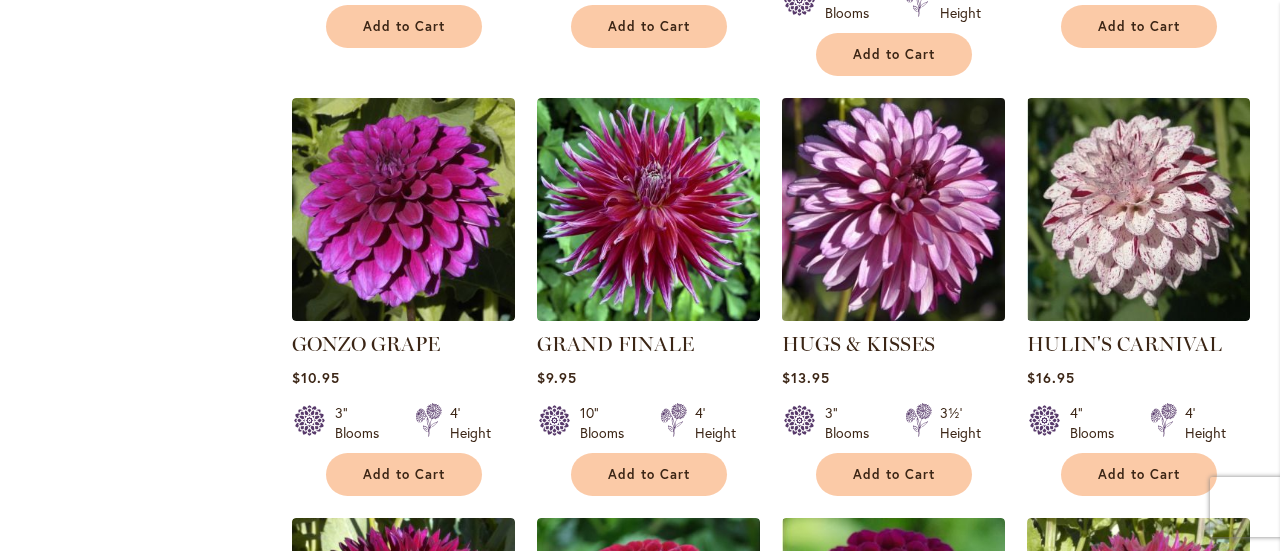 click at bounding box center [893, 209] 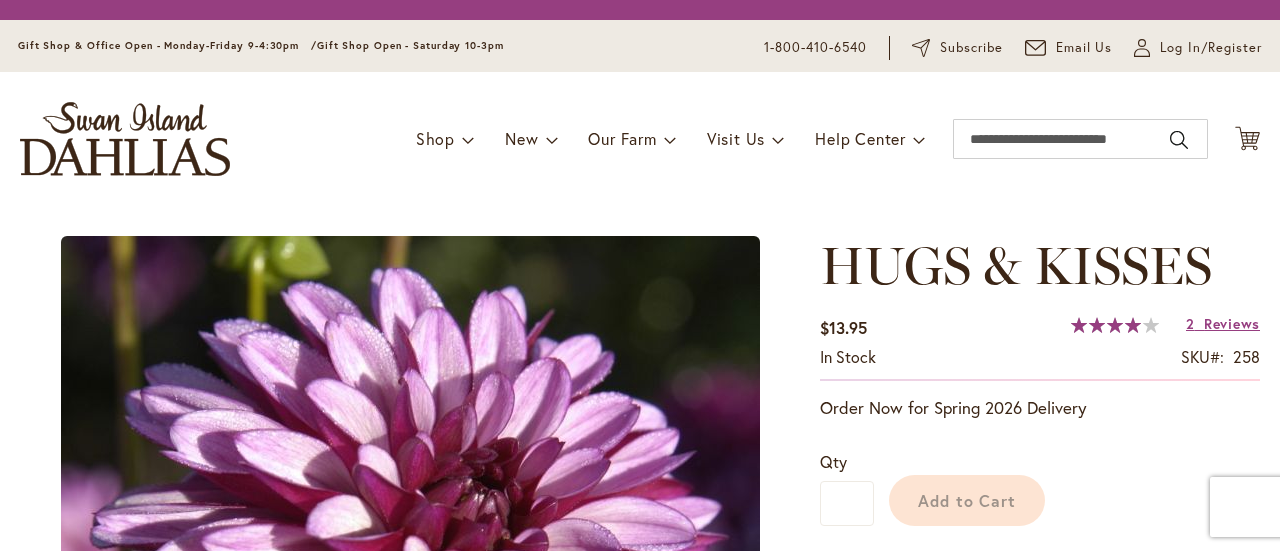 scroll, scrollTop: 0, scrollLeft: 0, axis: both 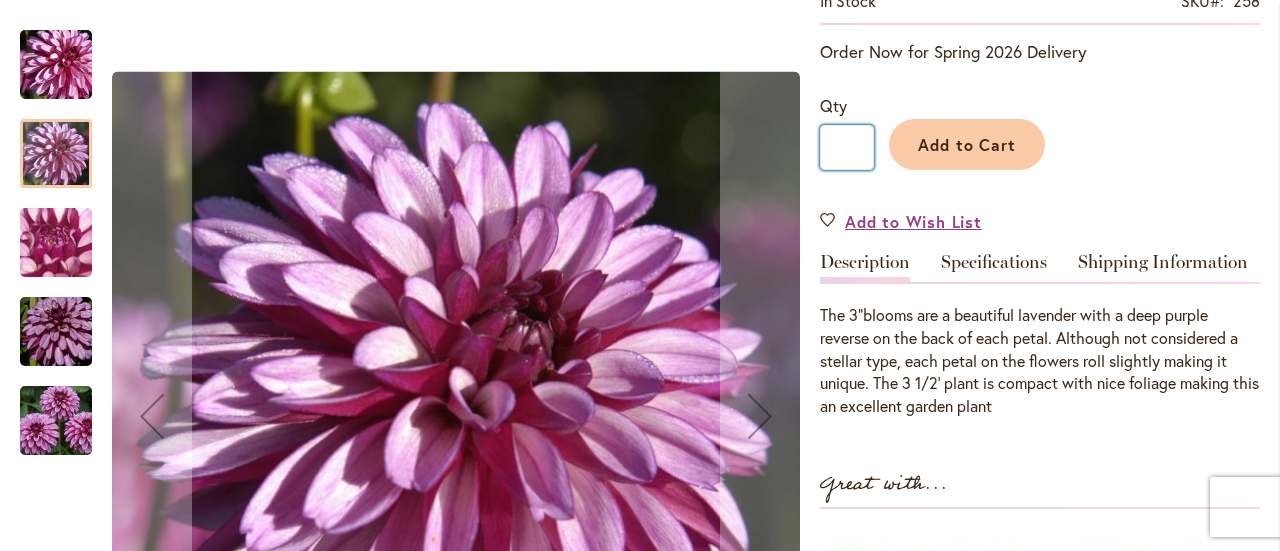 click on "*" at bounding box center (847, 147) 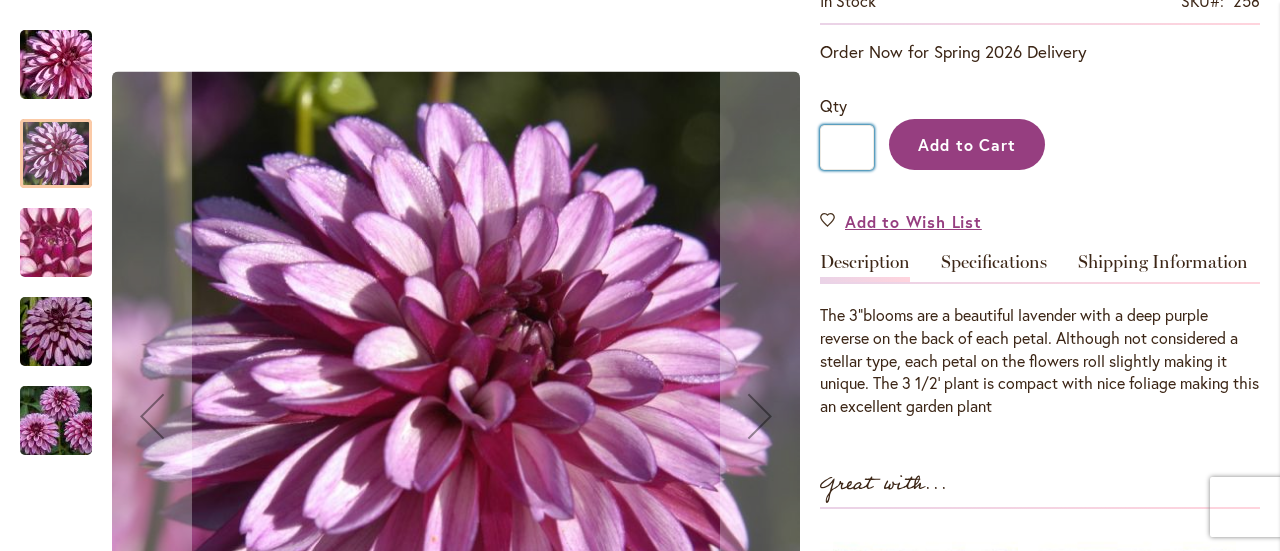 type on "**" 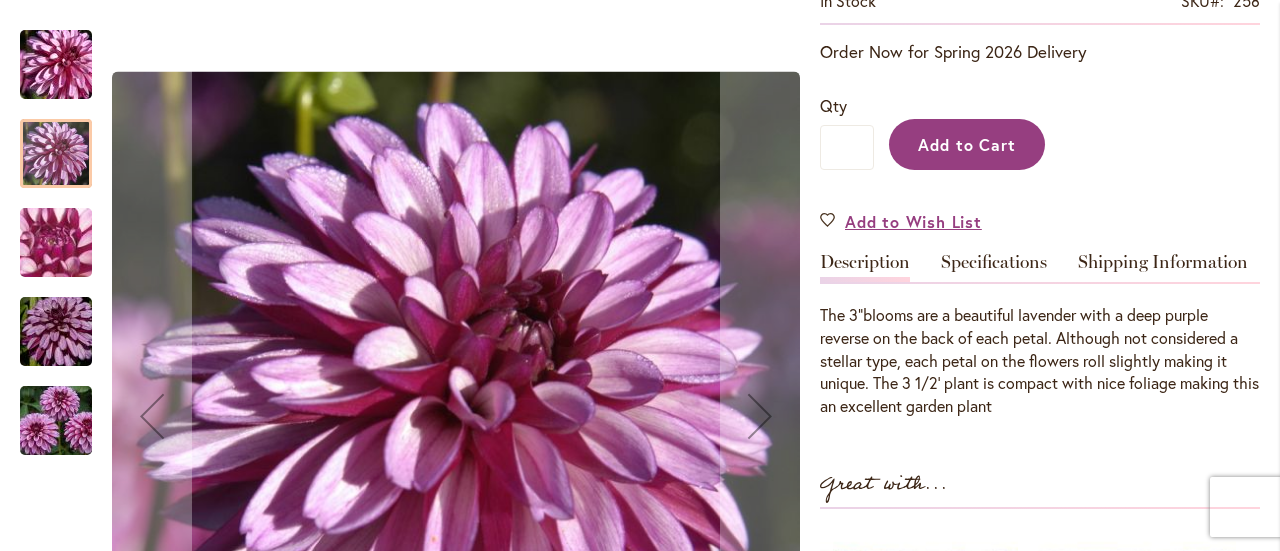 click on "Add to Cart" at bounding box center [967, 144] 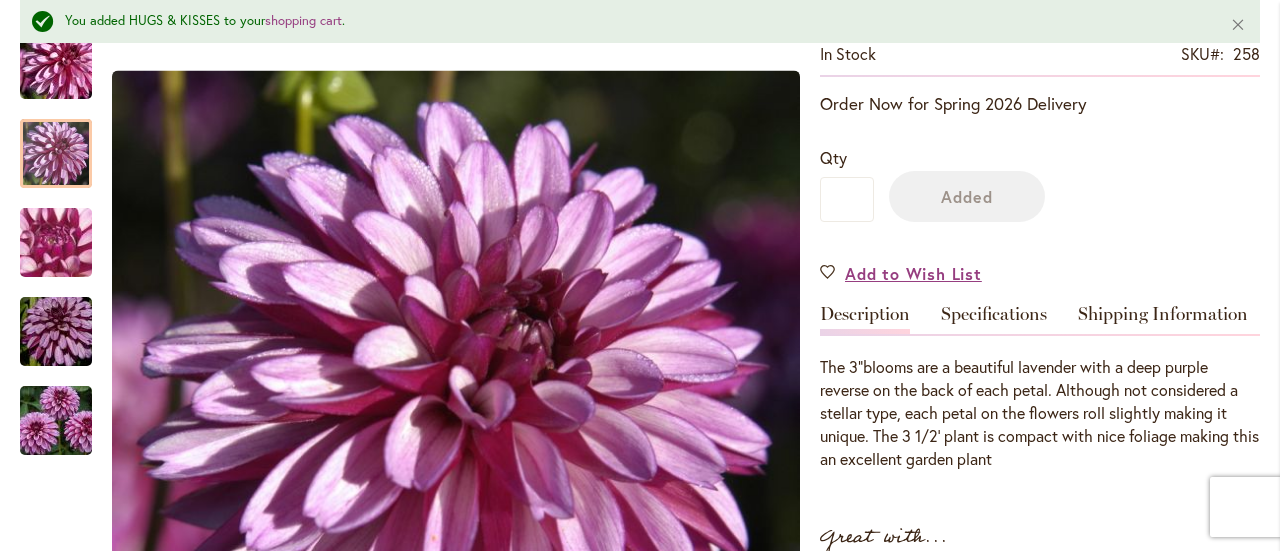 scroll, scrollTop: 466, scrollLeft: 0, axis: vertical 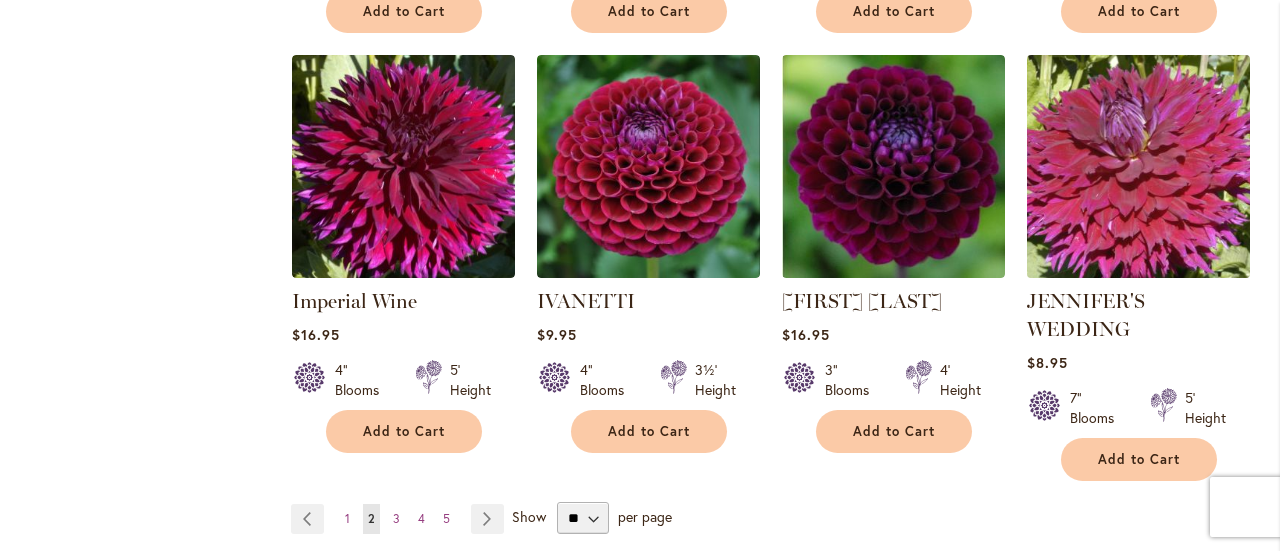 click at bounding box center [1138, 166] 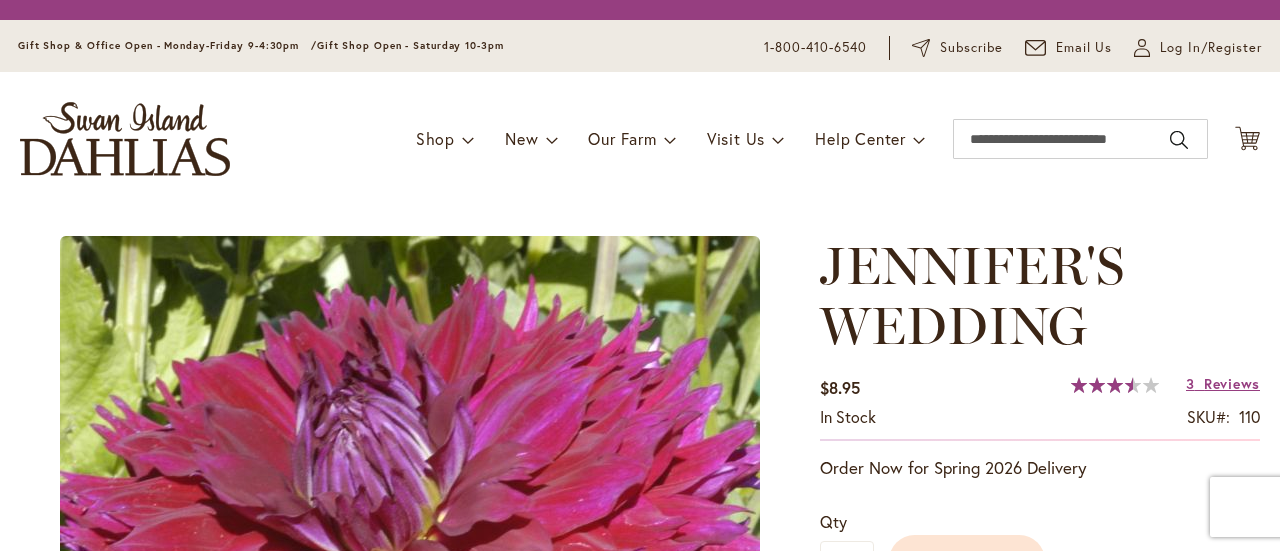 scroll, scrollTop: 0, scrollLeft: 0, axis: both 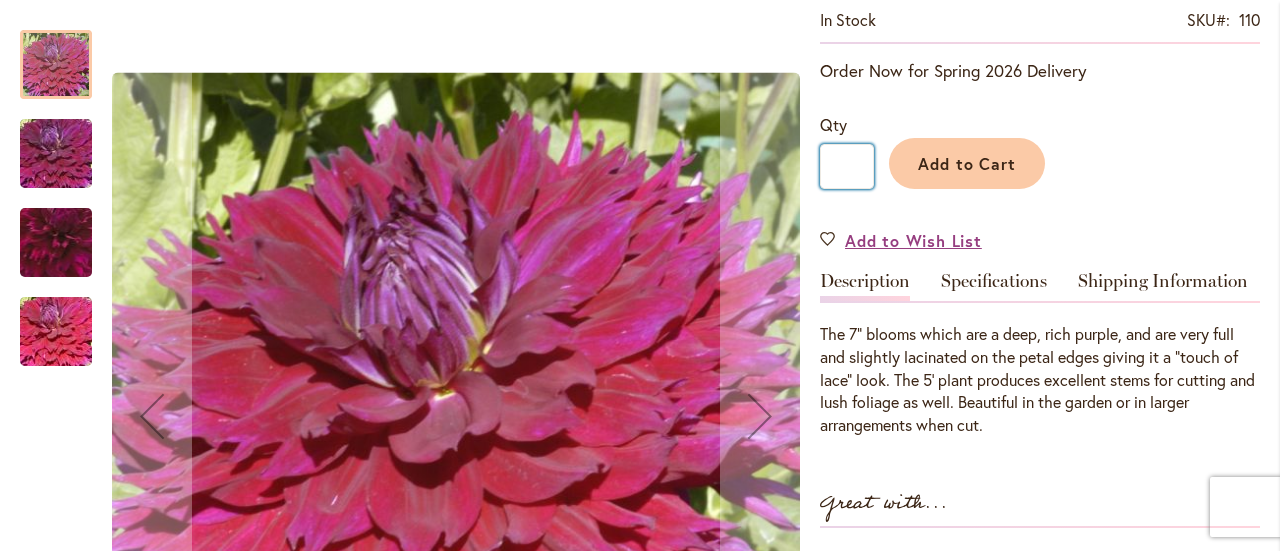 click on "*" at bounding box center [847, 166] 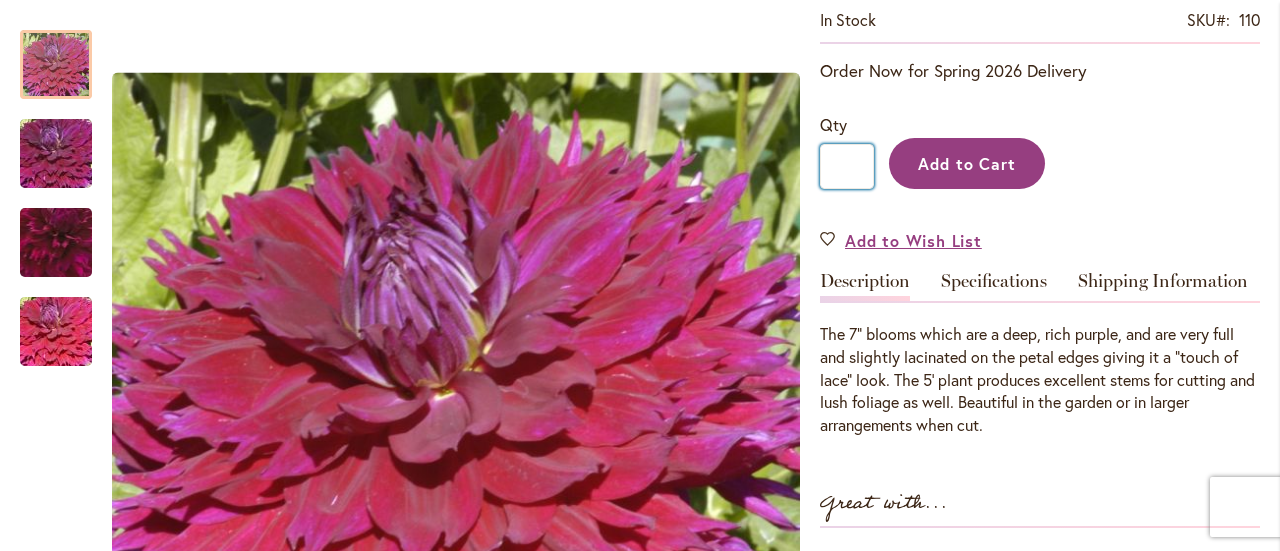 type on "**" 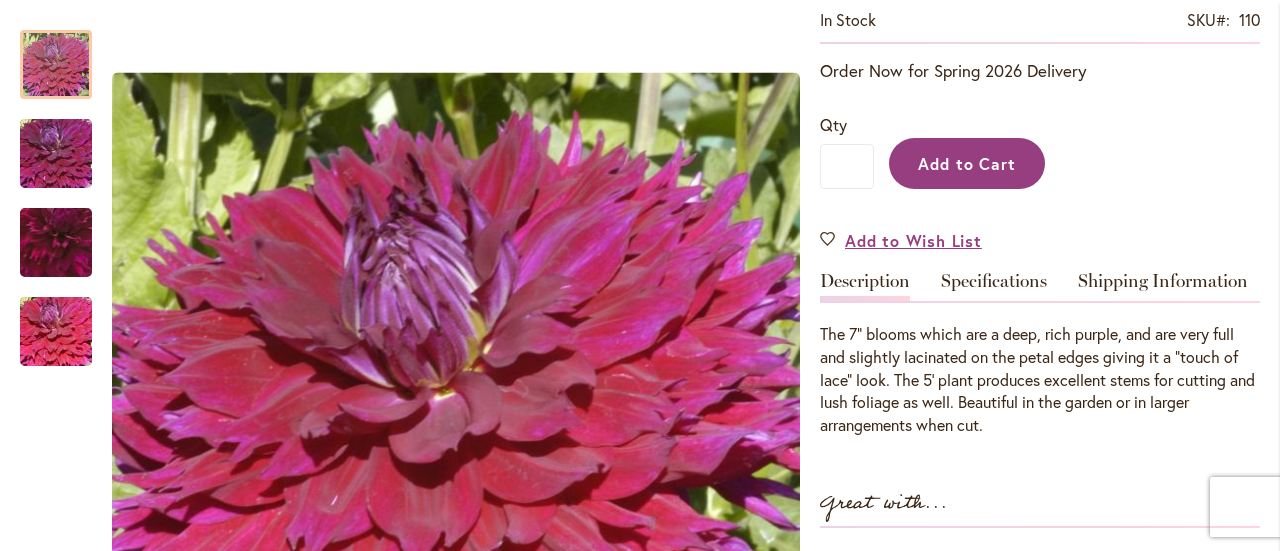 click on "Add to Cart" at bounding box center [967, 163] 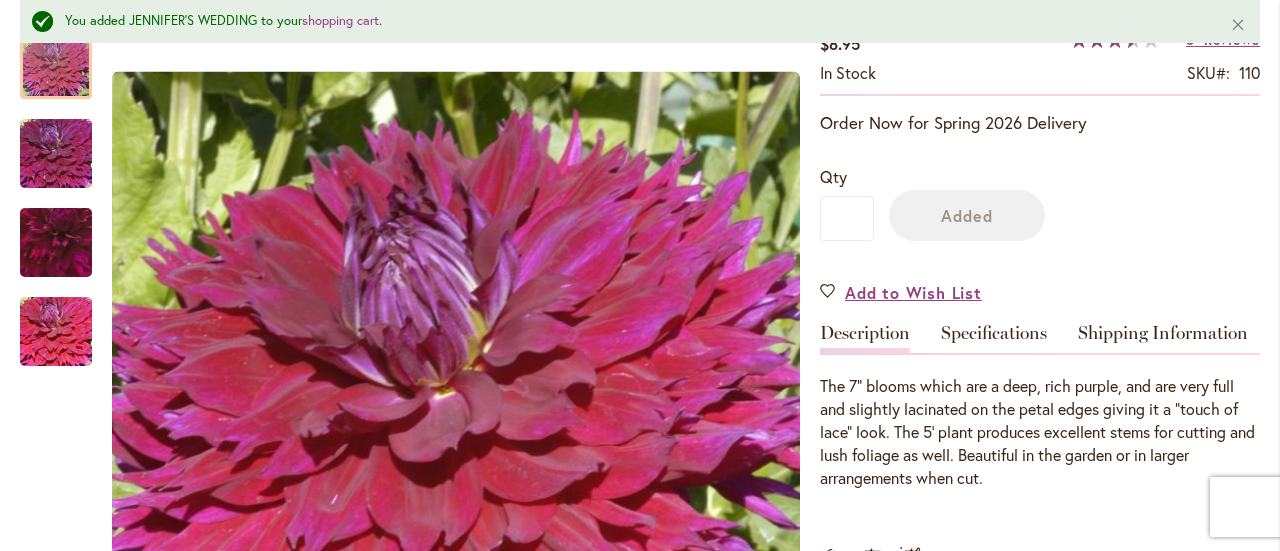 scroll, scrollTop: 507, scrollLeft: 0, axis: vertical 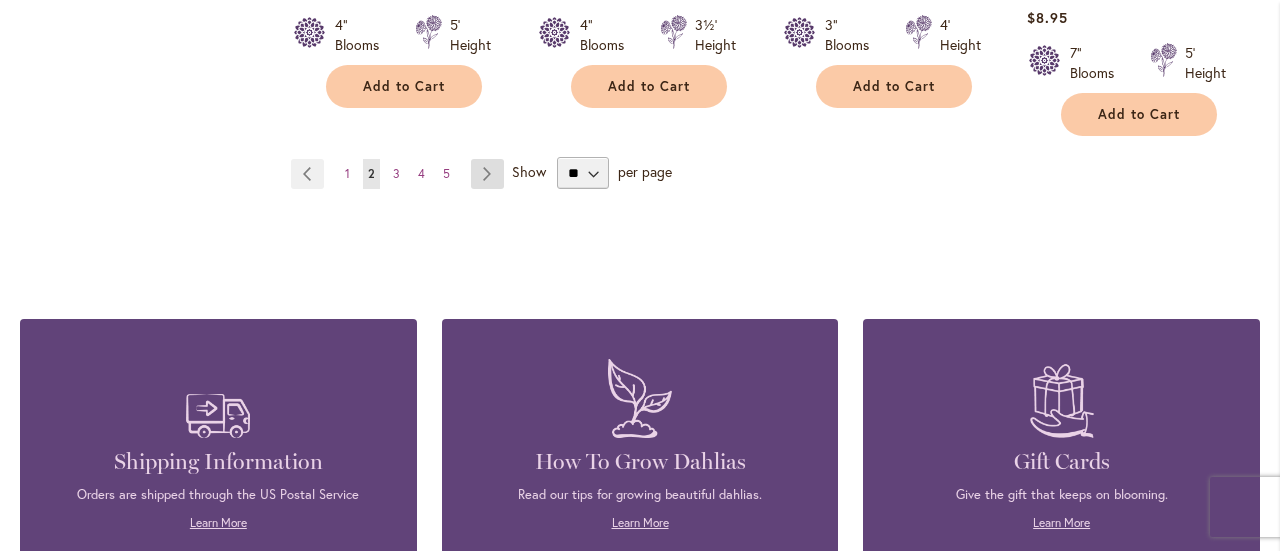 click on "Page
Next" at bounding box center [487, 174] 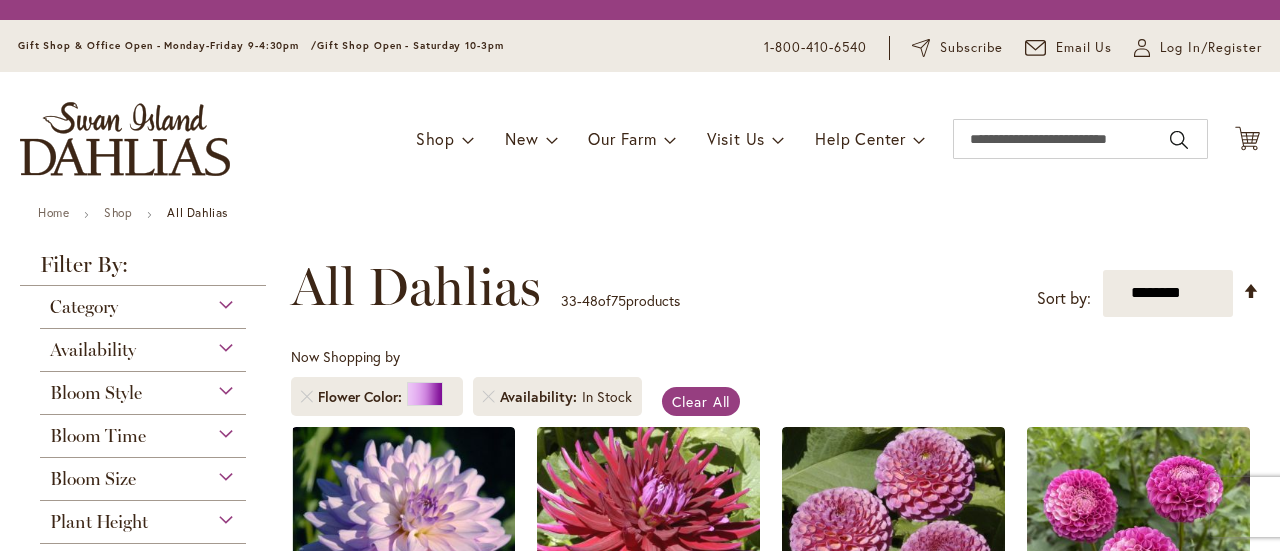 scroll, scrollTop: 0, scrollLeft: 0, axis: both 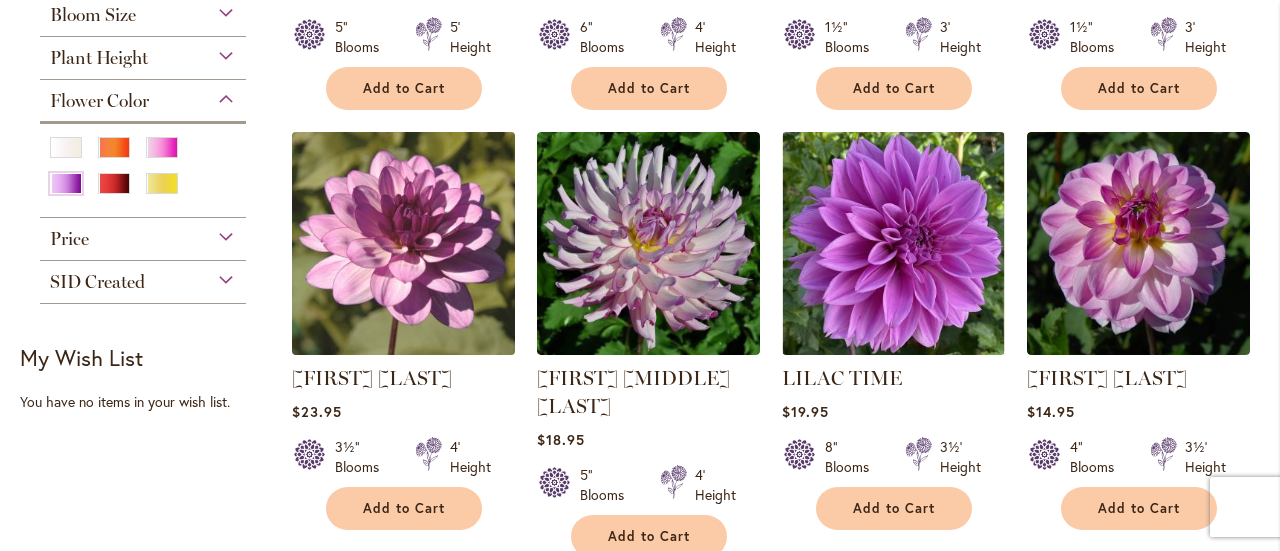 click at bounding box center [403, 243] 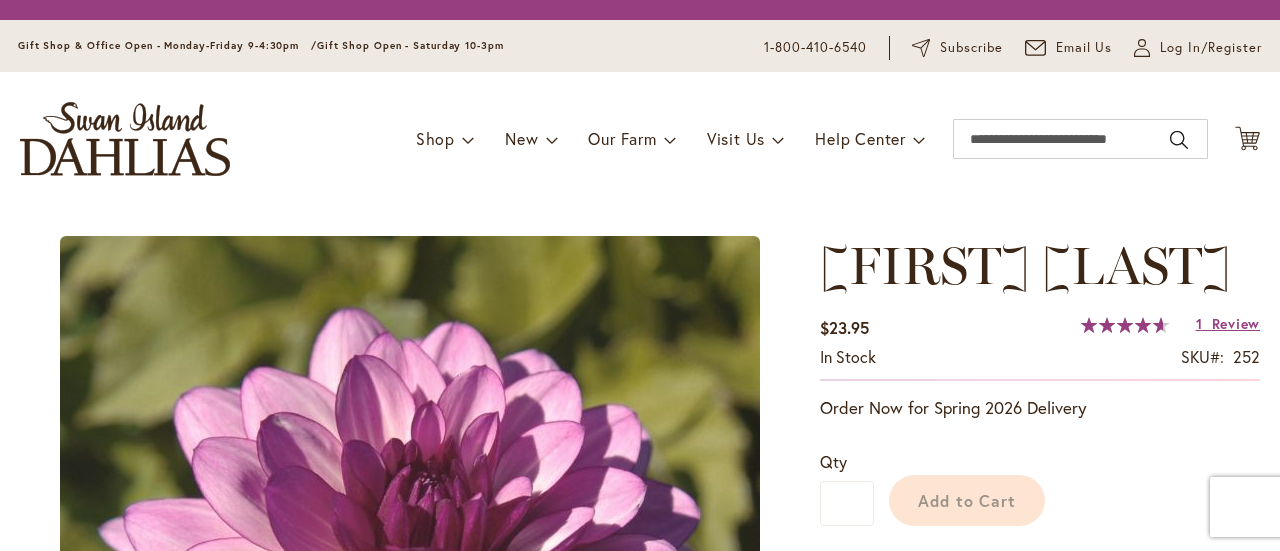 scroll, scrollTop: 0, scrollLeft: 0, axis: both 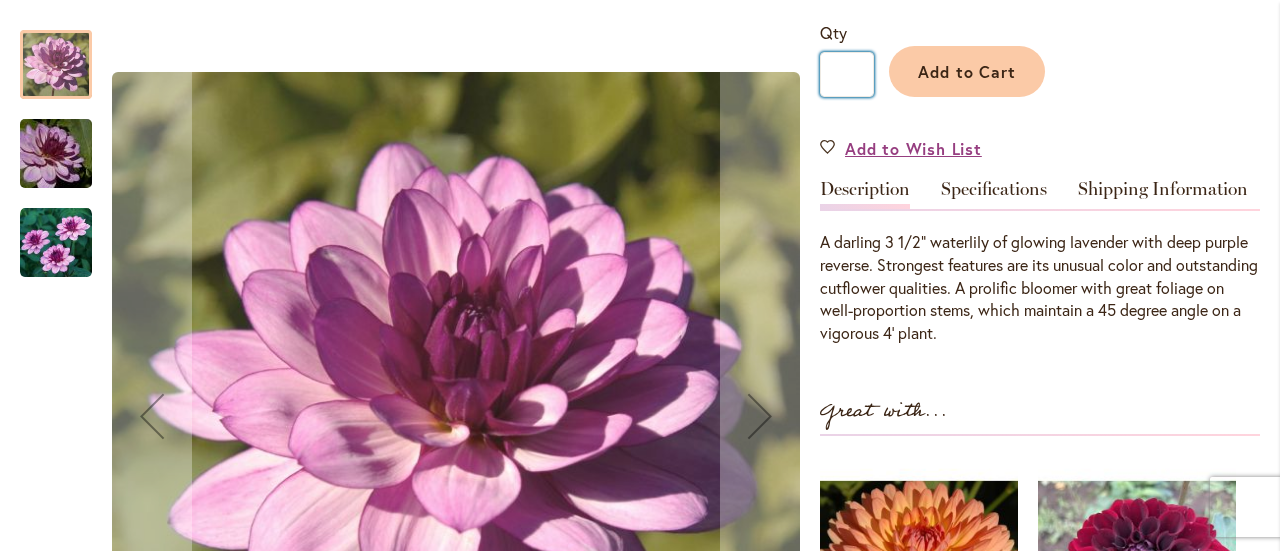 click on "*" at bounding box center [847, 74] 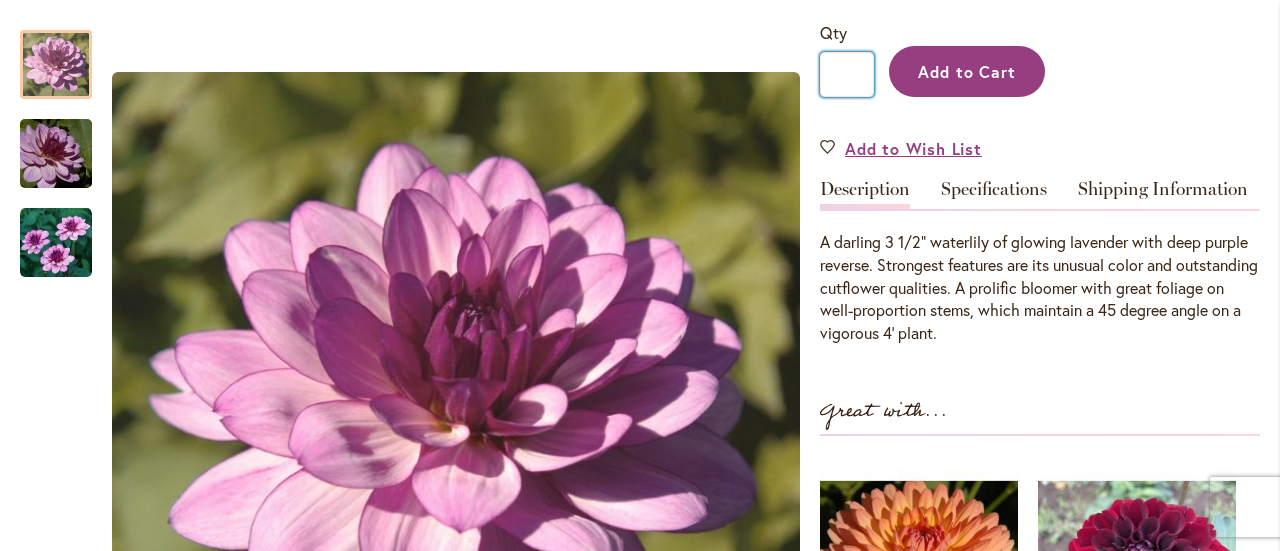 type on "**" 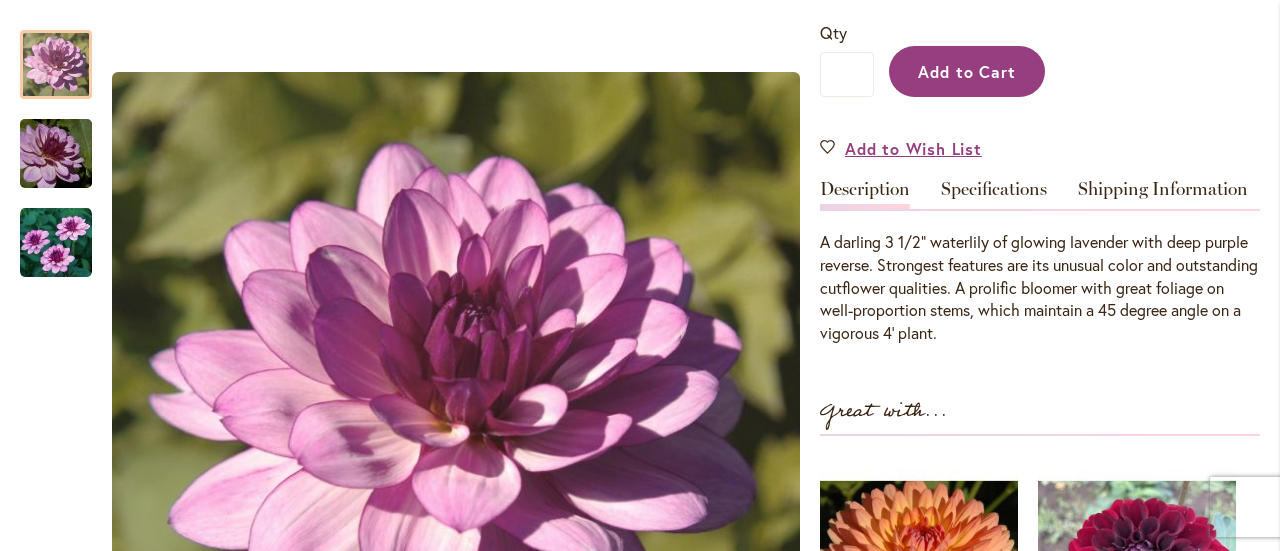 click on "Add to Cart" at bounding box center [967, 71] 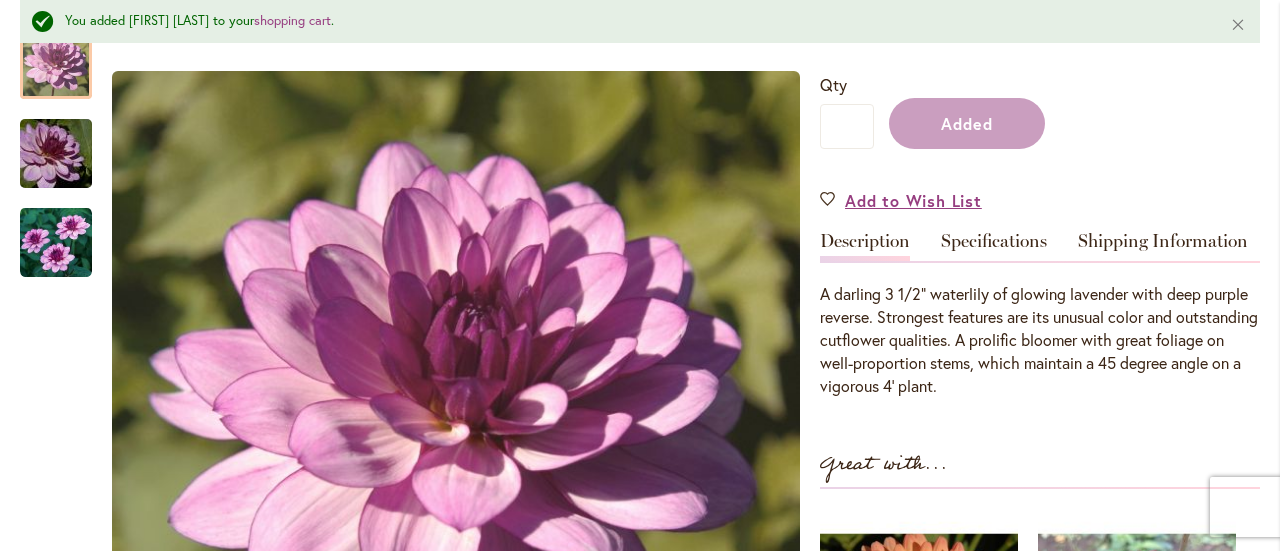 scroll, scrollTop: 538, scrollLeft: 0, axis: vertical 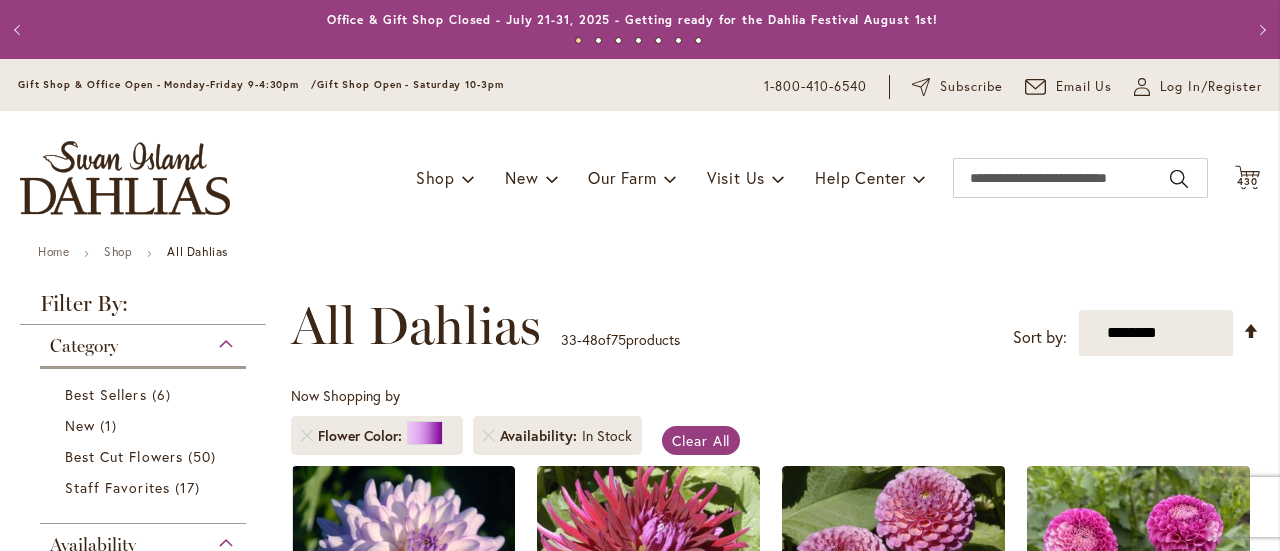 click on "Home
Shop
All Dahlias
New Best Sellers Staff Favorites Collections Best Cut Flowers
Filter by:
Filter By:
Category
Best Sellers 6
1" at bounding box center [640, 1455] 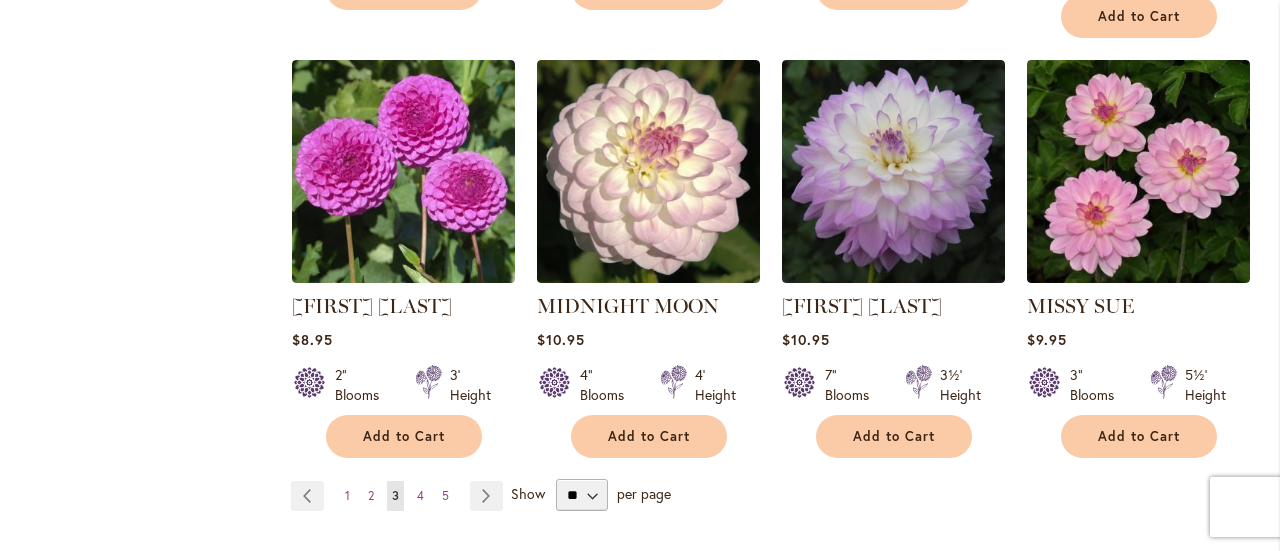 scroll, scrollTop: 1740, scrollLeft: 0, axis: vertical 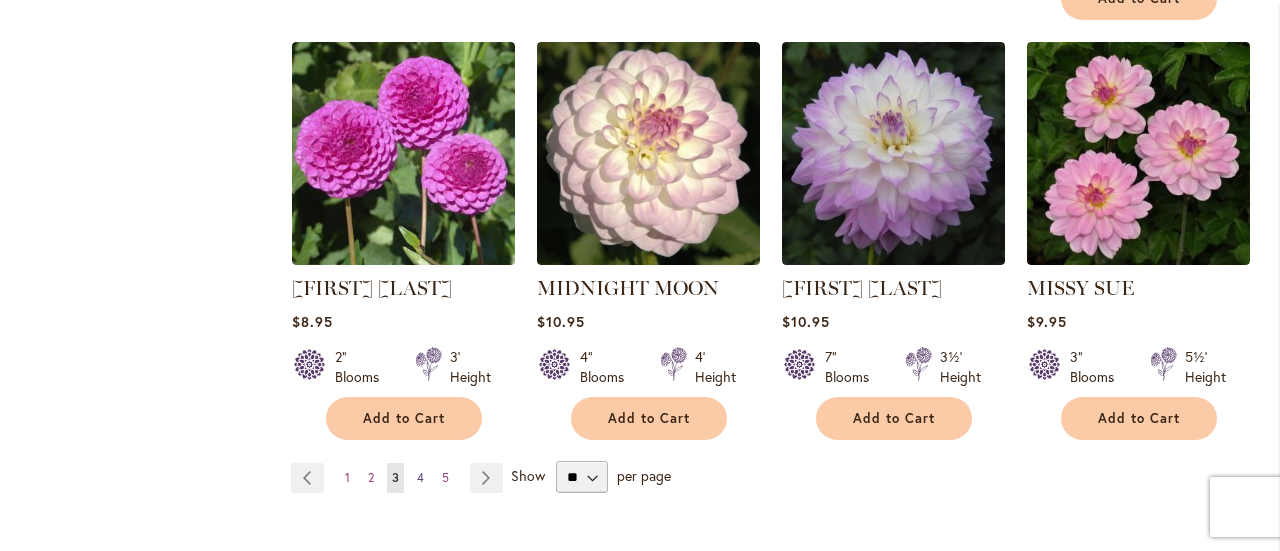click on "4" at bounding box center (420, 477) 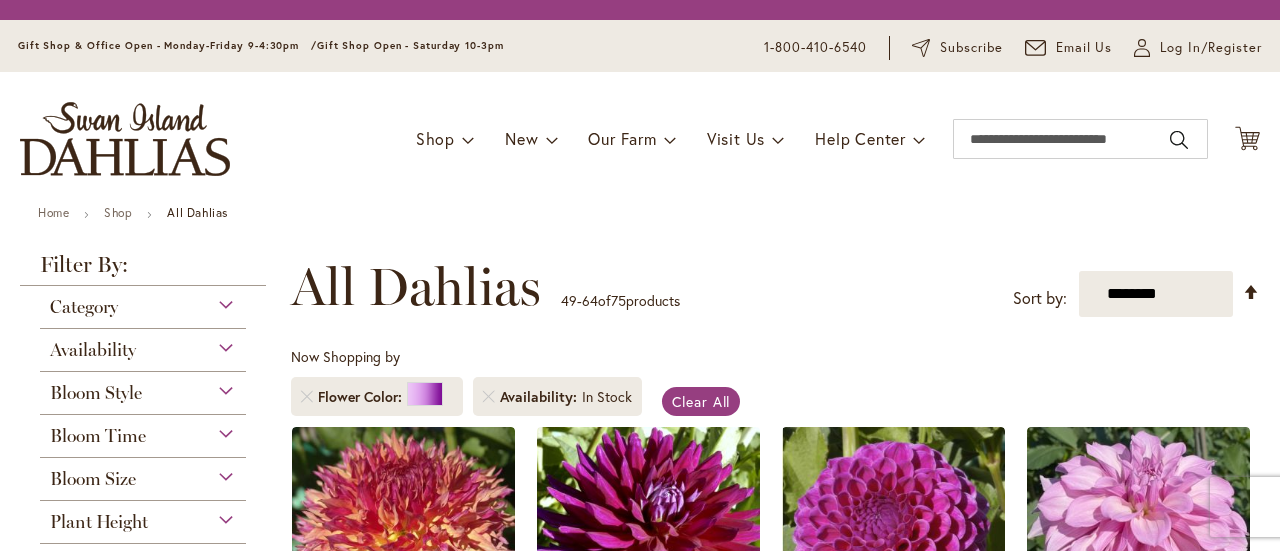 scroll, scrollTop: 0, scrollLeft: 0, axis: both 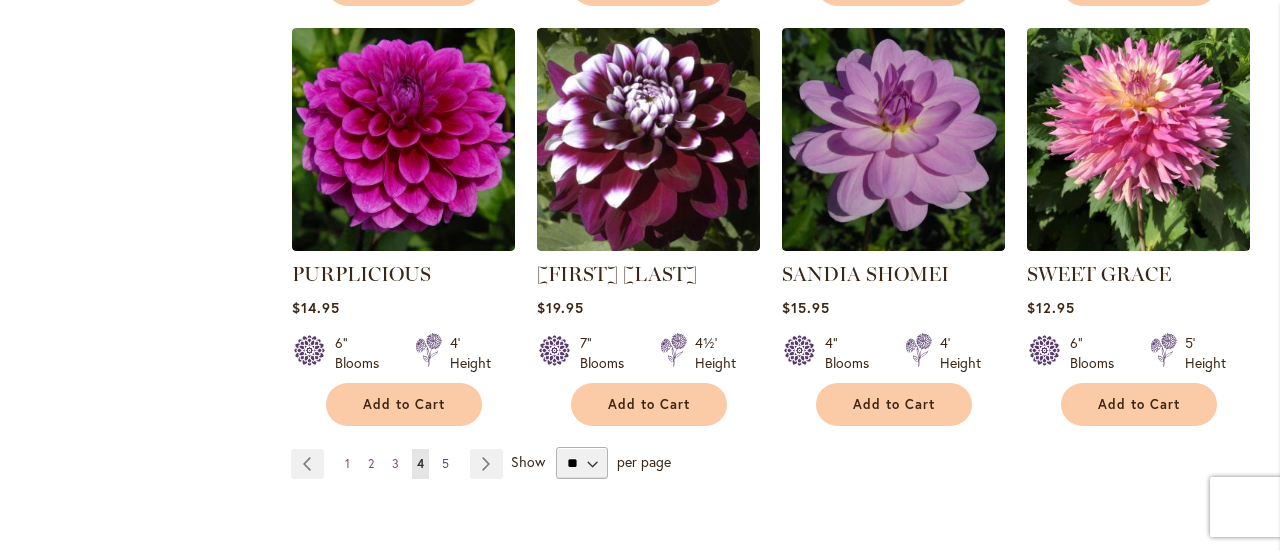 click on "5" at bounding box center [445, 463] 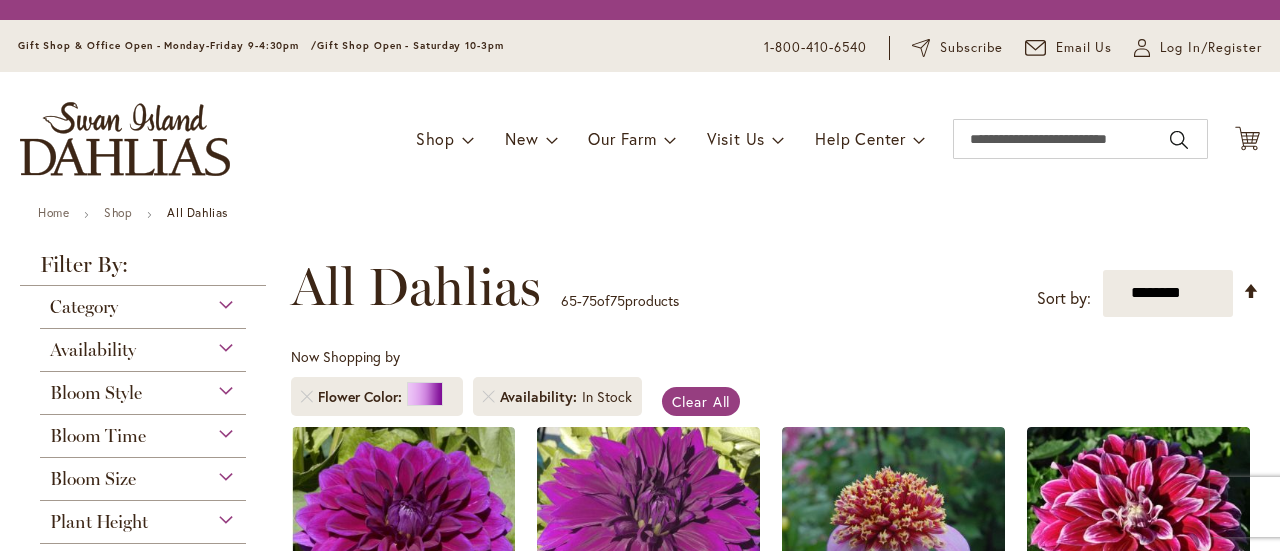 scroll, scrollTop: 0, scrollLeft: 0, axis: both 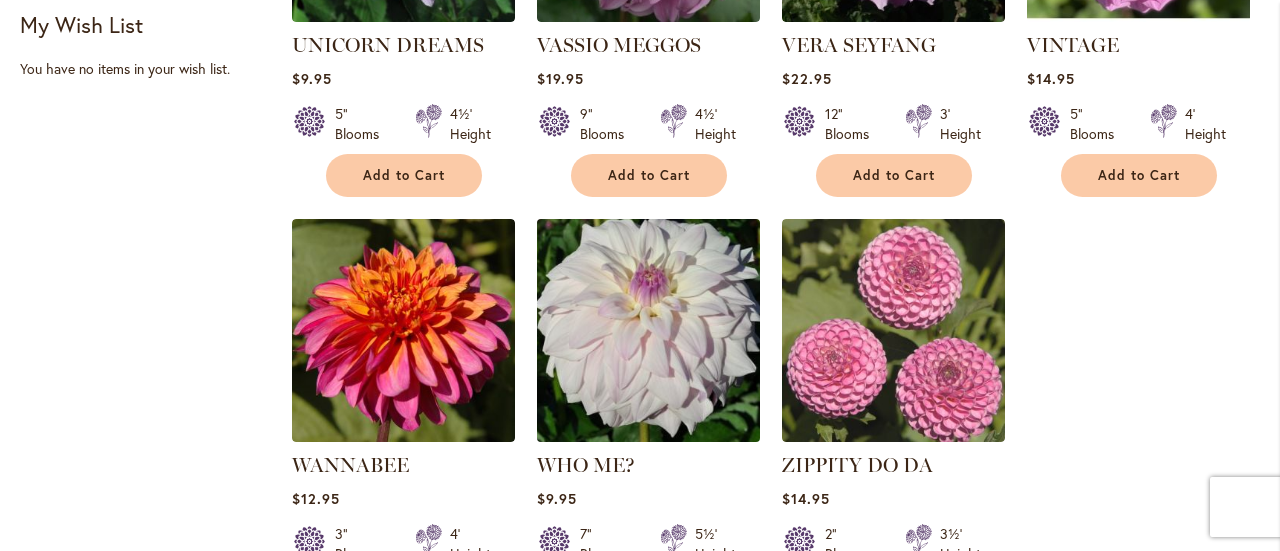 click at bounding box center [648, 330] 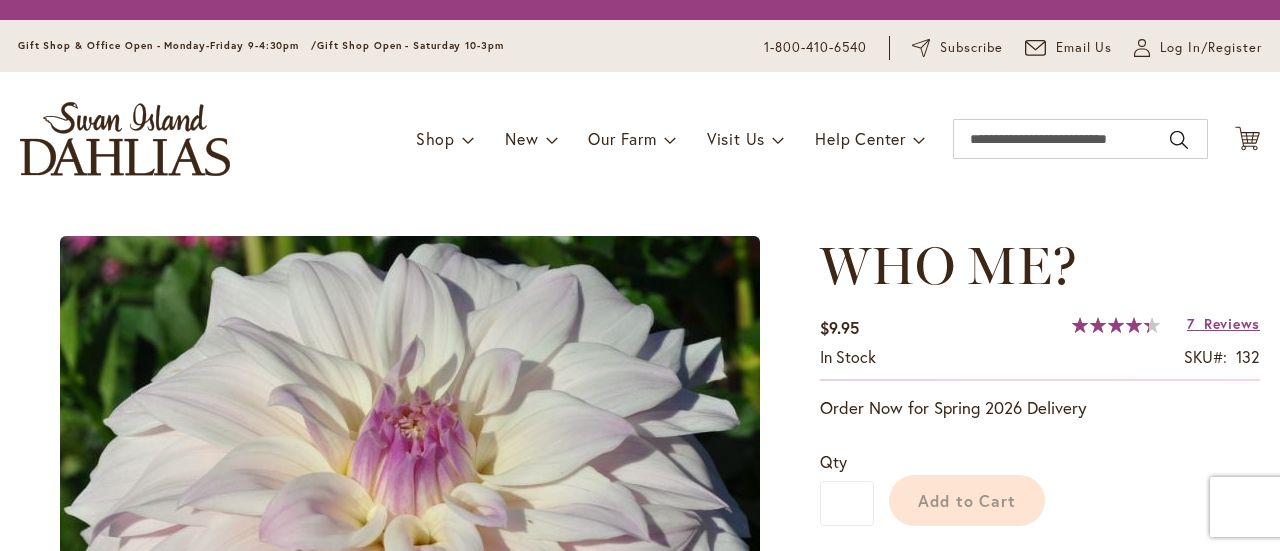 scroll, scrollTop: 0, scrollLeft: 0, axis: both 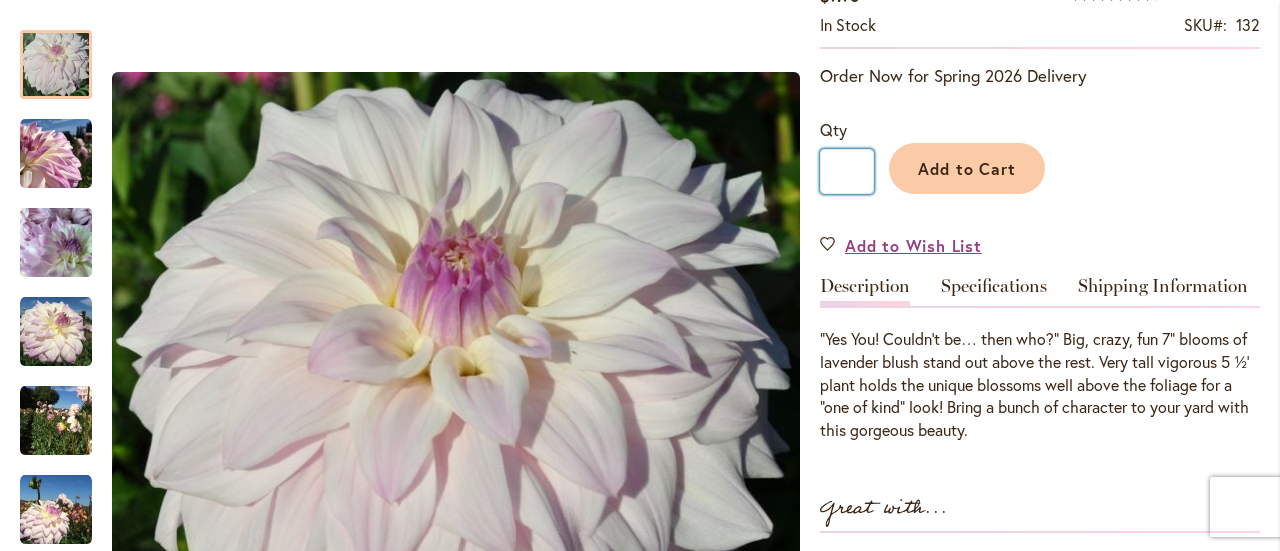 click on "*" at bounding box center [847, 171] 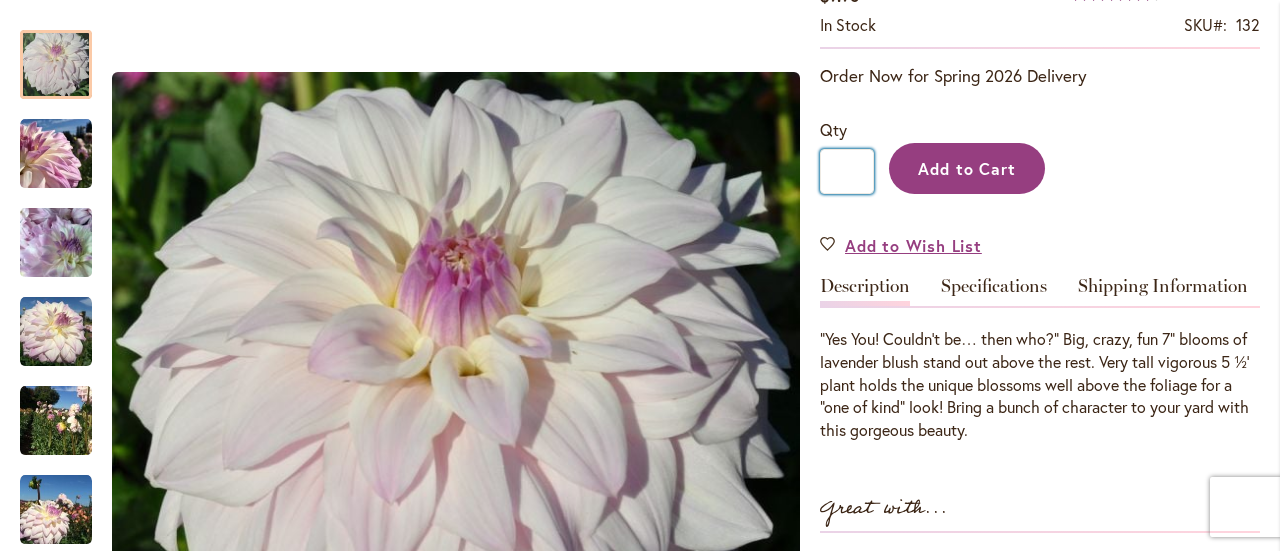type on "**" 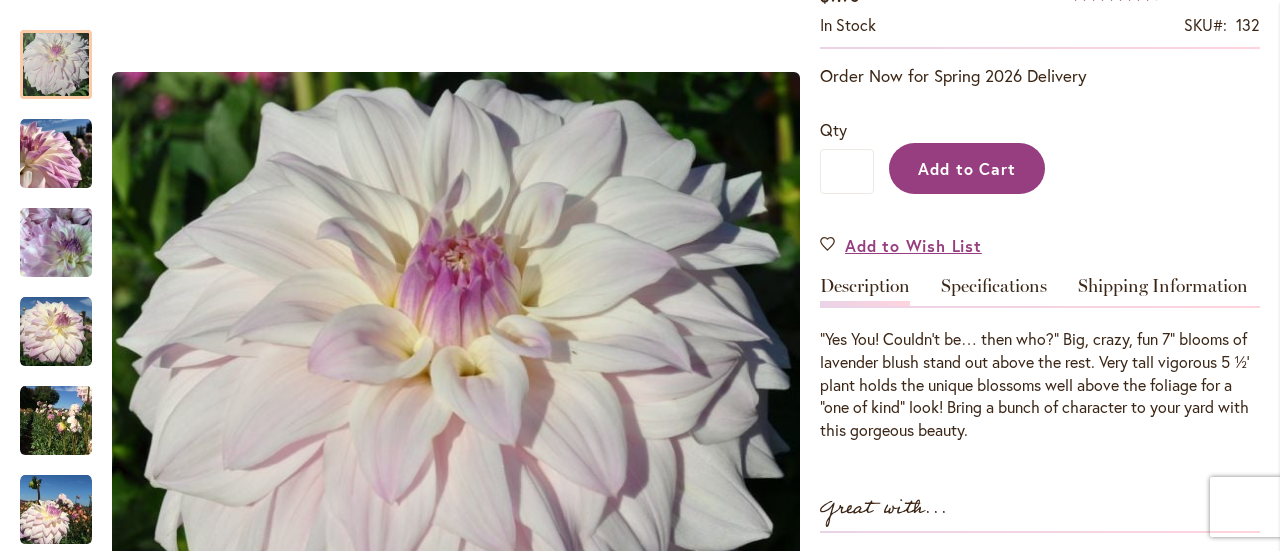 click on "Add to Cart" at bounding box center [967, 168] 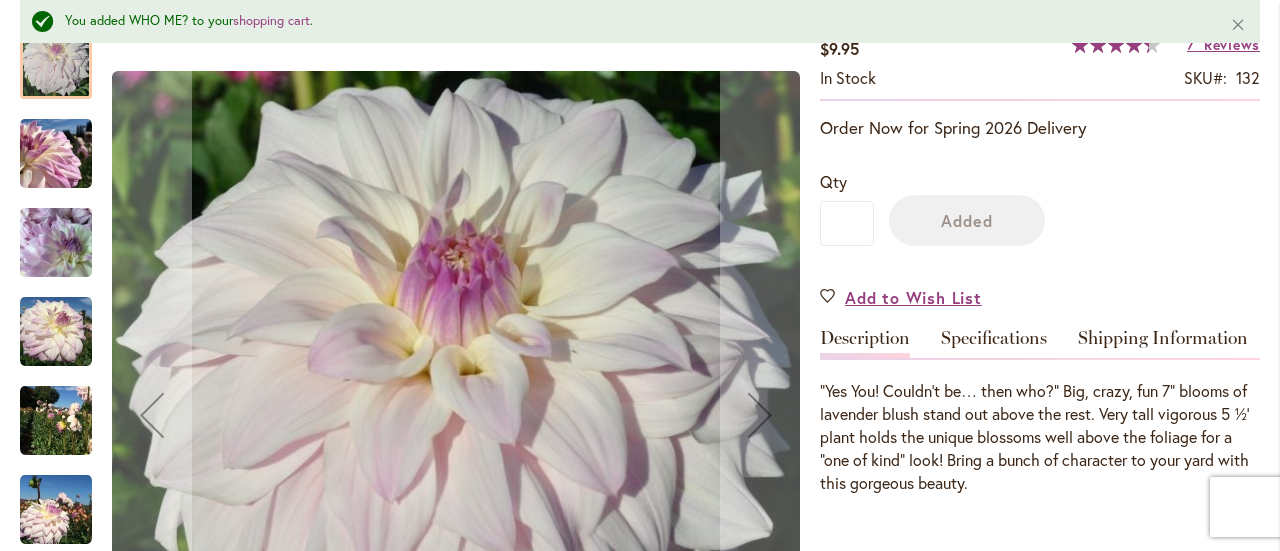 scroll, scrollTop: 442, scrollLeft: 0, axis: vertical 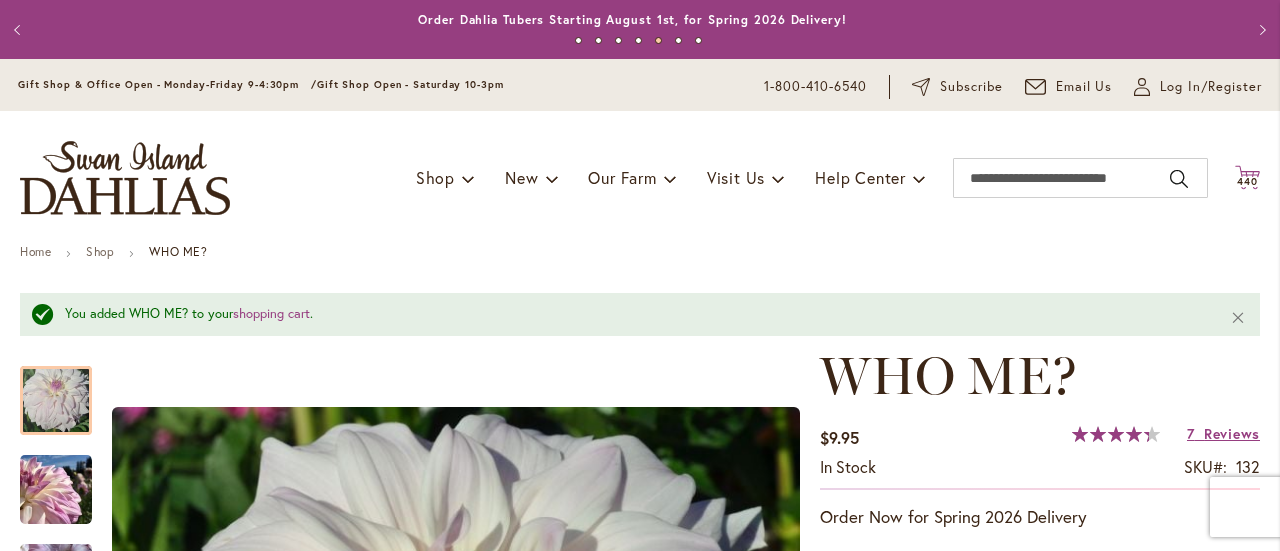 click on "Cart
.cls-1 {
fill: #231f20;
}" 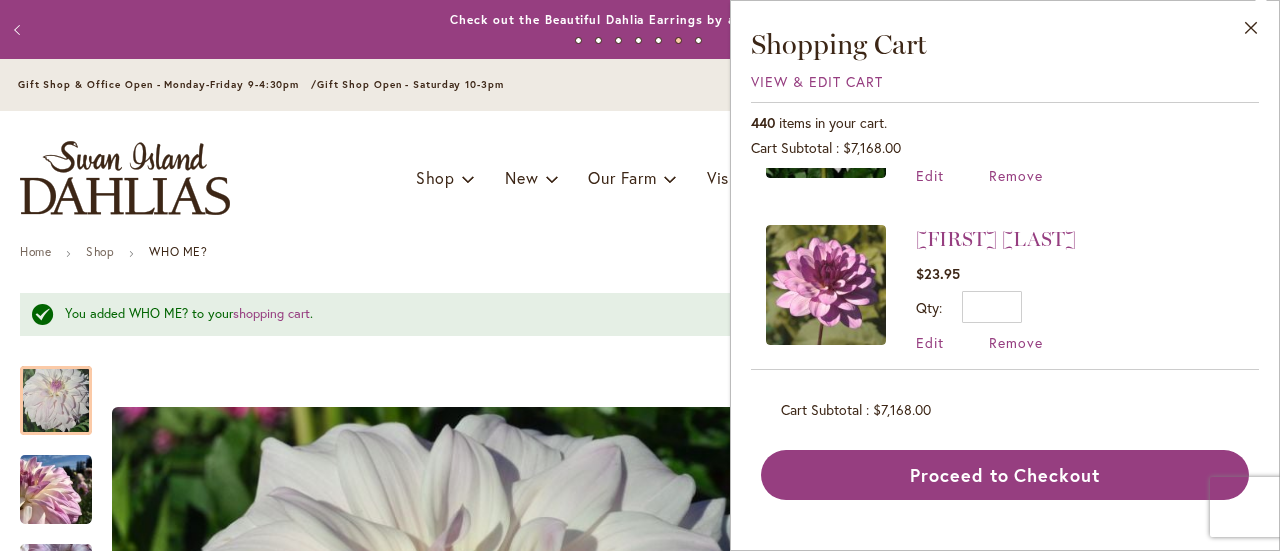 scroll, scrollTop: 0, scrollLeft: 0, axis: both 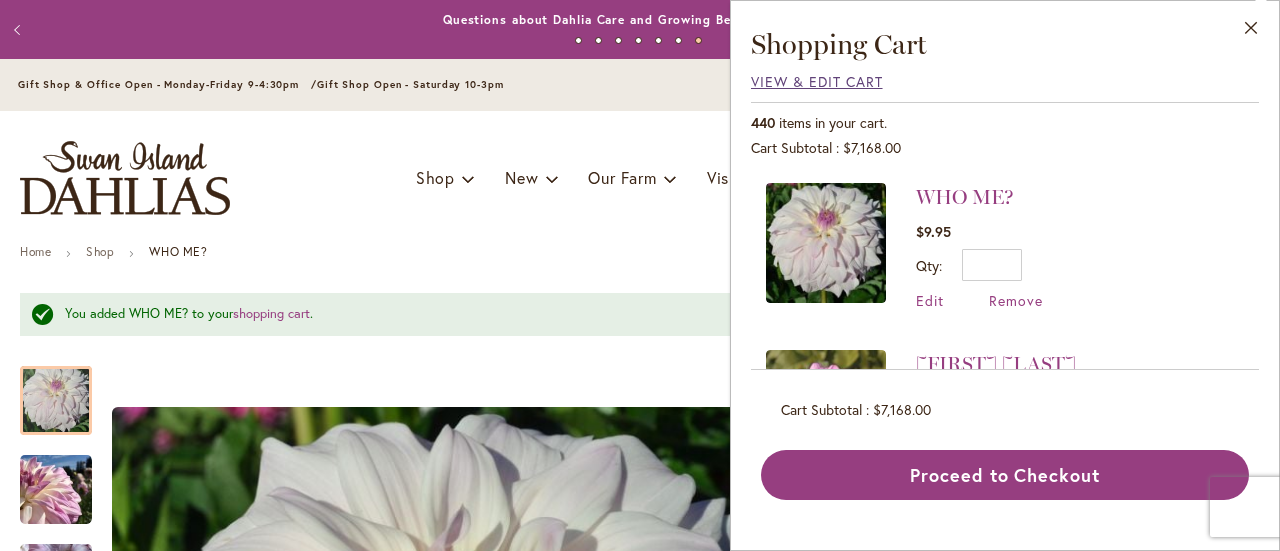 click on "View & Edit Cart" at bounding box center [817, 81] 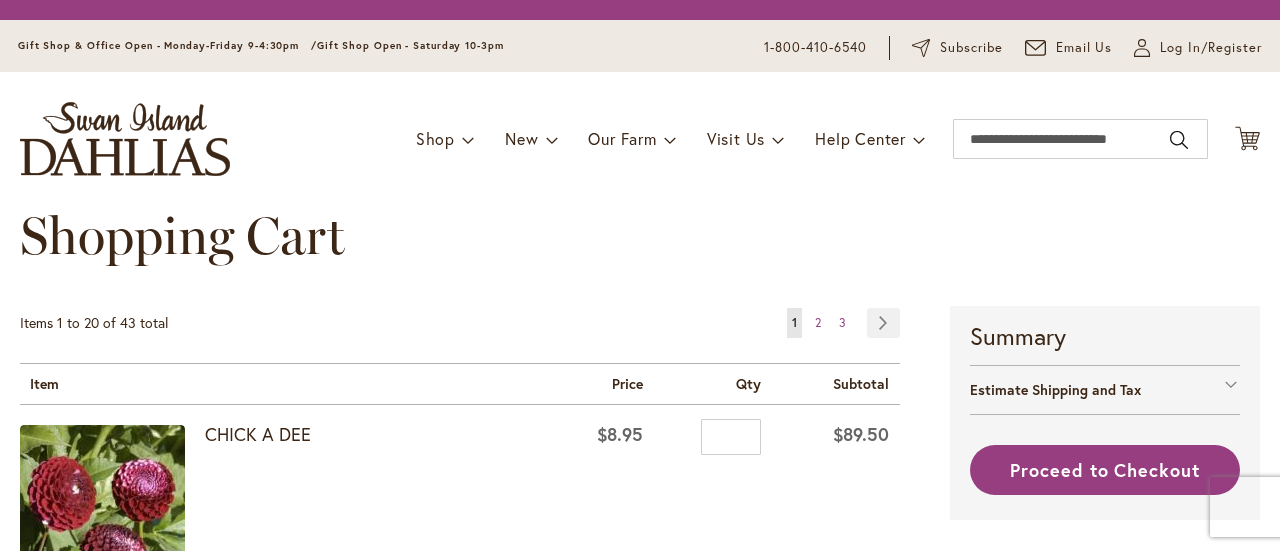 scroll, scrollTop: 0, scrollLeft: 0, axis: both 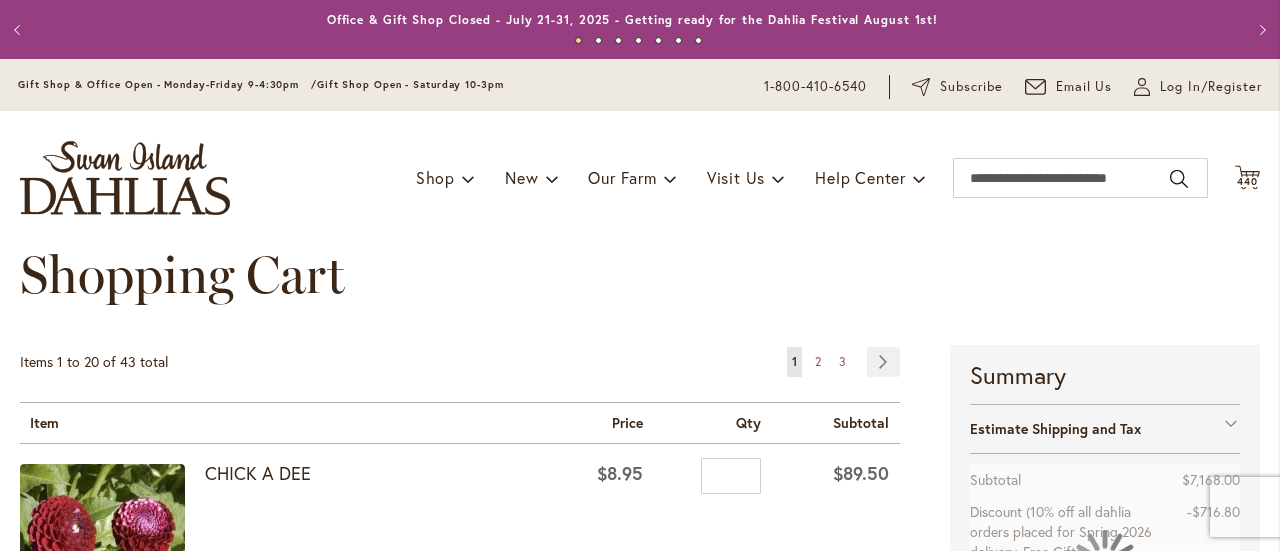 click on "Toggle Nav
Shop
Dahlia Tubers
Collections
Fresh Cut Dahlias
Gardening Supplies
Gift Cards
Request a Catalog
Gifts, Clothing & Specialty Items" at bounding box center (640, 178) 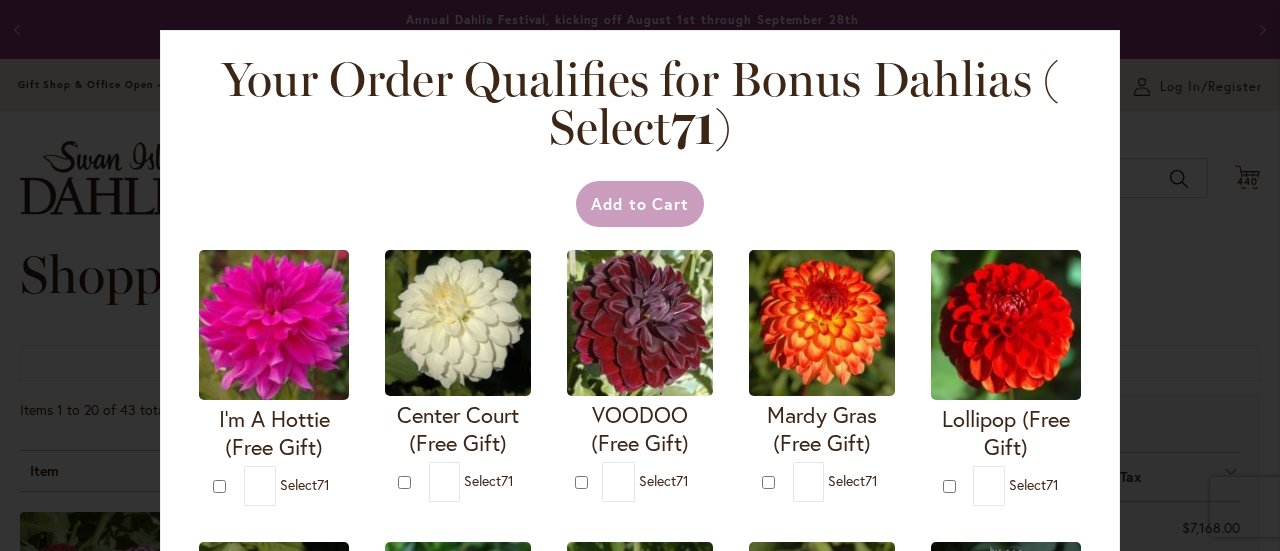 click on "Your Order Qualifies for Bonus Dahlias ( Select                     71
)
Add to Cart
I'm A Hottie (Free Gift)" at bounding box center [640, 275] 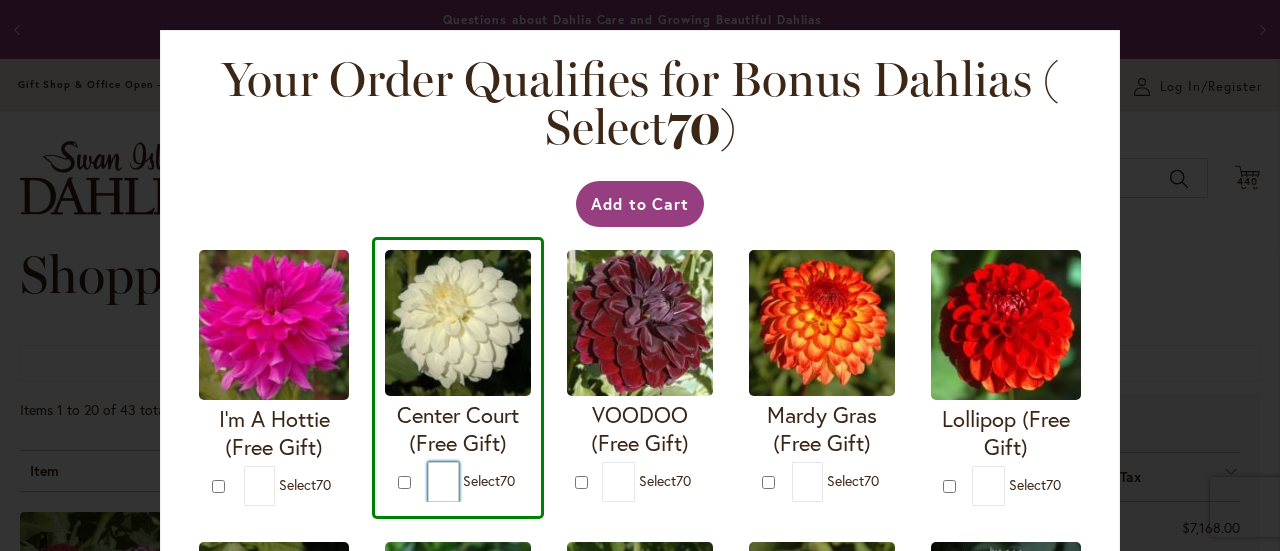click on "*" at bounding box center (443, 482) 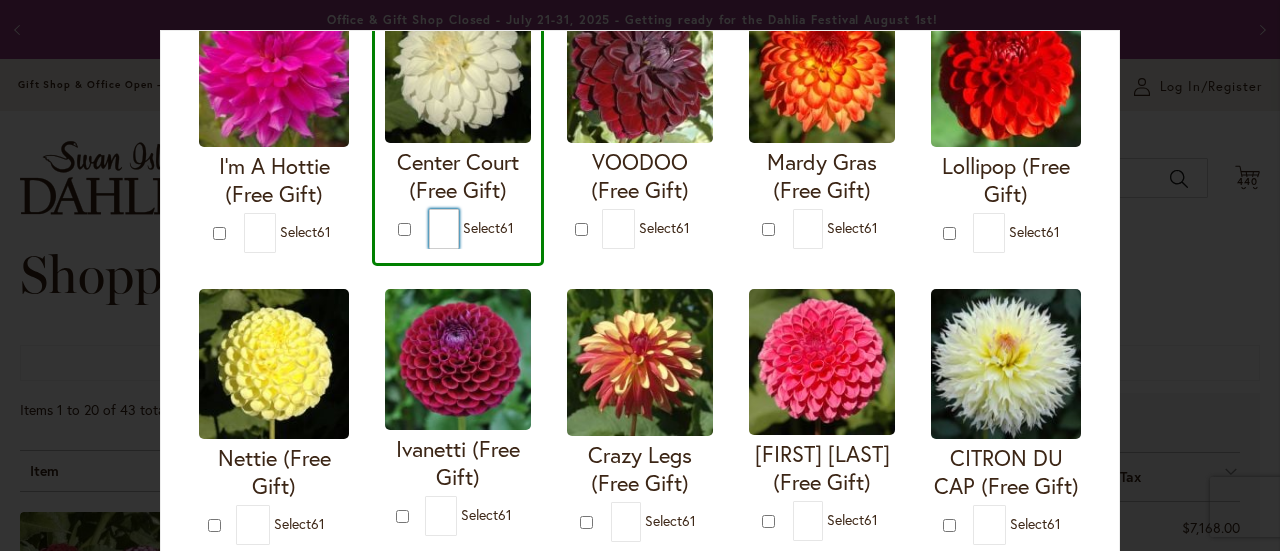 scroll, scrollTop: 258, scrollLeft: 0, axis: vertical 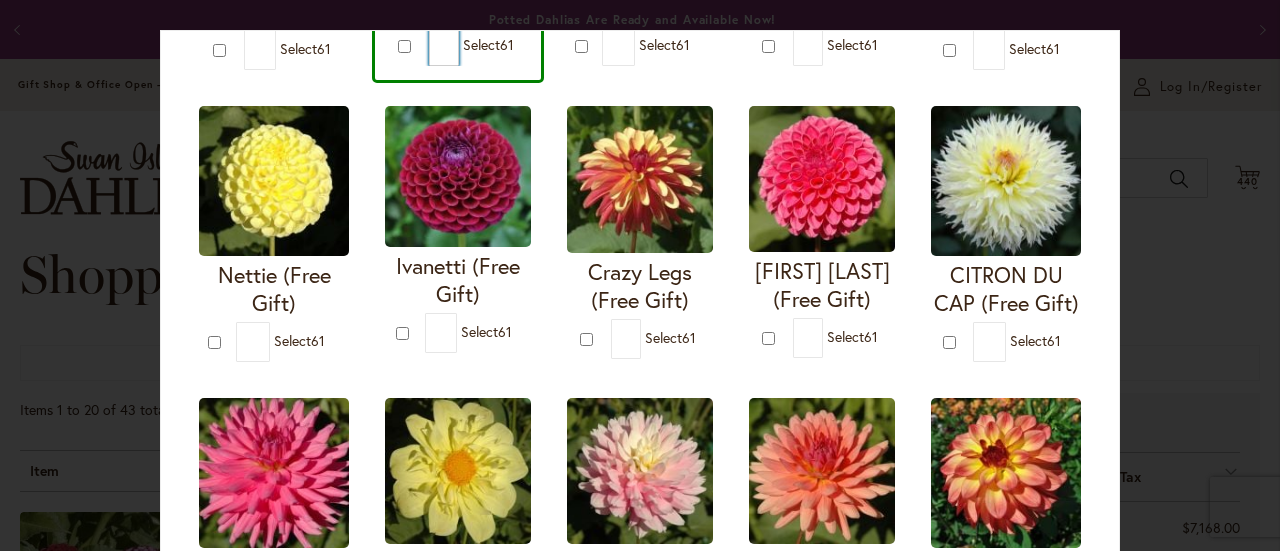type on "**" 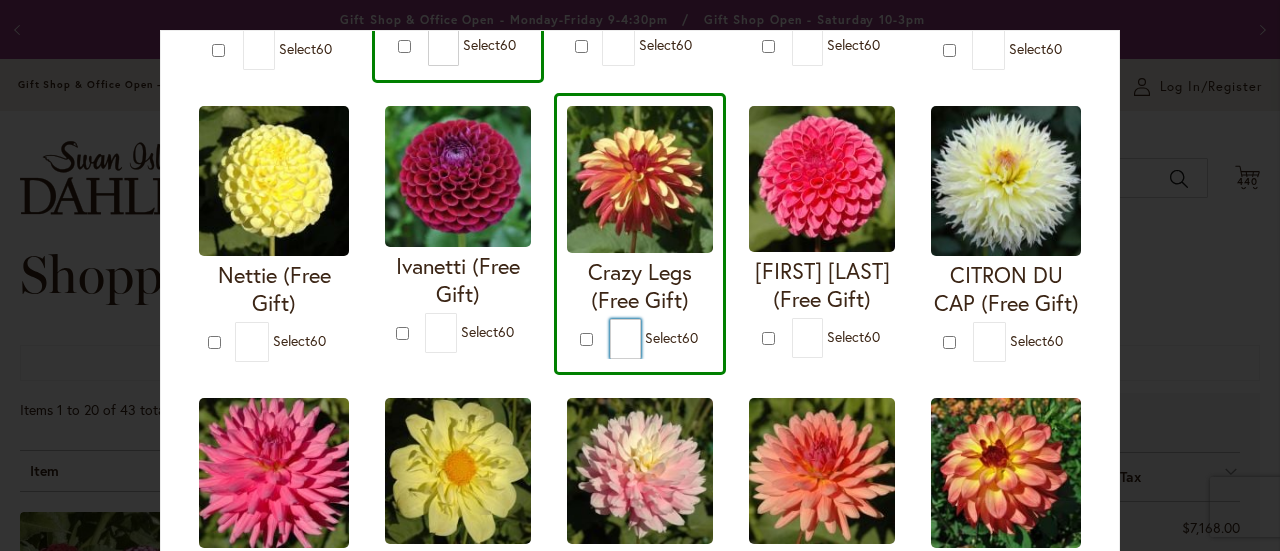 click on "*" at bounding box center [625, 339] 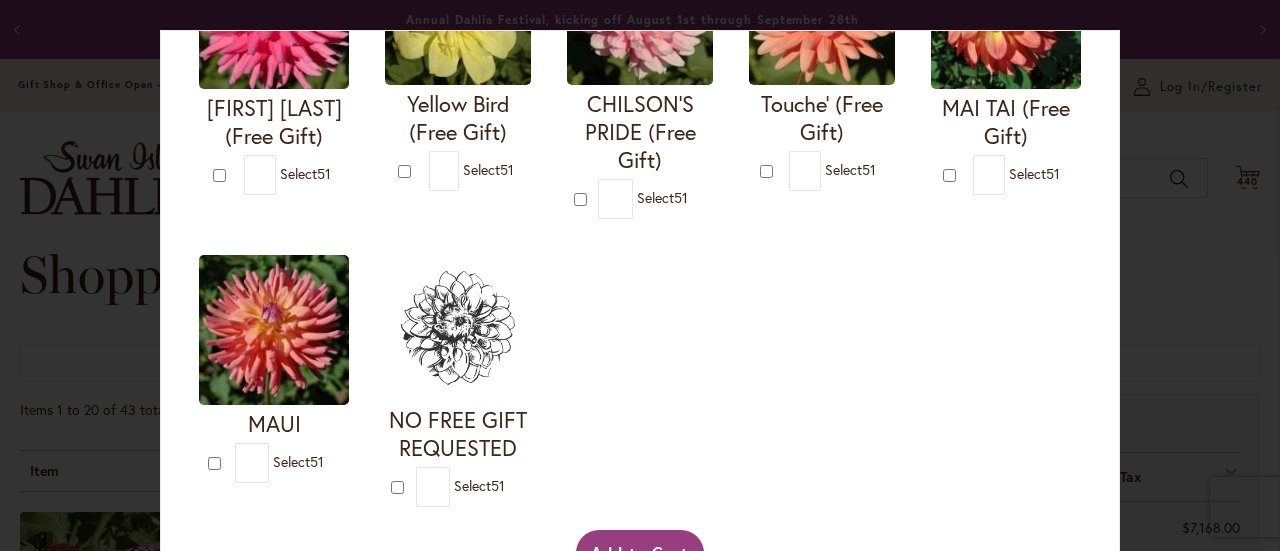 scroll, scrollTop: 902, scrollLeft: 0, axis: vertical 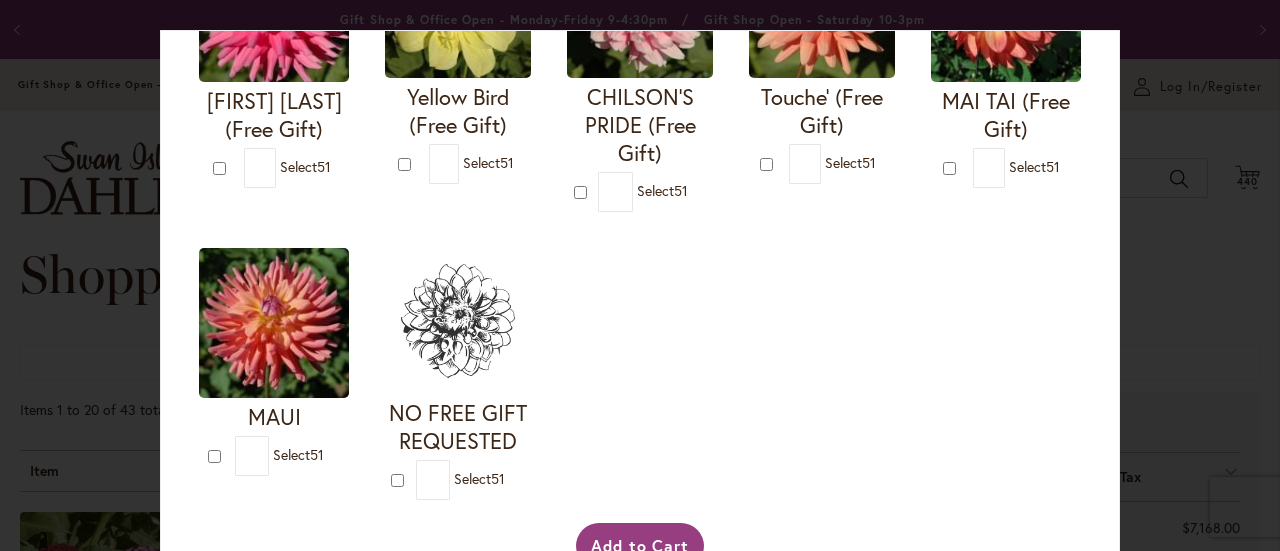 type on "**" 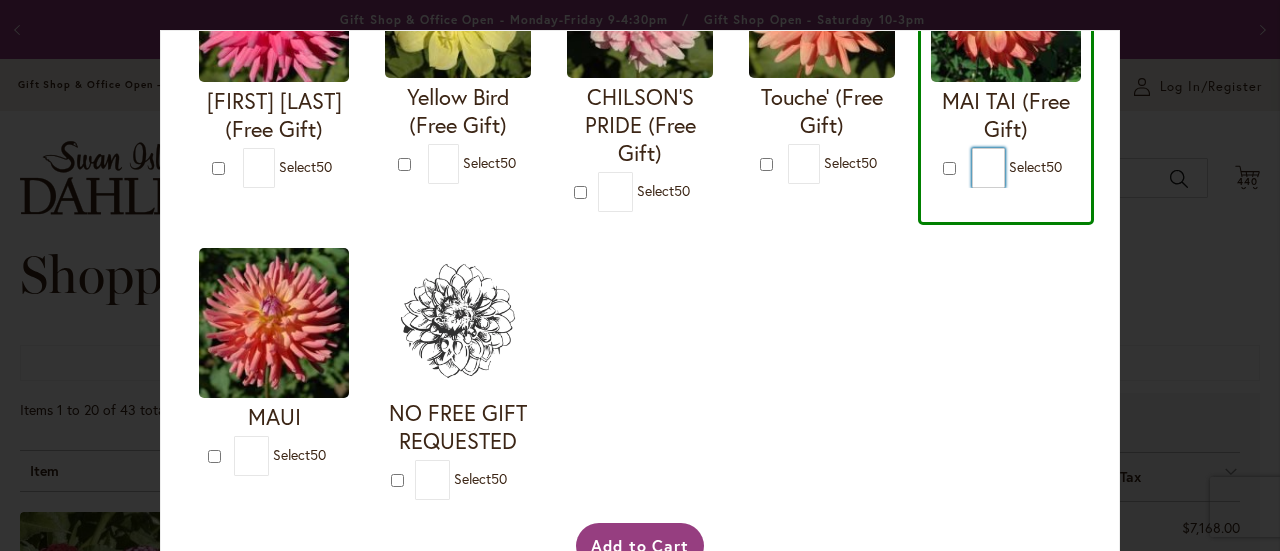 click on "*" at bounding box center (988, 168) 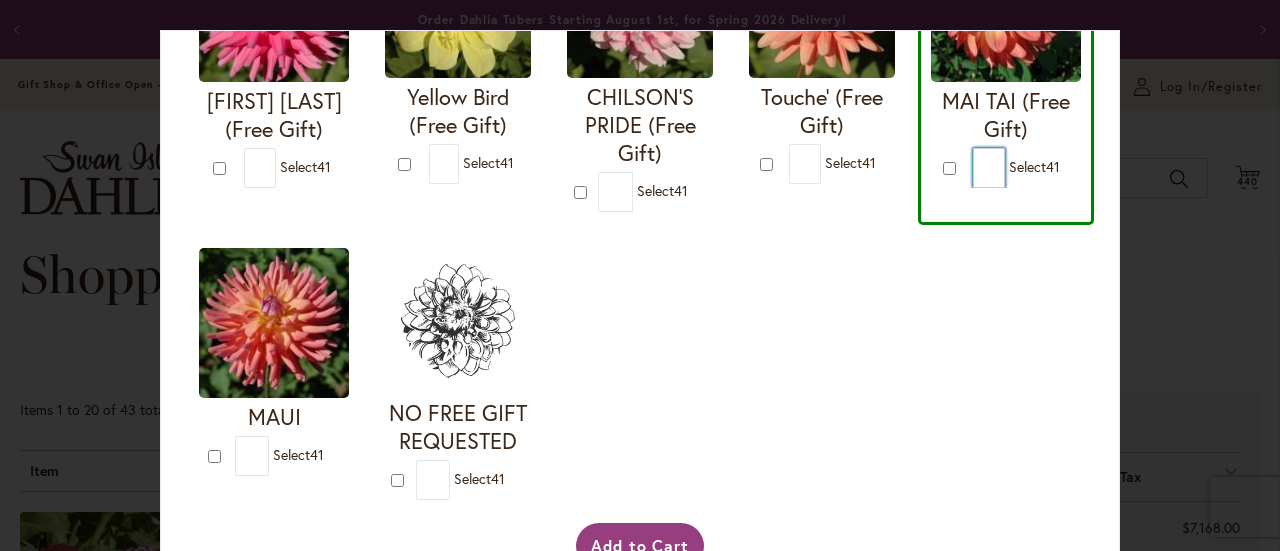 type on "**" 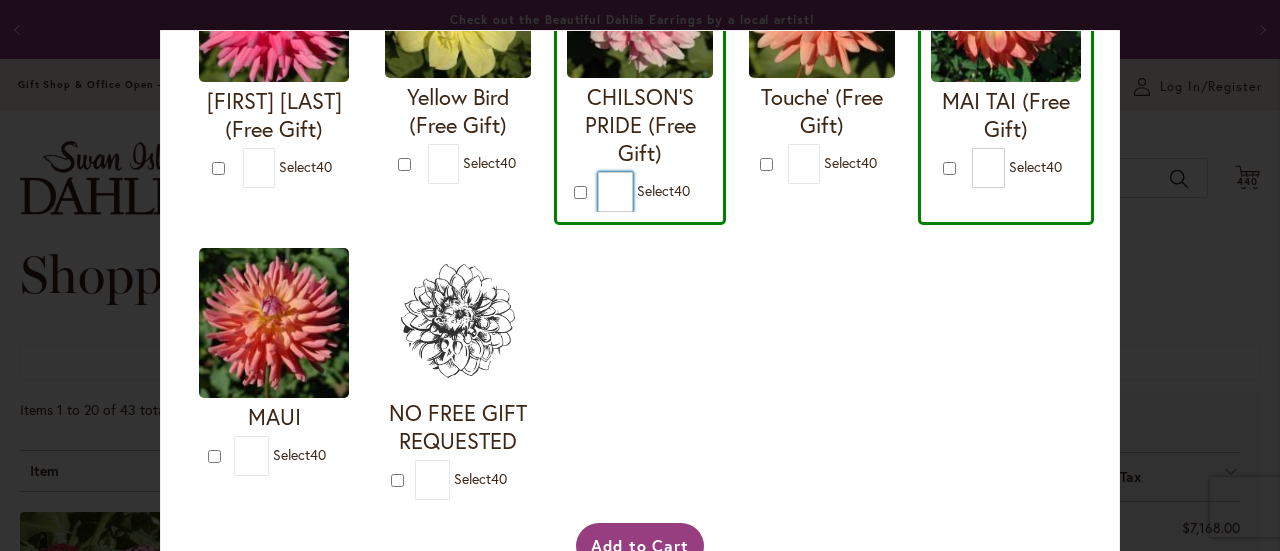 click on "*" at bounding box center (615, 192) 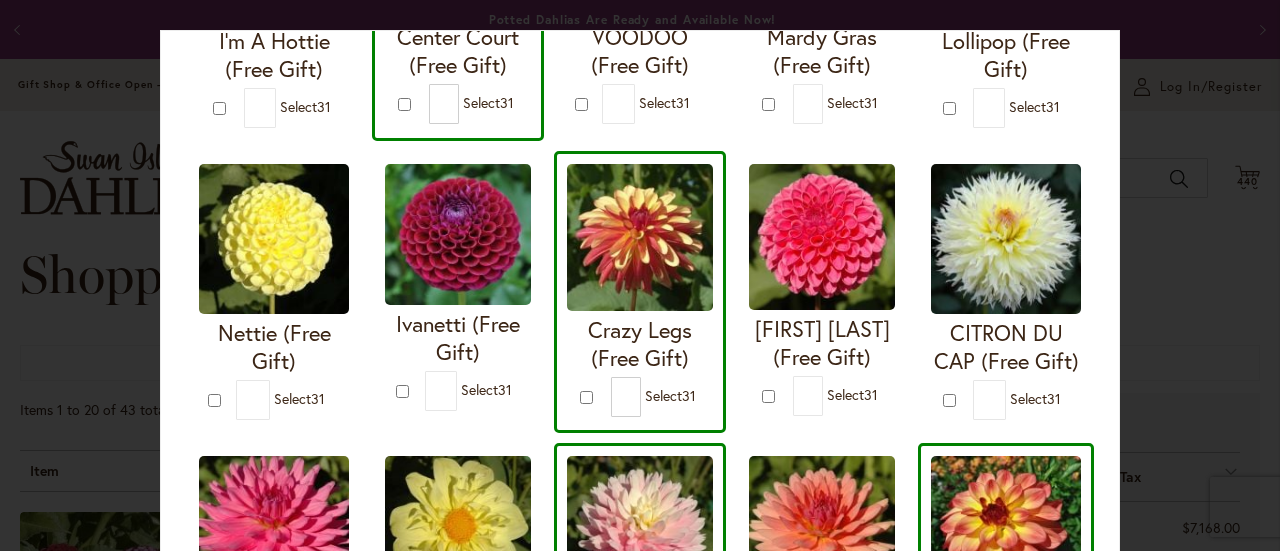 scroll, scrollTop: 426, scrollLeft: 0, axis: vertical 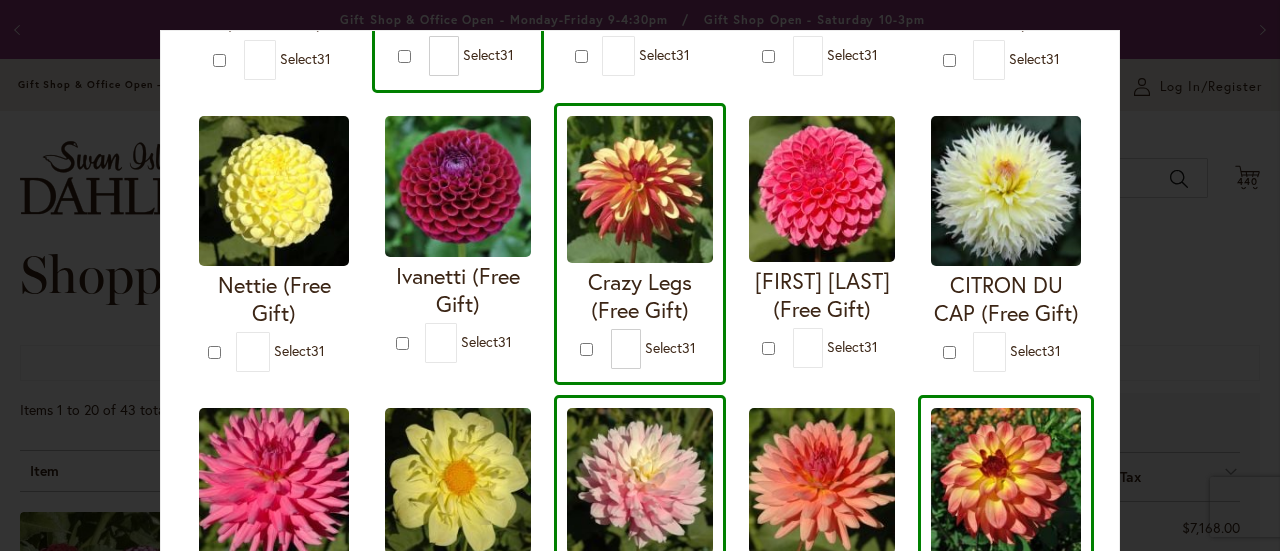 type on "**" 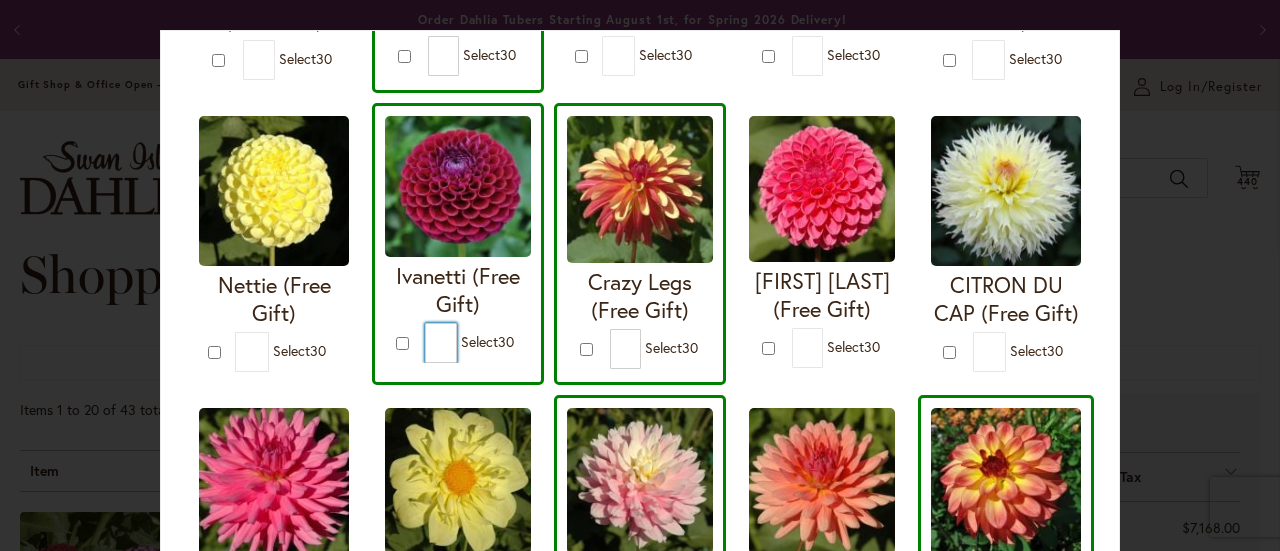 click on "*" at bounding box center [441, 343] 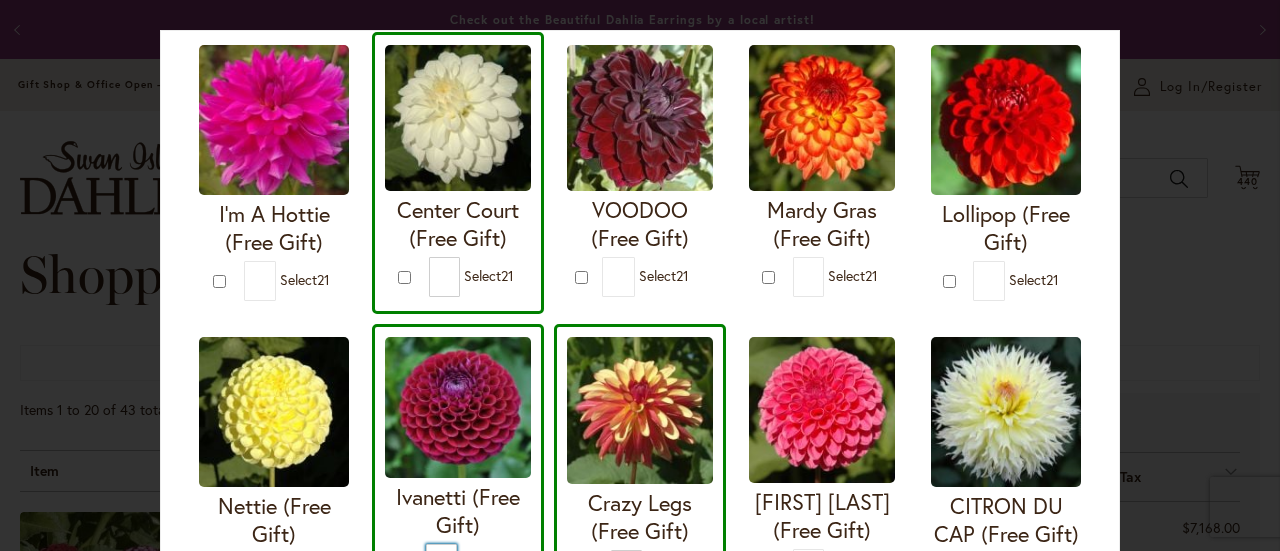 scroll, scrollTop: 193, scrollLeft: 0, axis: vertical 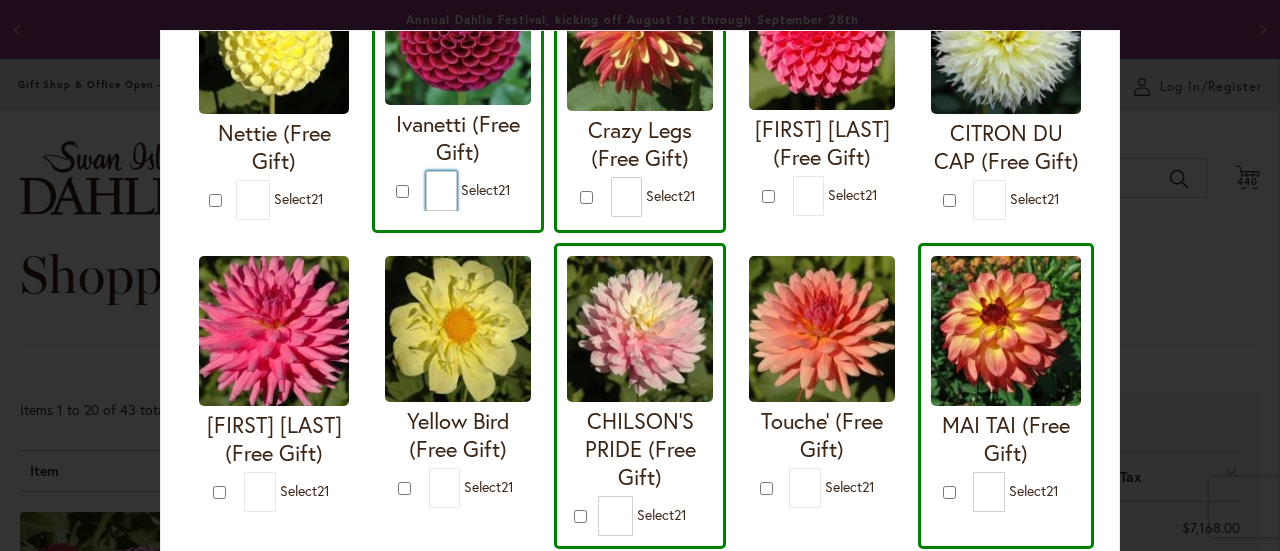 type on "**" 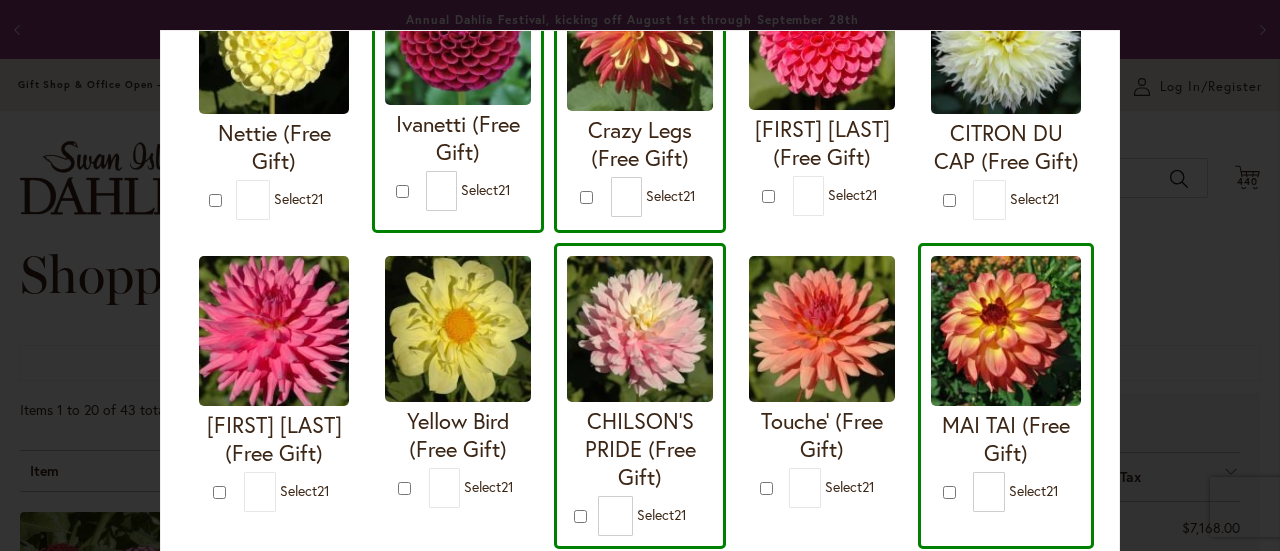 click on "CITRON DU CAP (Free Gift)
* 21" at bounding box center (1006, 92) 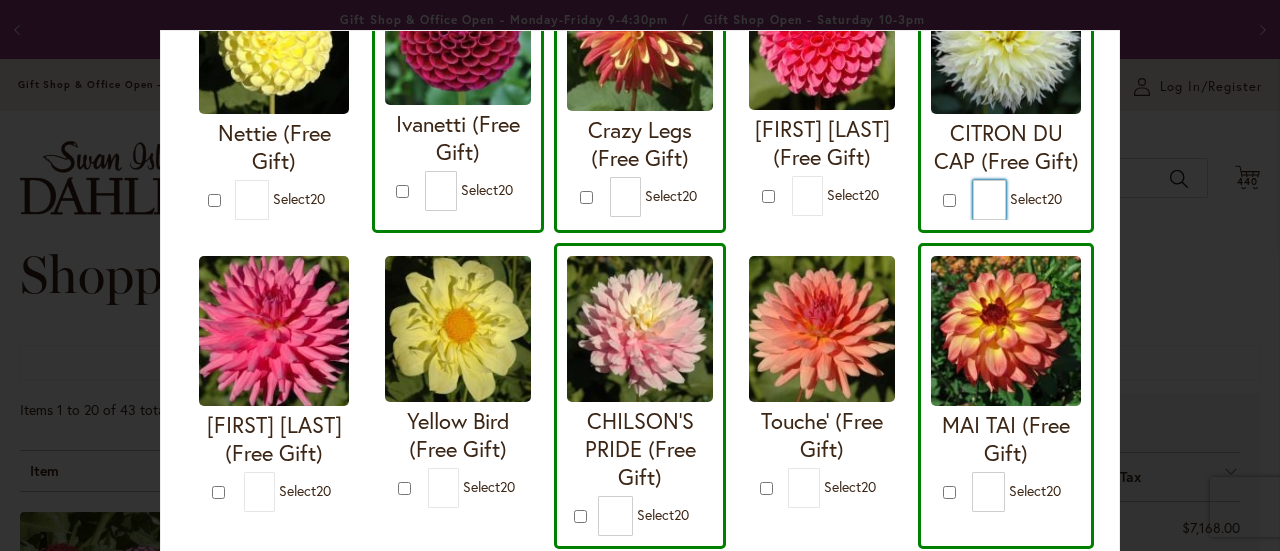 click on "*" at bounding box center (989, 200) 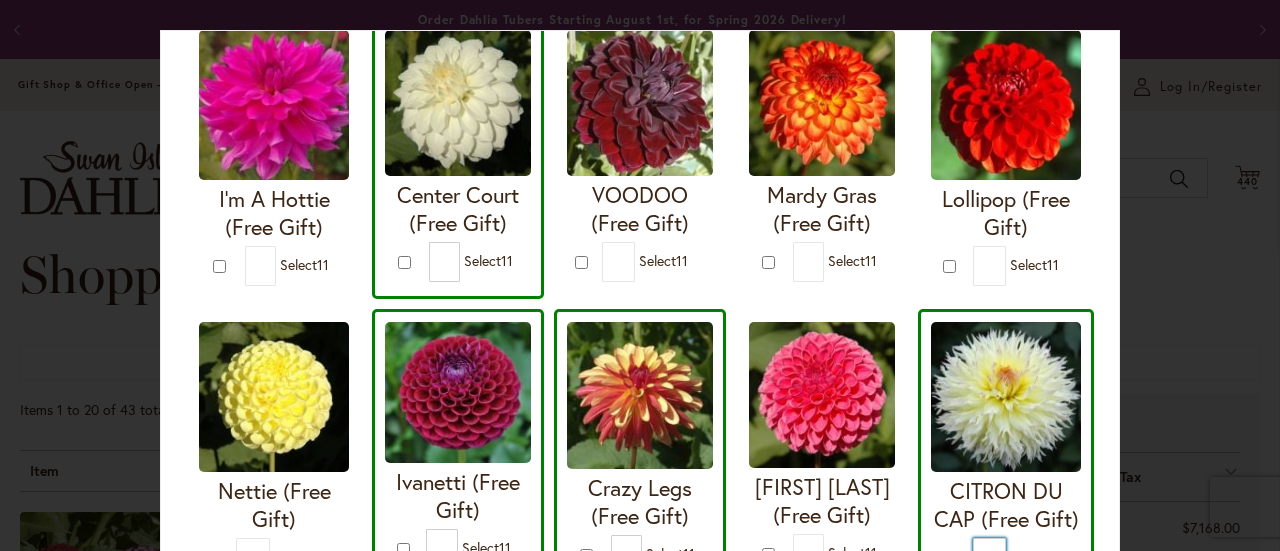 scroll, scrollTop: 161, scrollLeft: 0, axis: vertical 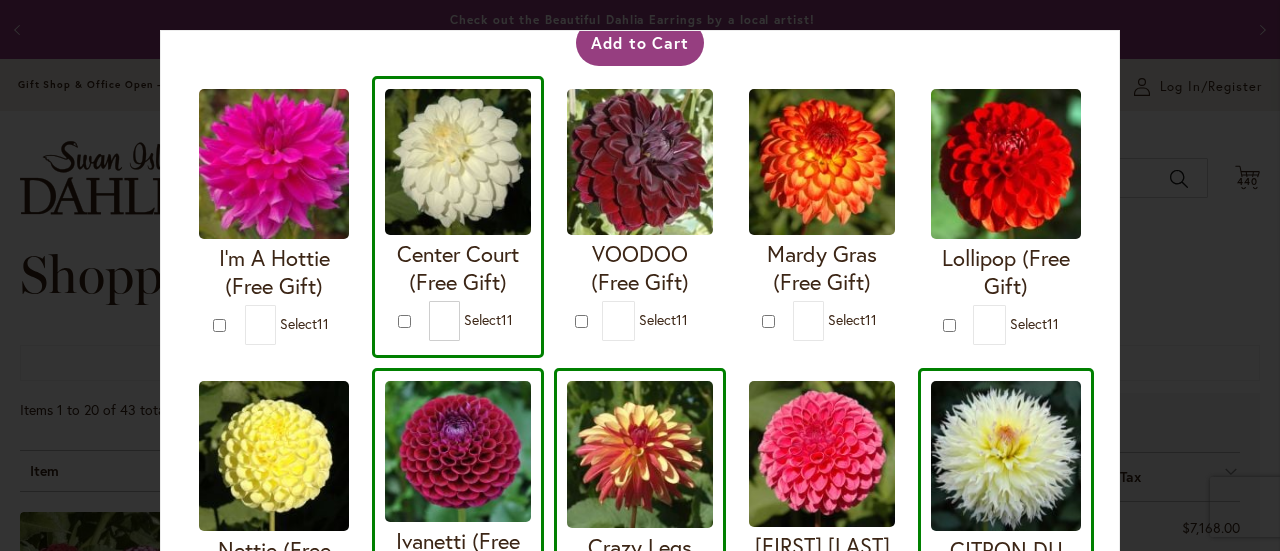 type on "**" 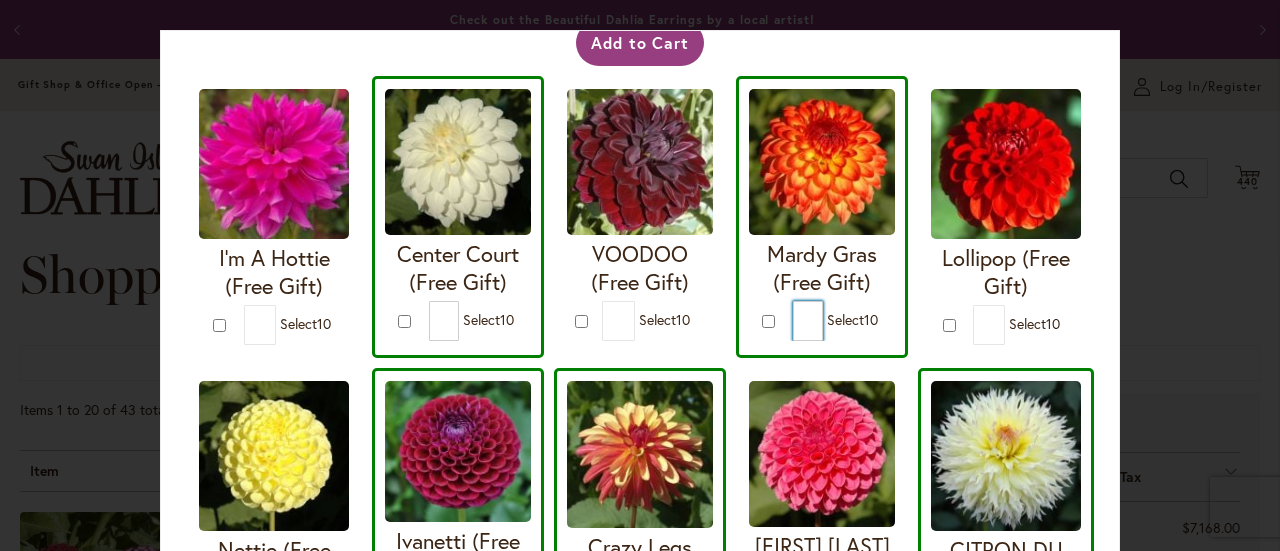 click on "*" at bounding box center (808, 321) 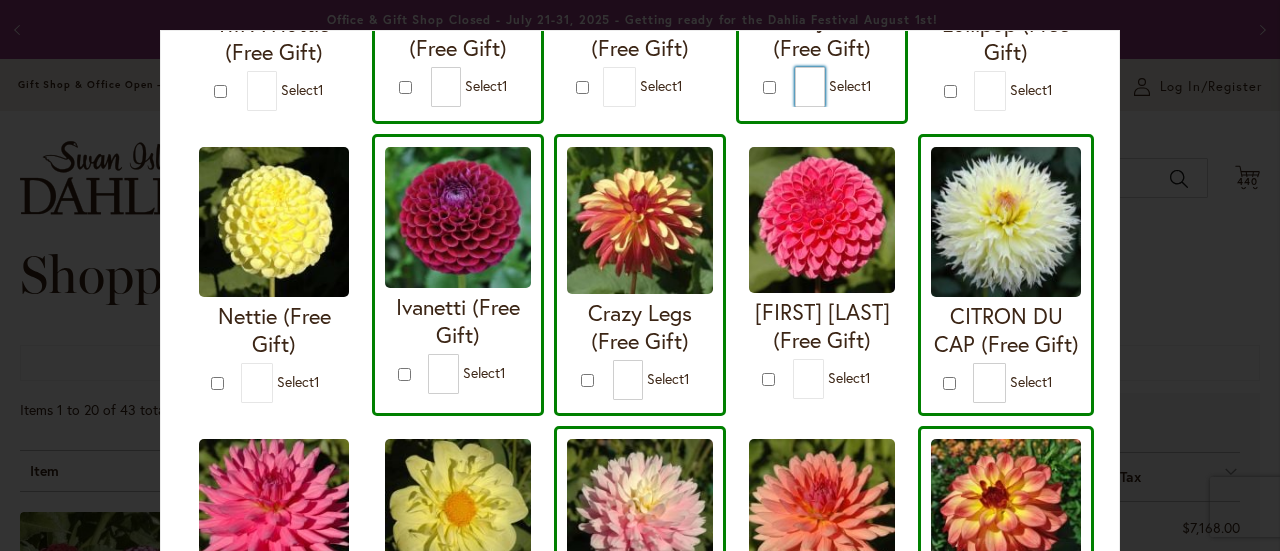 scroll, scrollTop: 397, scrollLeft: 0, axis: vertical 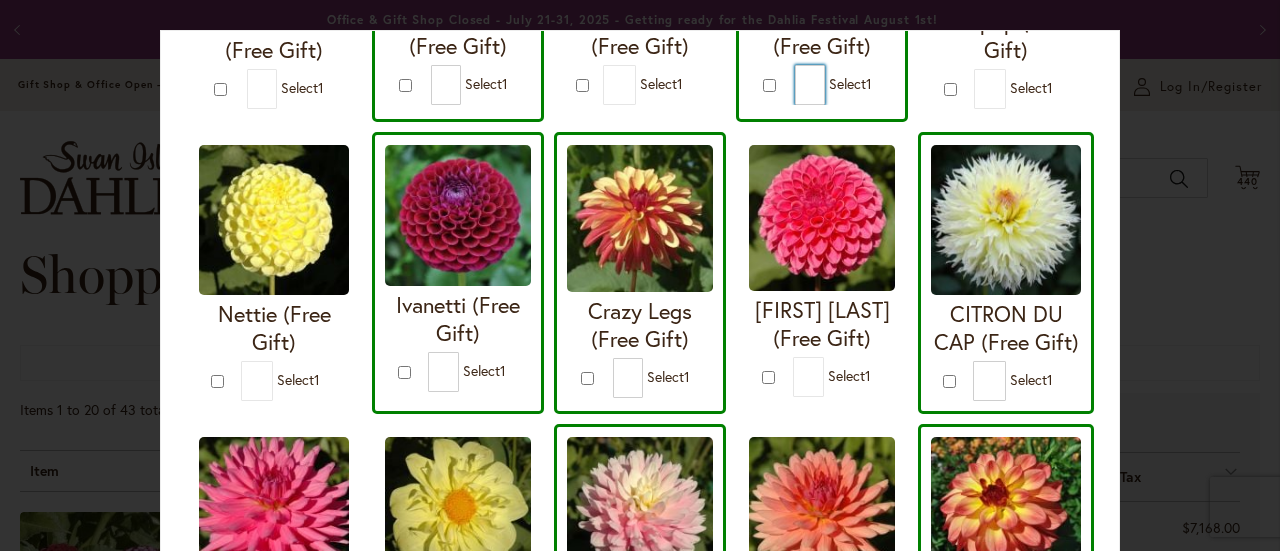 type on "**" 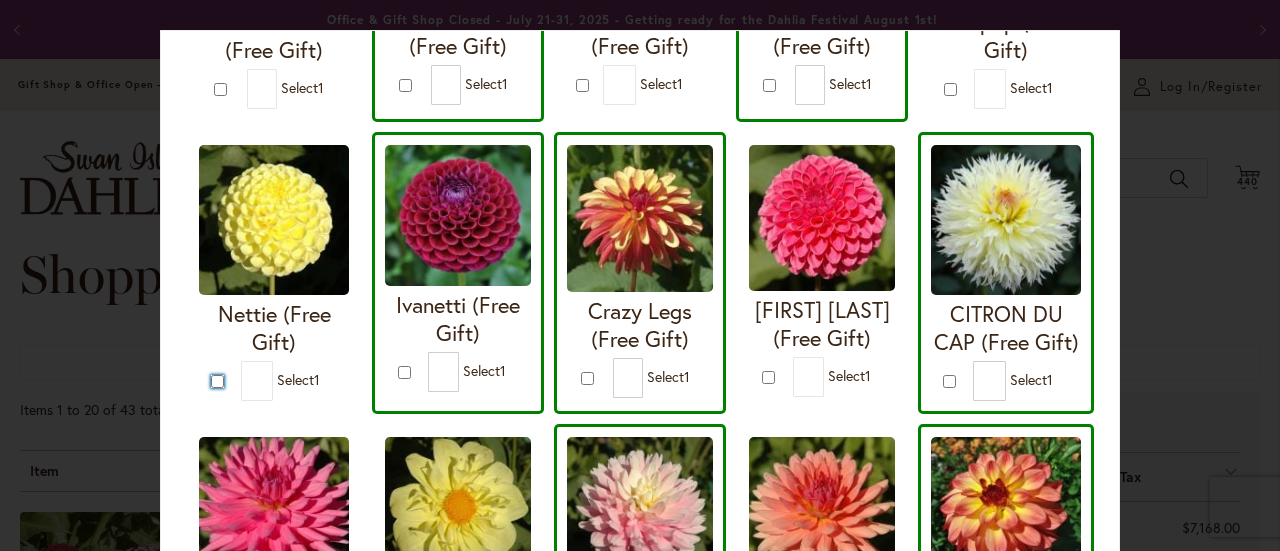 type on "*" 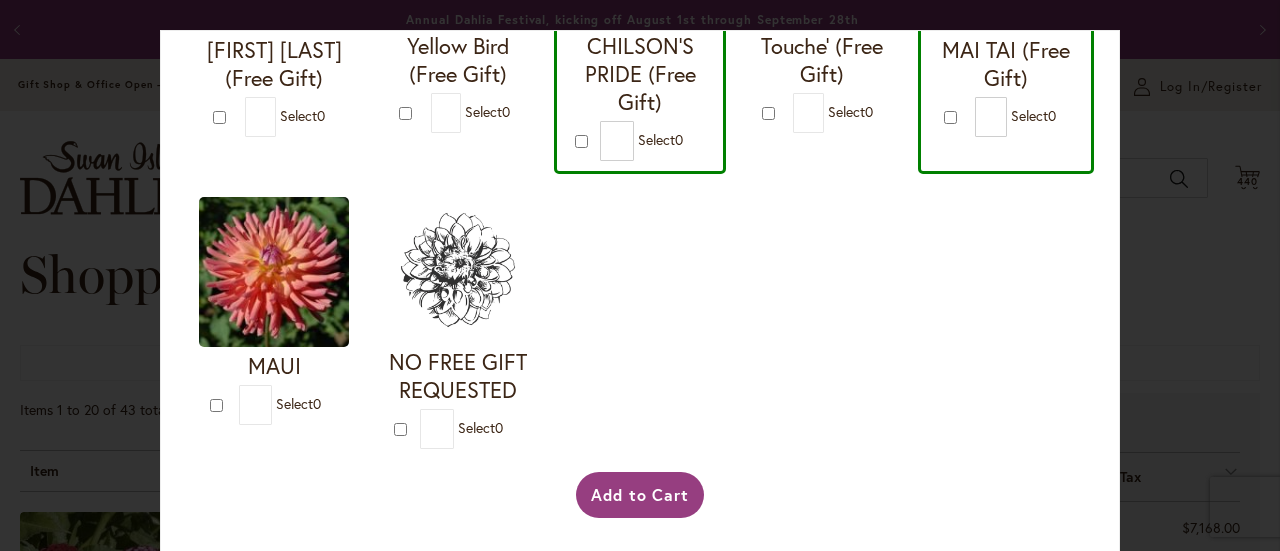 scroll, scrollTop: 1264, scrollLeft: 0, axis: vertical 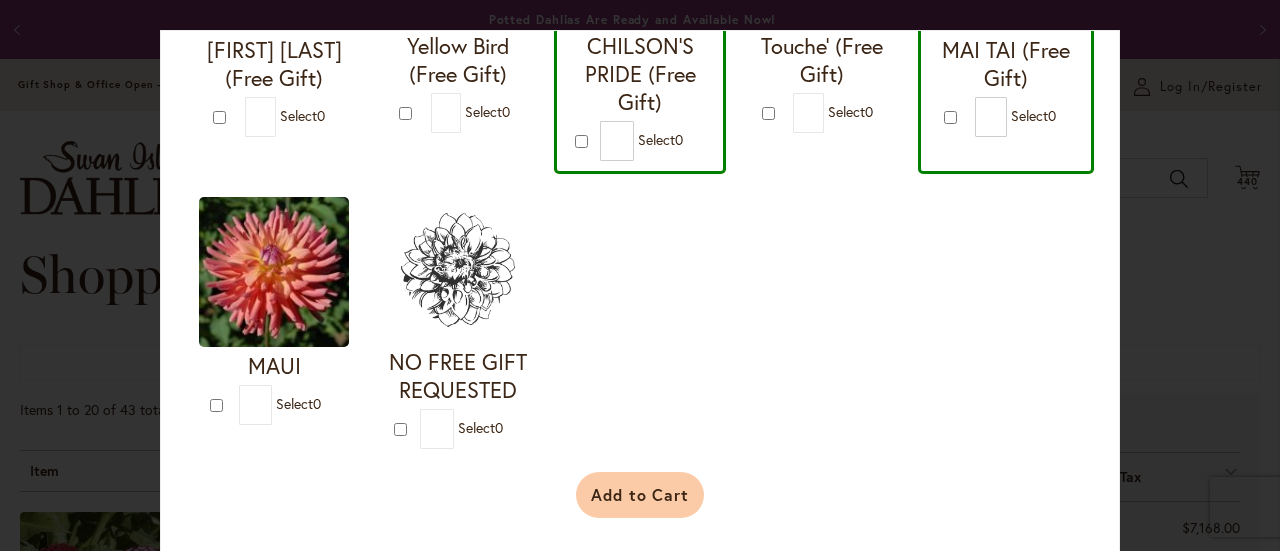 click on "Add to Cart" at bounding box center [640, 495] 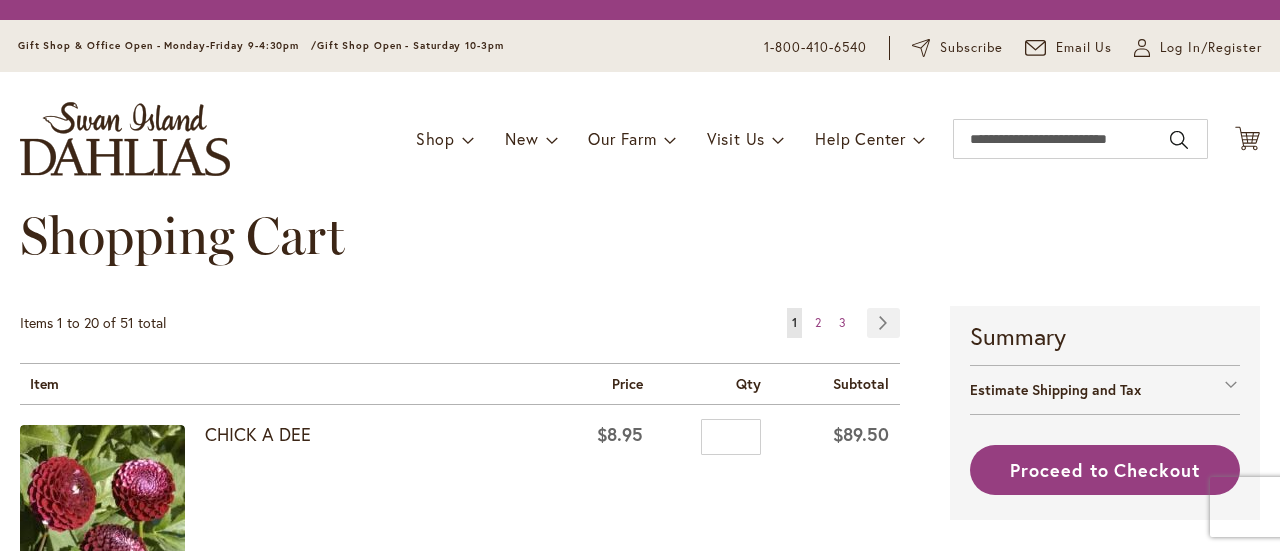 scroll, scrollTop: 0, scrollLeft: 0, axis: both 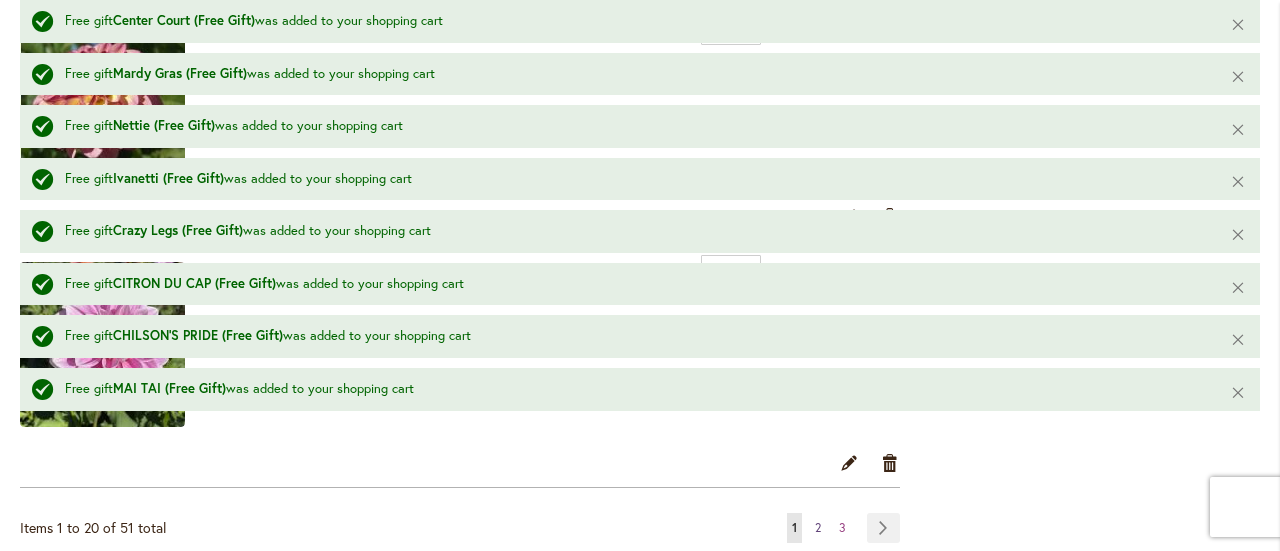click on "Page
2" at bounding box center [818, 528] 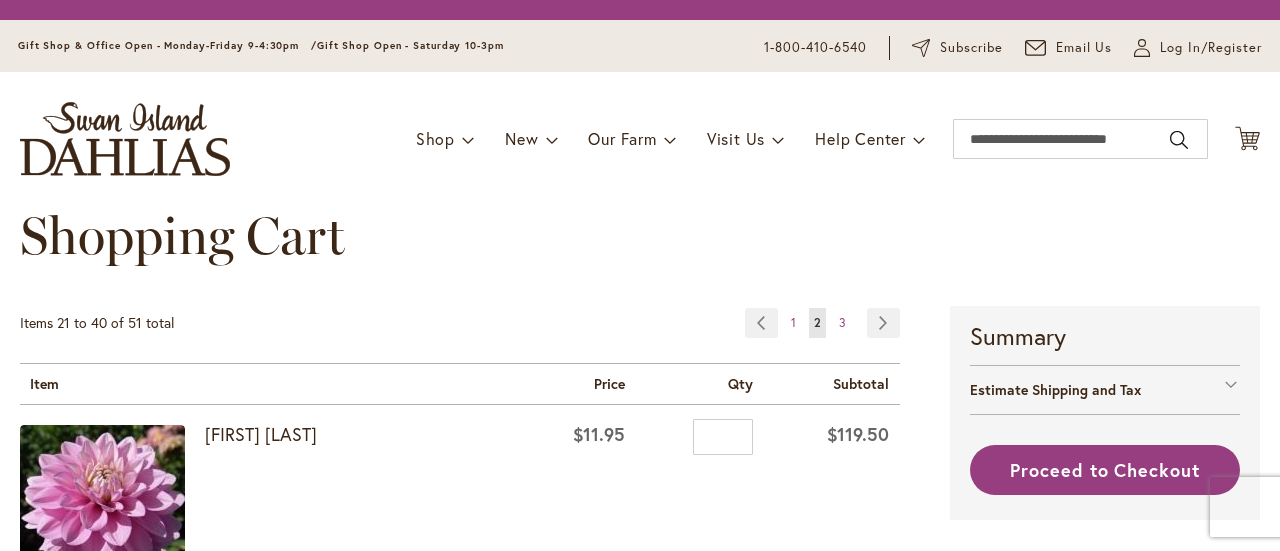 scroll, scrollTop: 0, scrollLeft: 0, axis: both 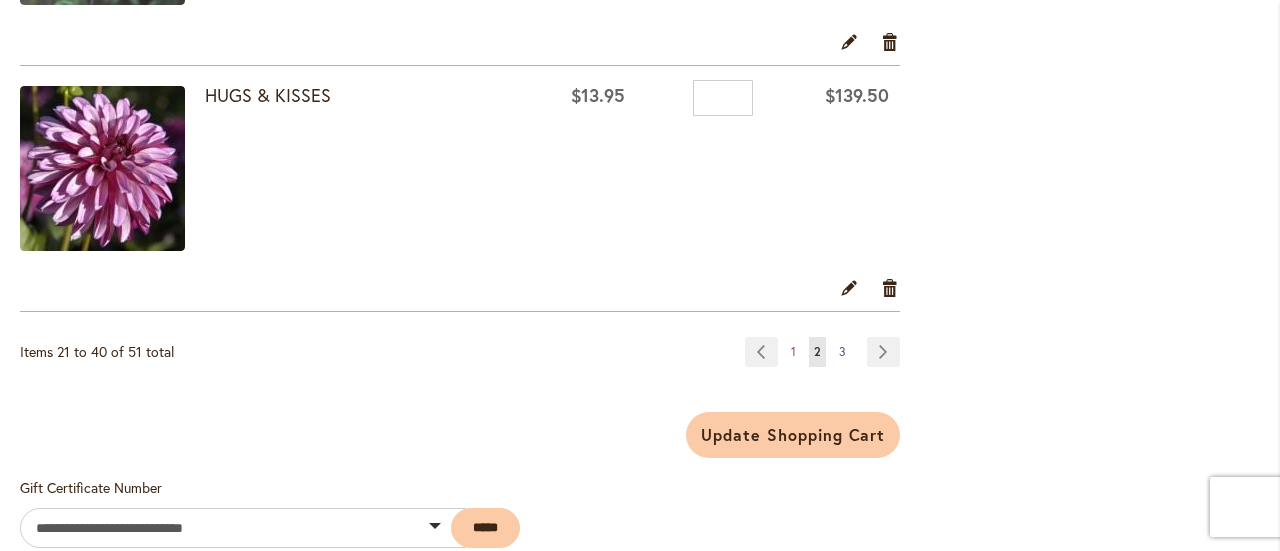 click on "3" at bounding box center [842, 351] 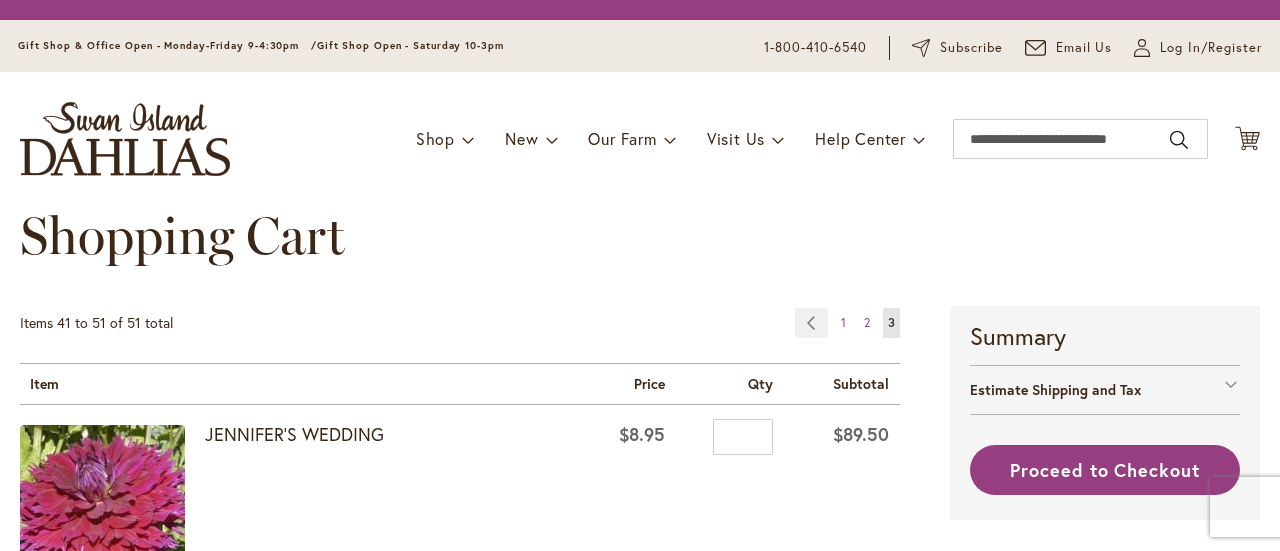 scroll, scrollTop: 0, scrollLeft: 0, axis: both 